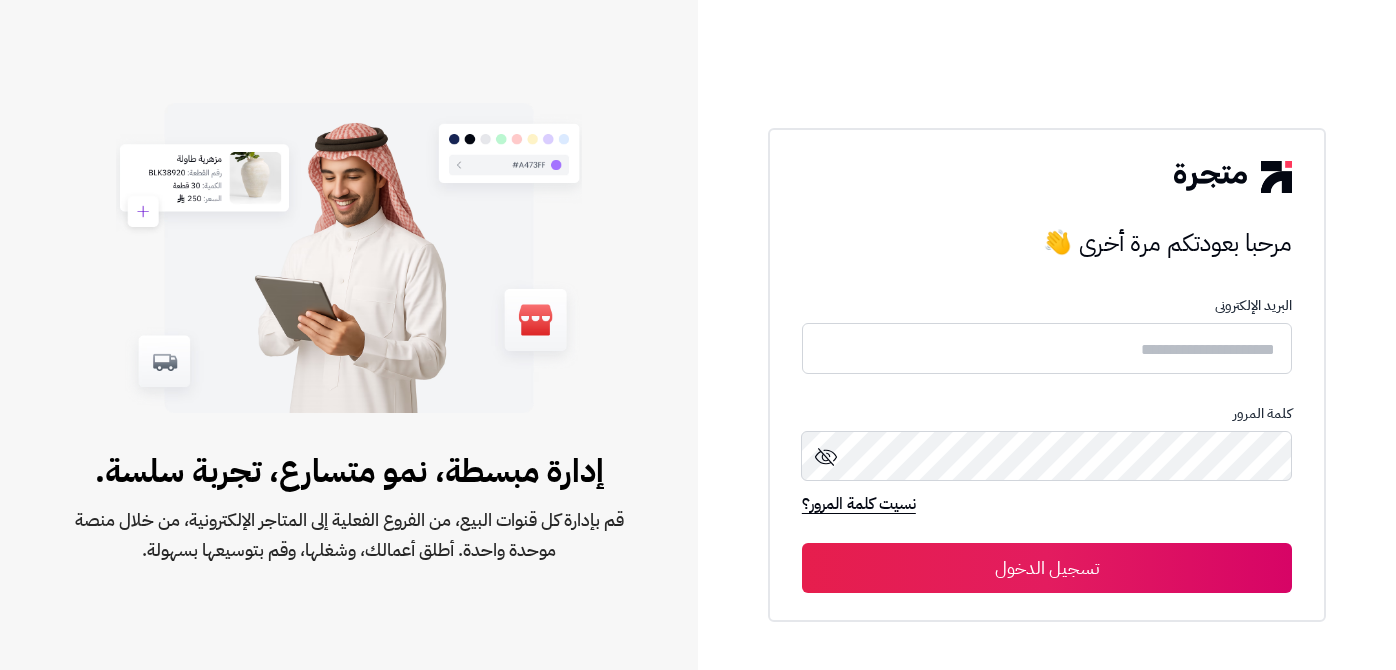 scroll, scrollTop: 0, scrollLeft: 0, axis: both 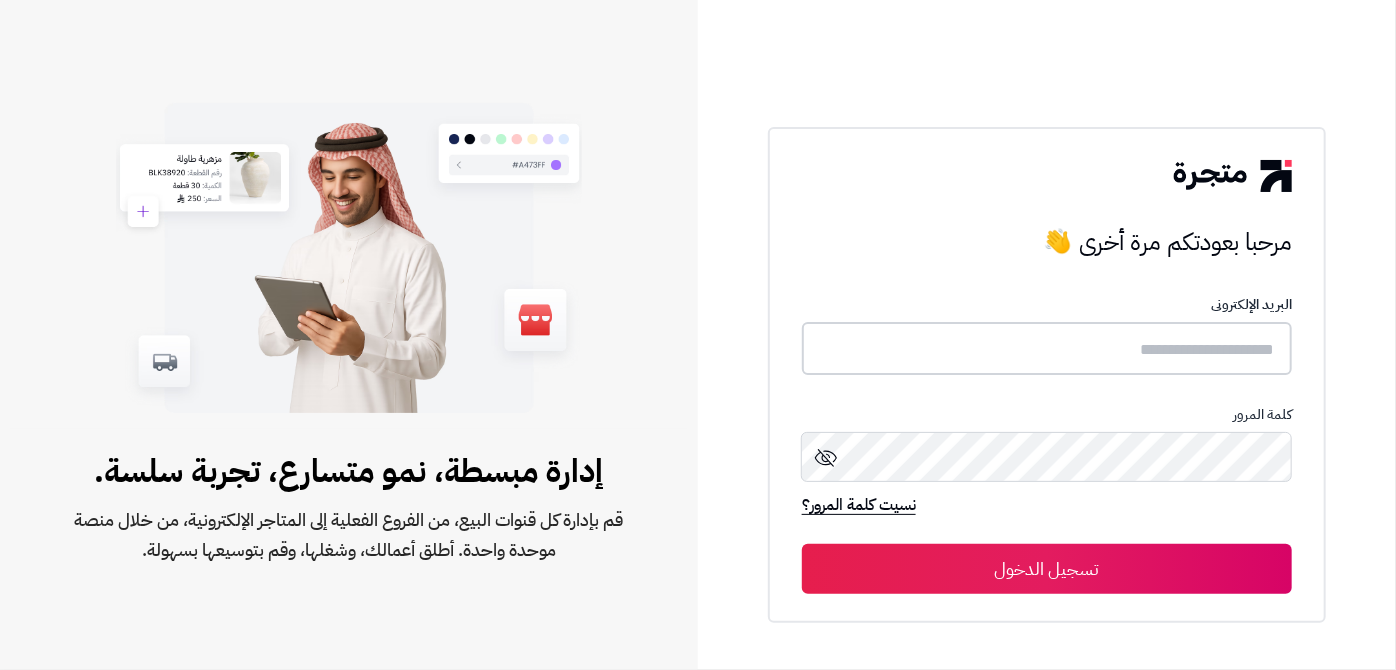 type on "**********" 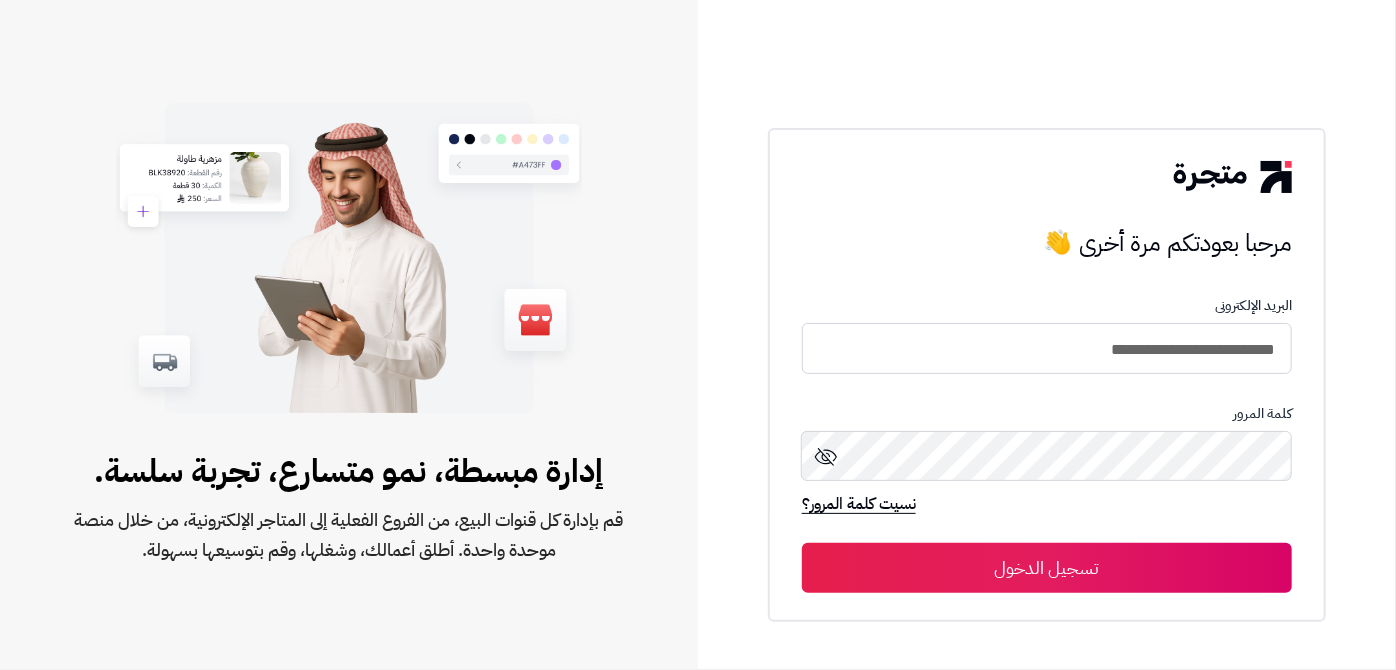 drag, startPoint x: 922, startPoint y: 558, endPoint x: 858, endPoint y: 489, distance: 94.11163 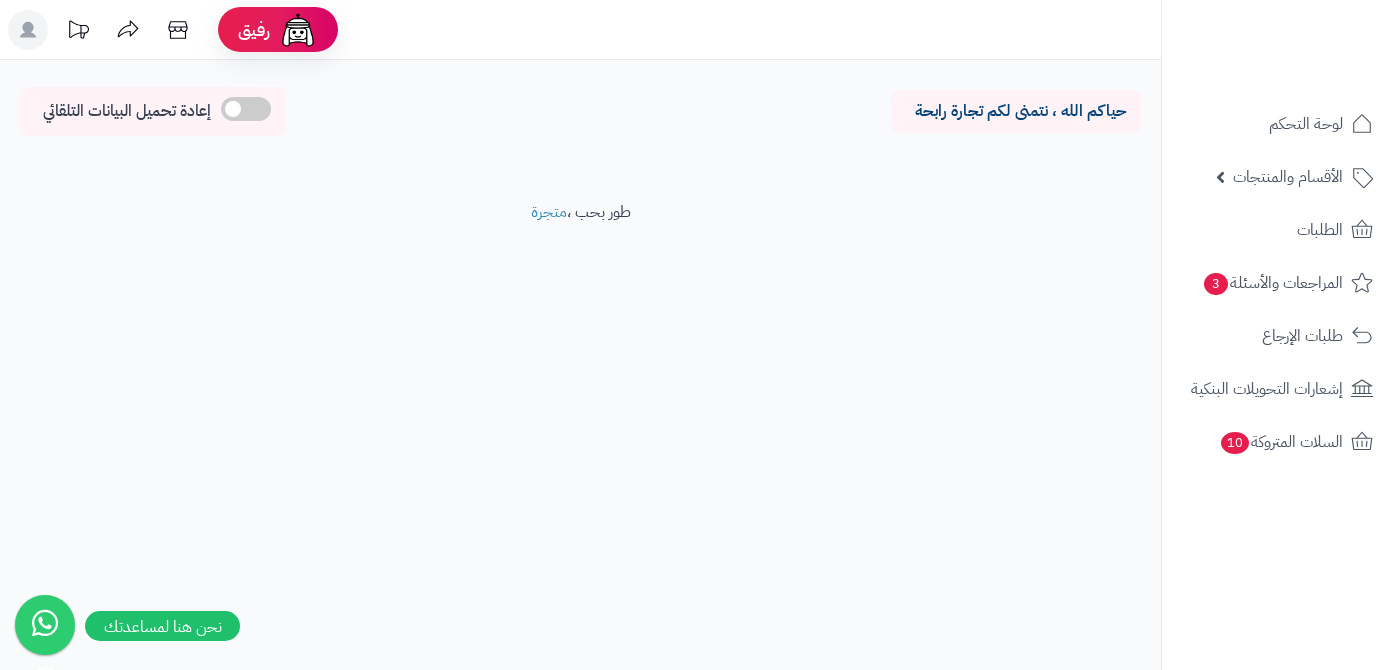 scroll, scrollTop: 0, scrollLeft: 0, axis: both 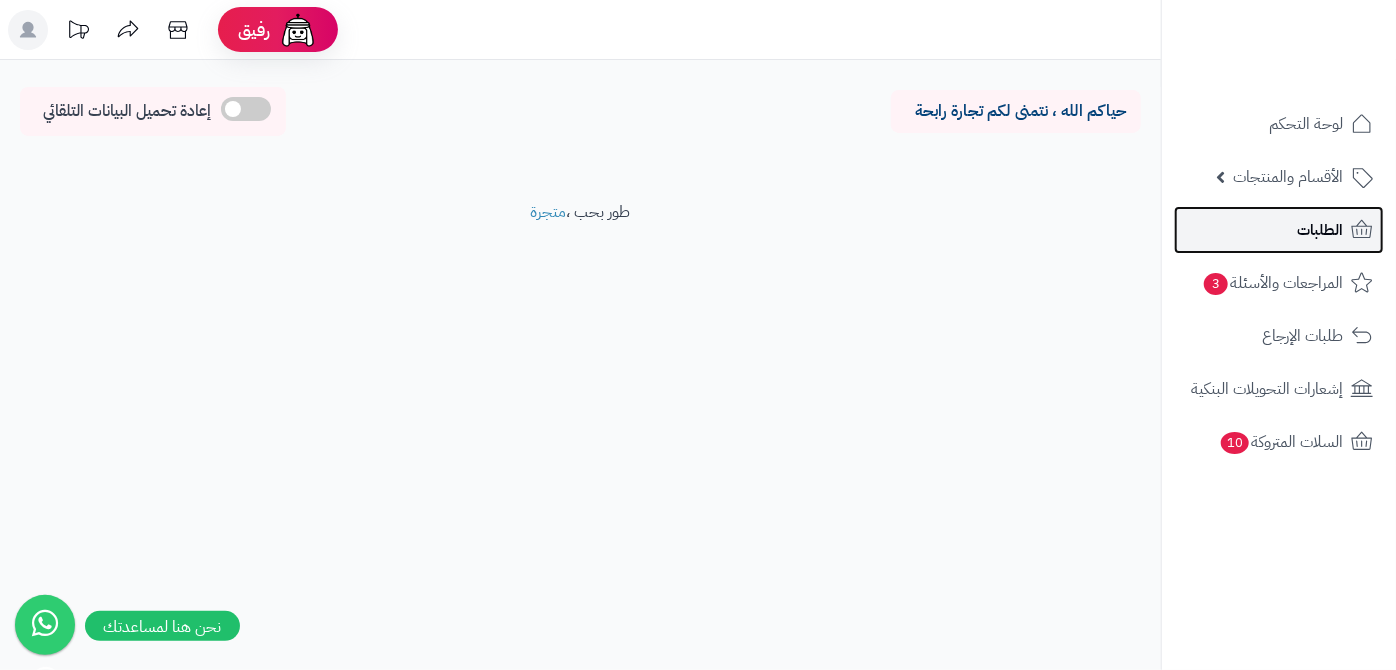click on "الطلبات" at bounding box center (1279, 230) 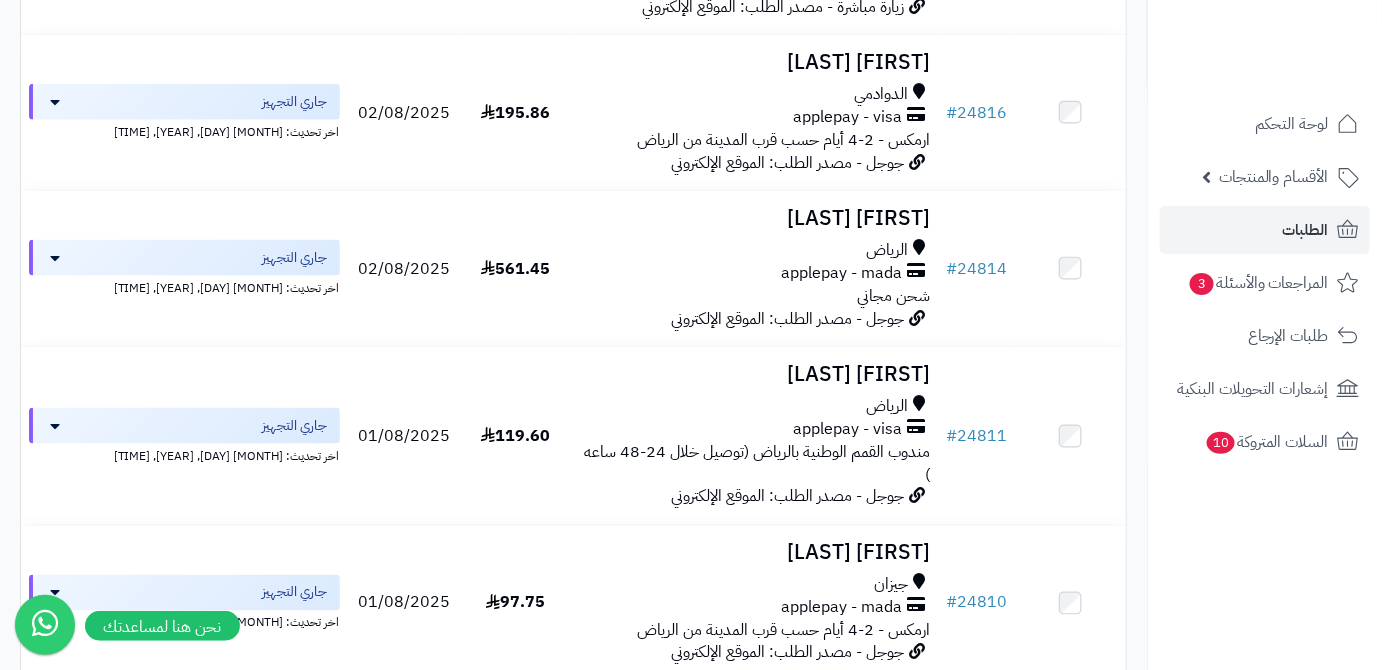 scroll, scrollTop: 1000, scrollLeft: 0, axis: vertical 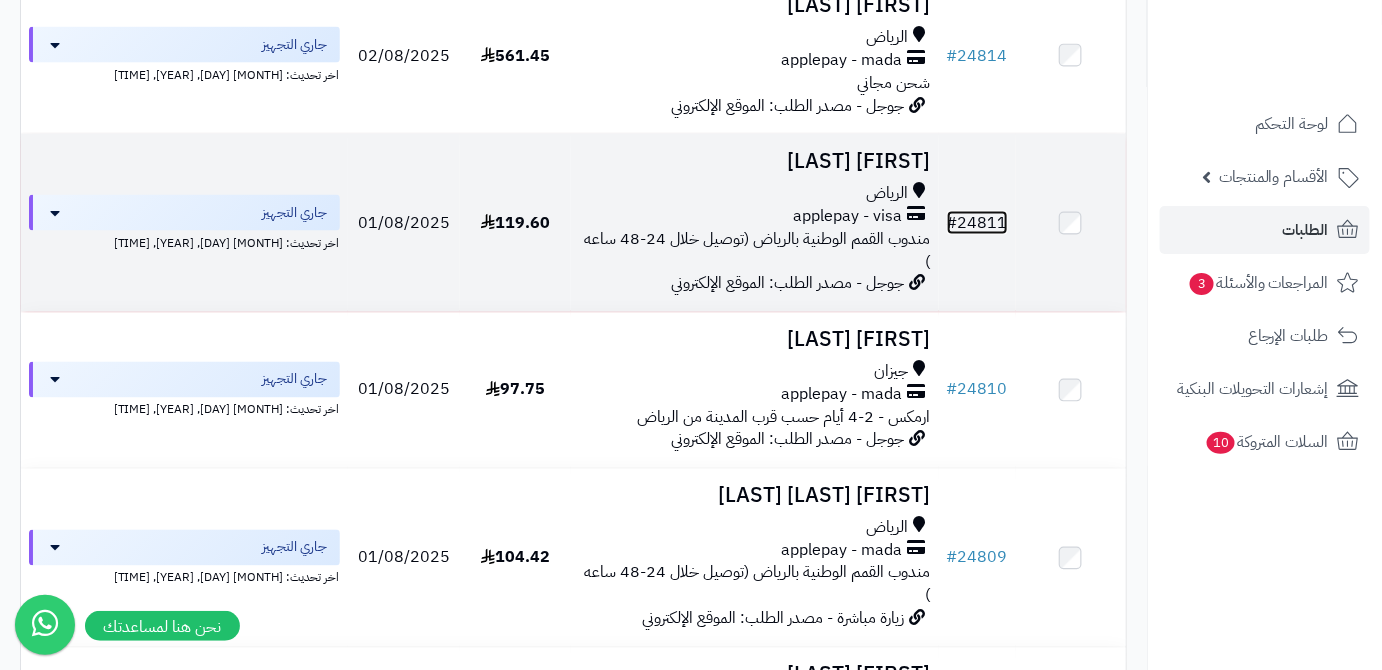 click on "# 24811" at bounding box center [977, 223] 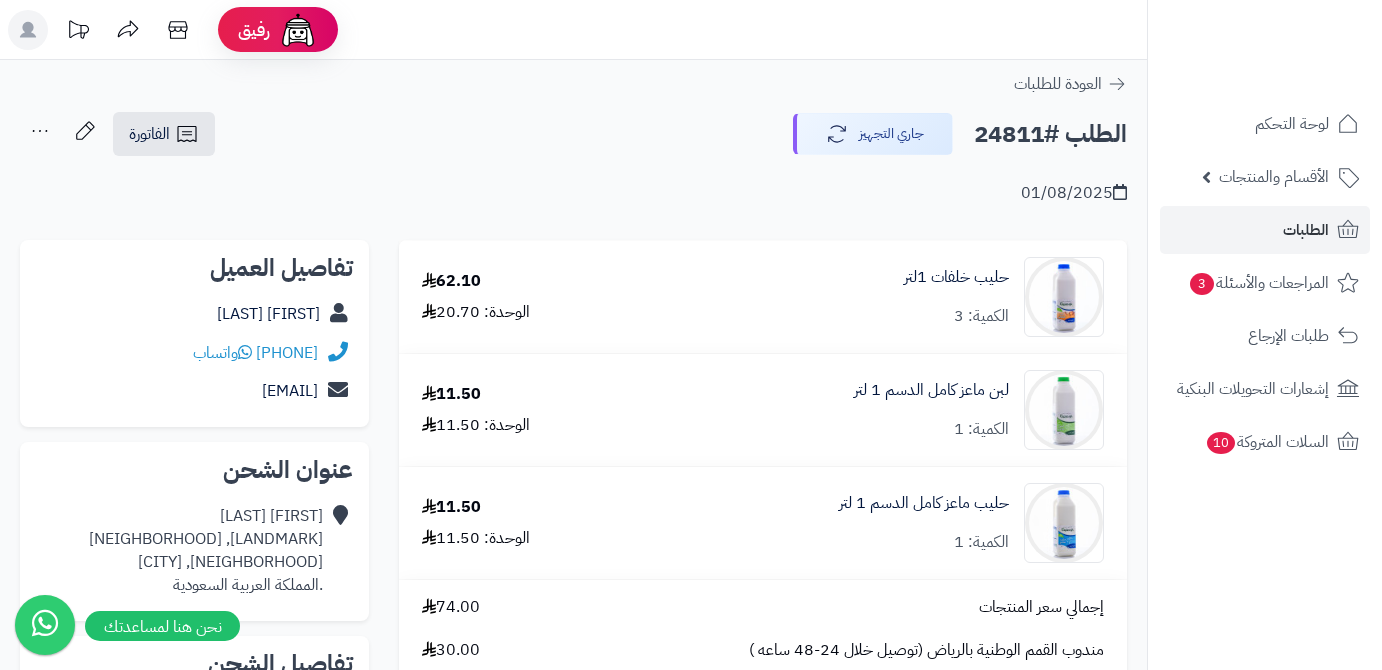 scroll, scrollTop: 0, scrollLeft: 0, axis: both 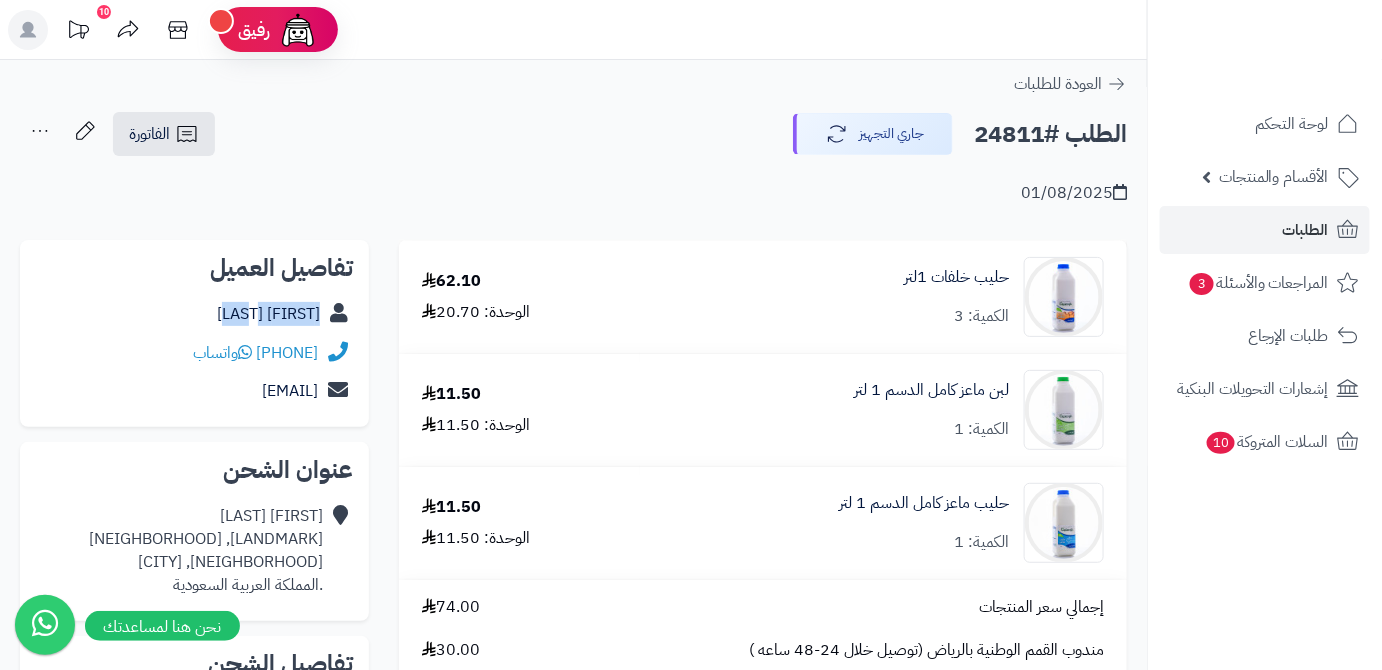 drag, startPoint x: 242, startPoint y: 320, endPoint x: 329, endPoint y: 328, distance: 87.36704 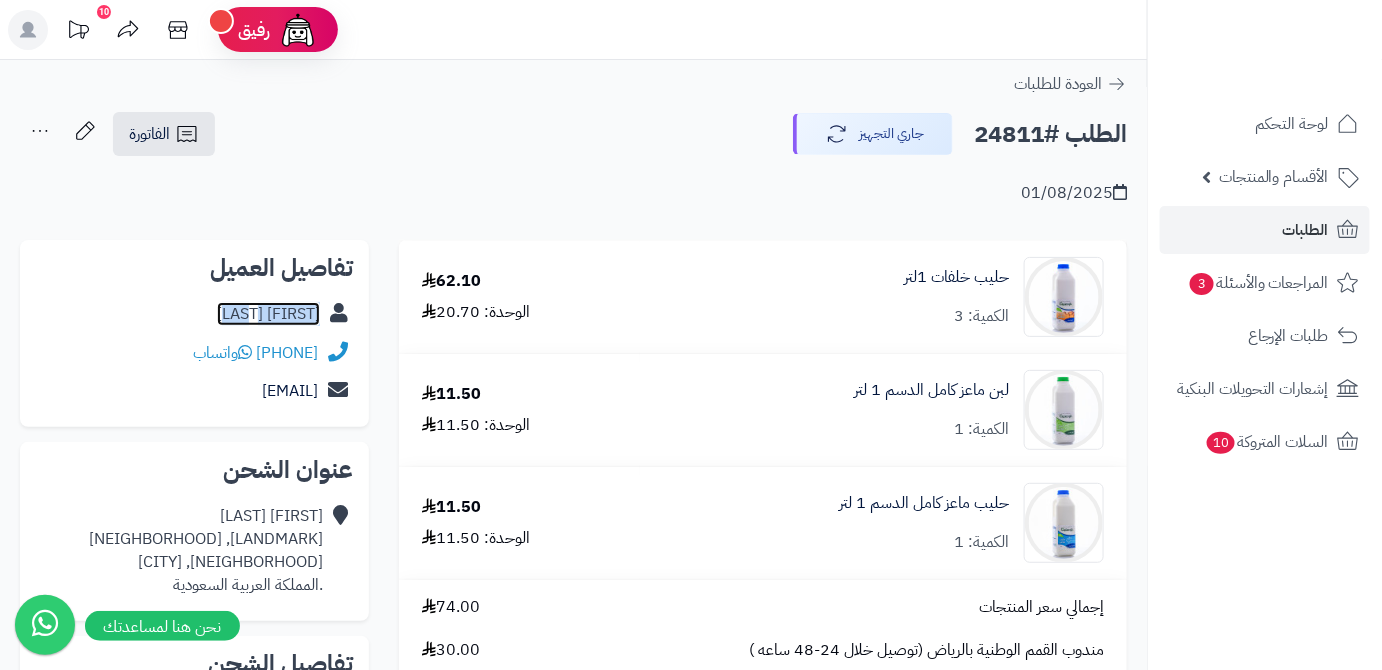 copy on "سامي  ابانمي" 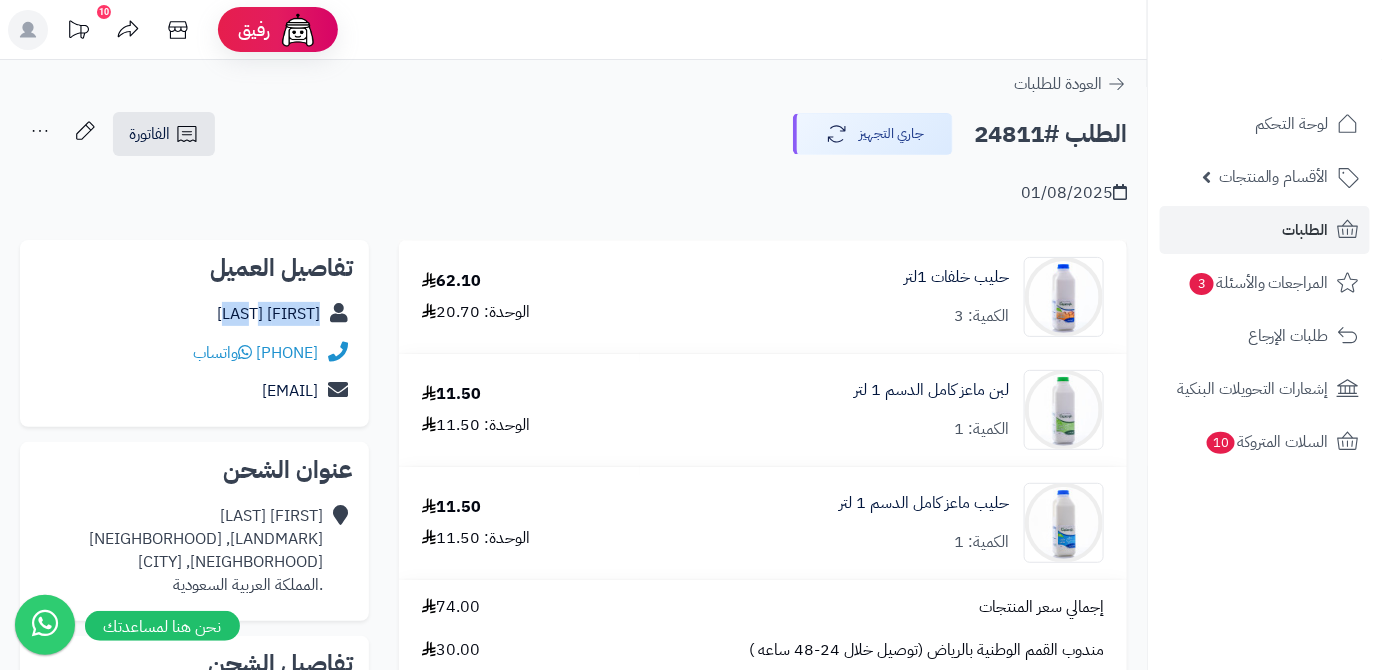 drag, startPoint x: 202, startPoint y: 352, endPoint x: 333, endPoint y: 354, distance: 131.01526 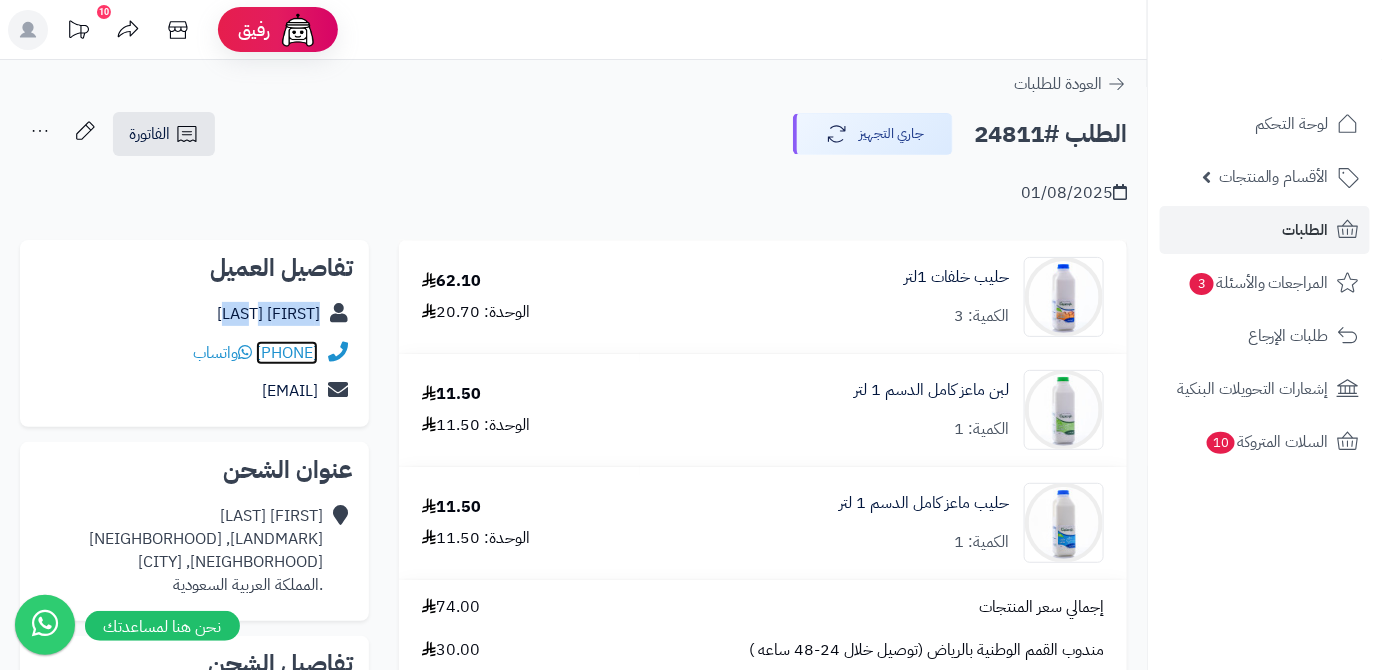 copy on "966505453579" 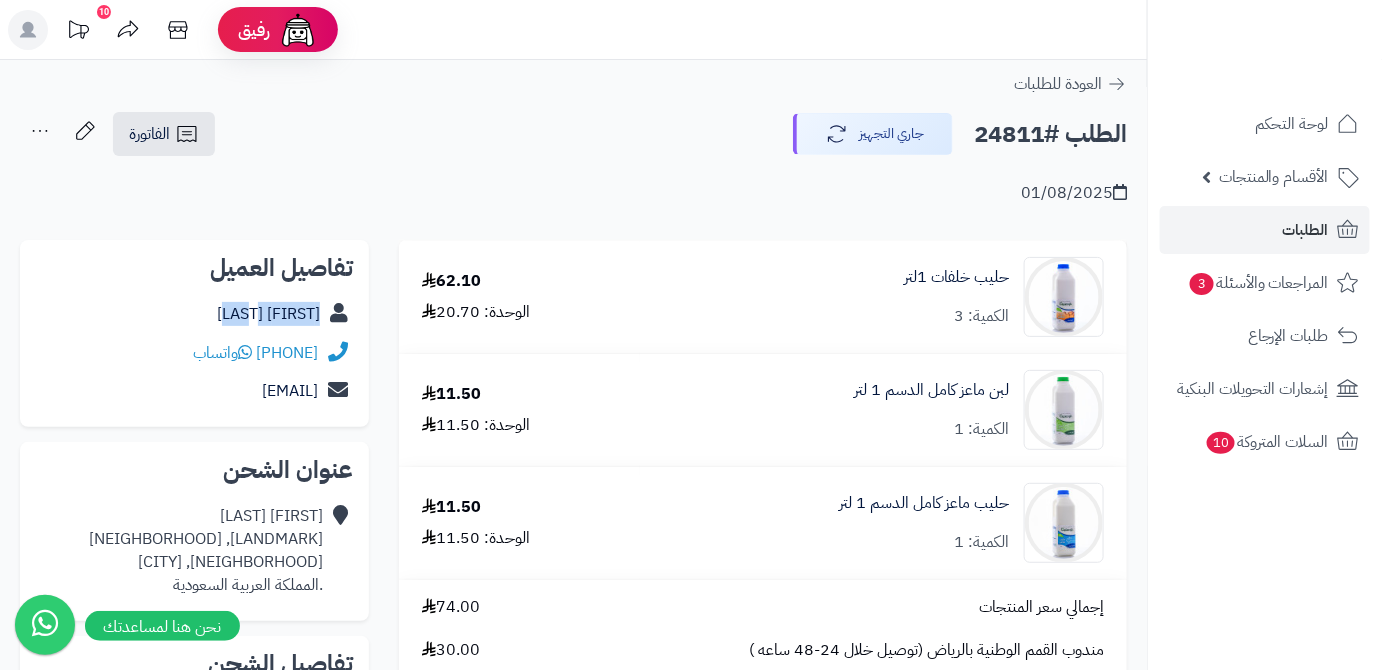 drag, startPoint x: 176, startPoint y: 393, endPoint x: 322, endPoint y: 407, distance: 146.6697 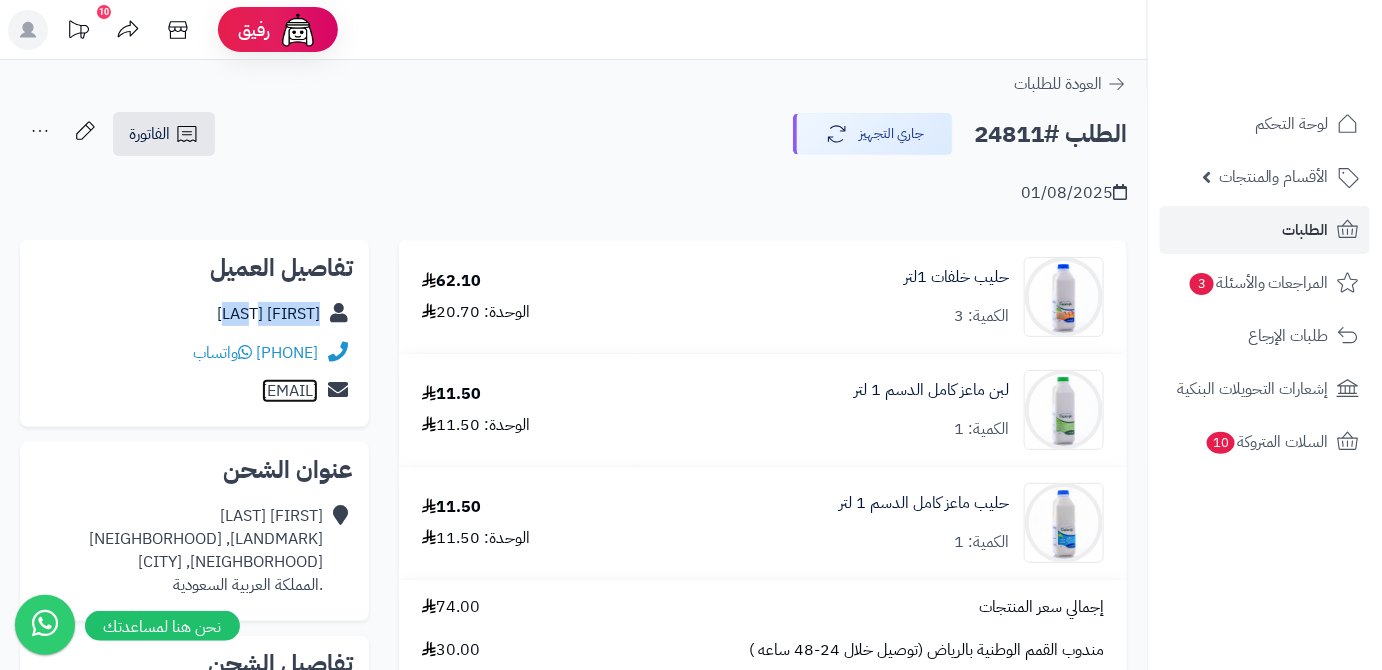 copy on "smabanmi@gmail.com" 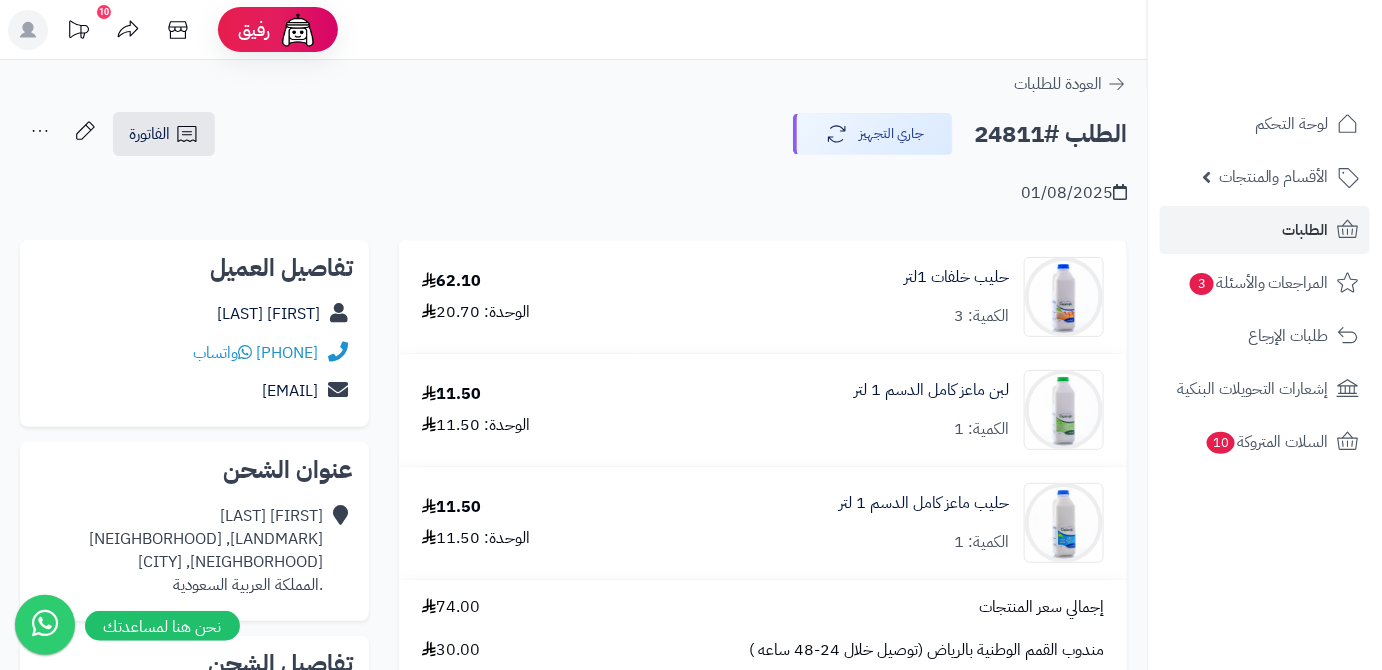 click on "الطلب #24811" at bounding box center [1050, 134] 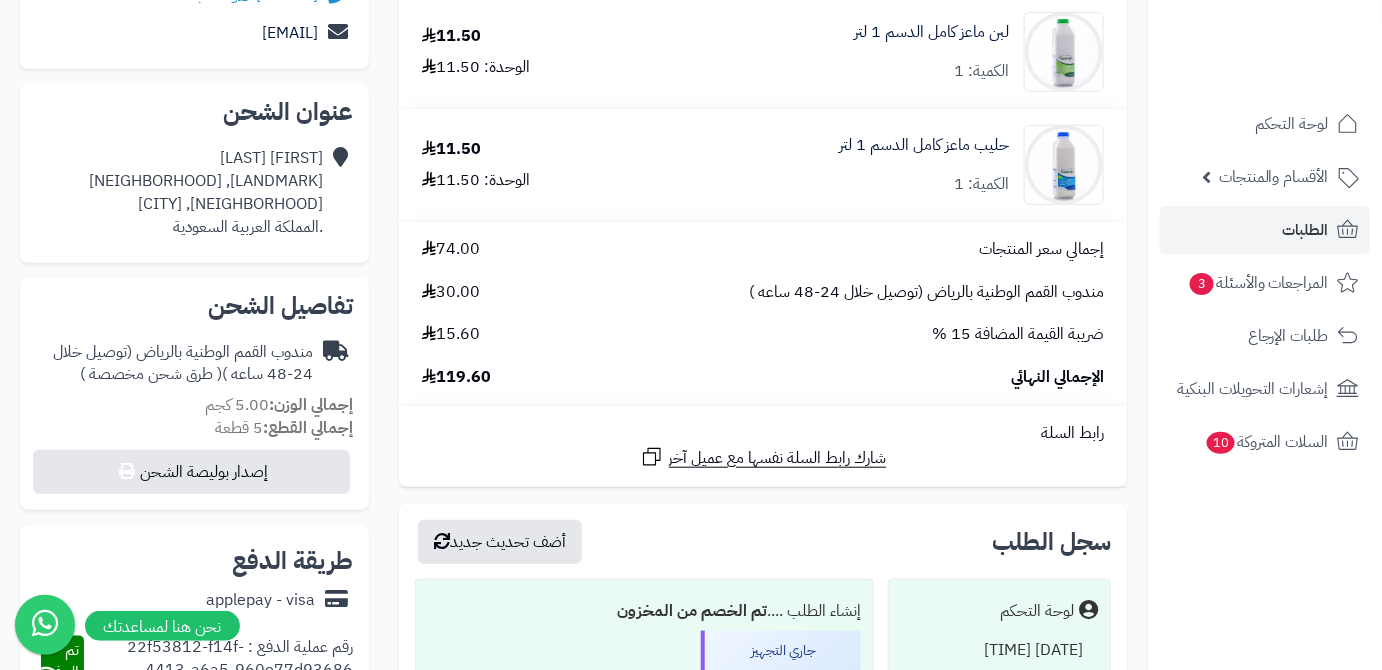scroll, scrollTop: 363, scrollLeft: 0, axis: vertical 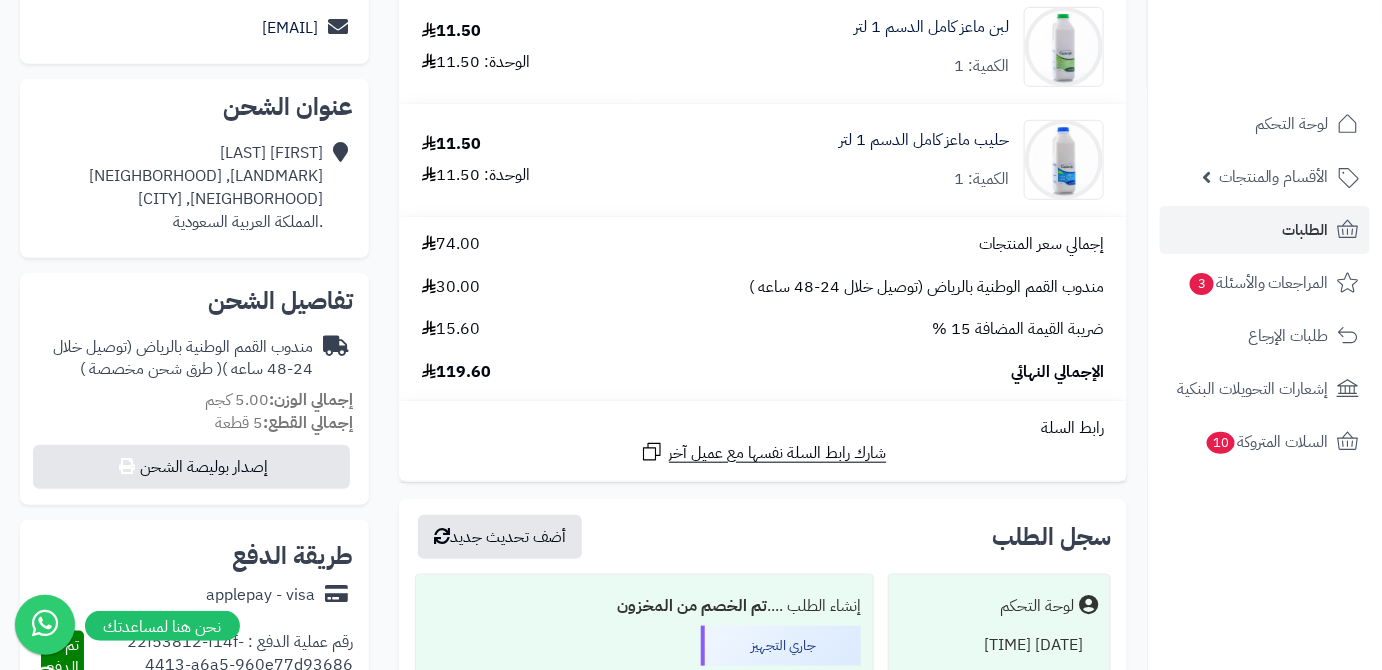 drag, startPoint x: 496, startPoint y: 376, endPoint x: 437, endPoint y: 376, distance: 59 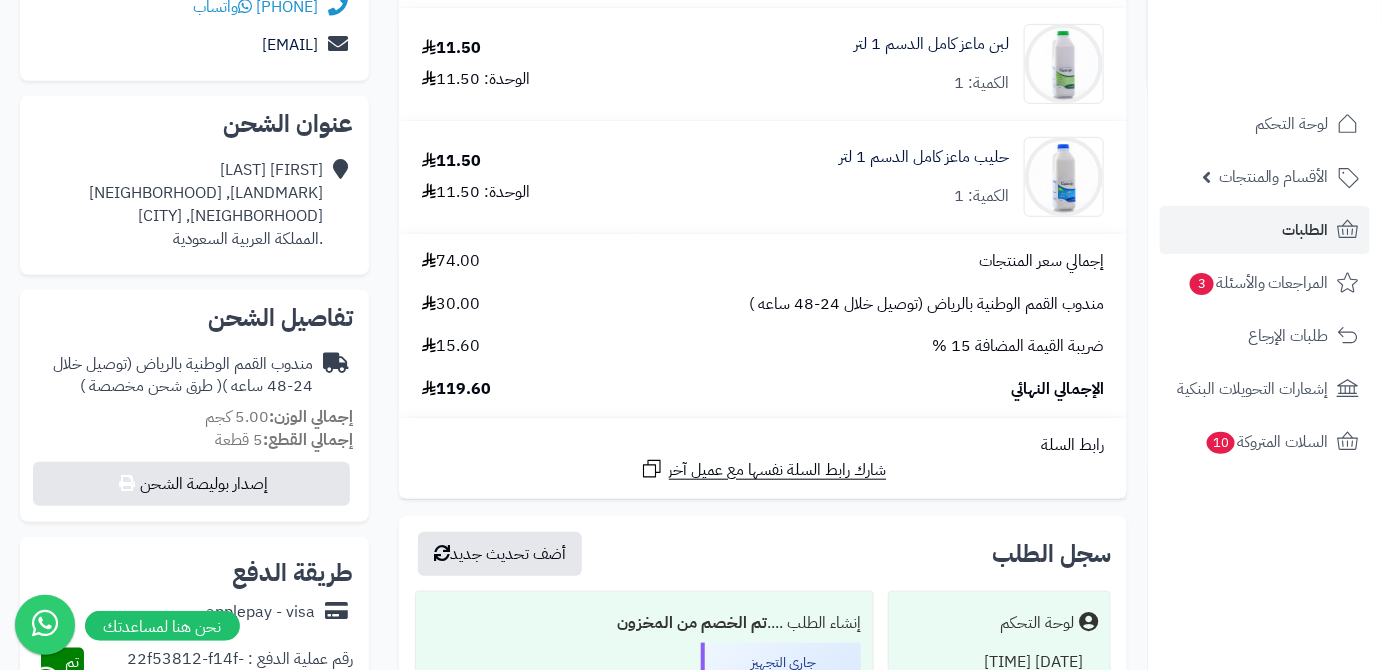 scroll, scrollTop: 0, scrollLeft: 0, axis: both 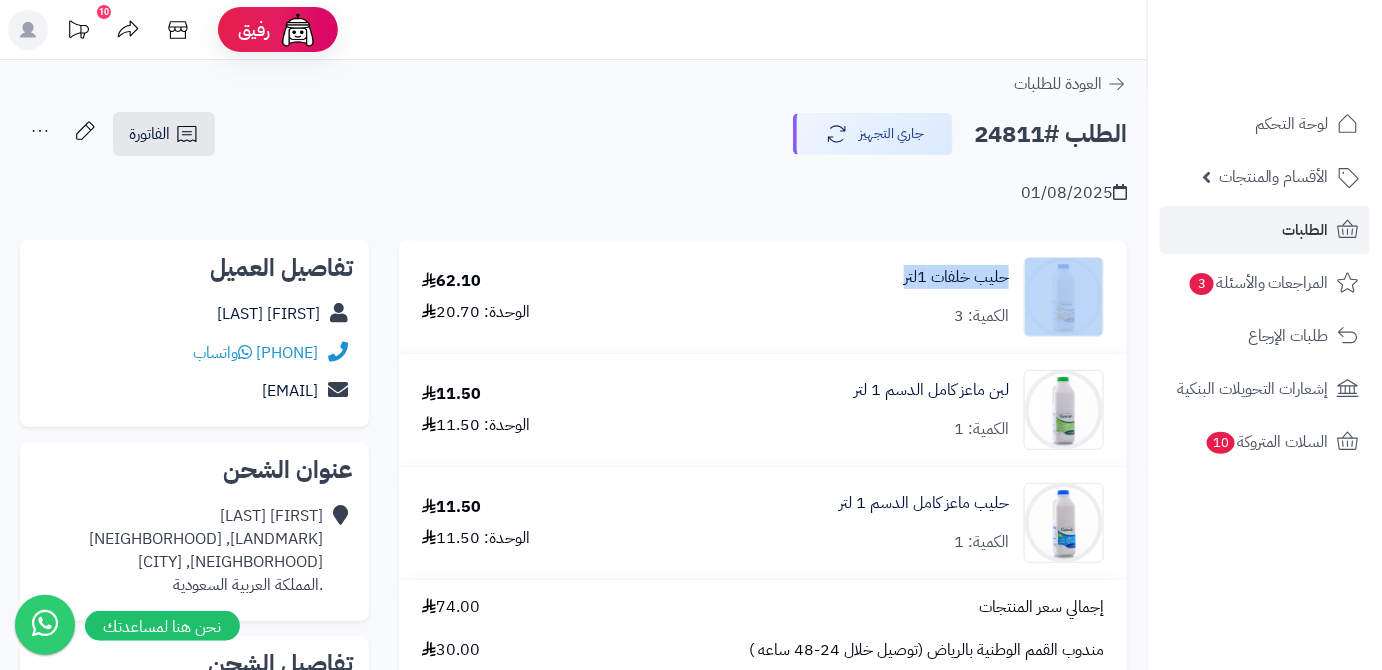 drag, startPoint x: 1019, startPoint y: 277, endPoint x: 877, endPoint y: 293, distance: 142.89856 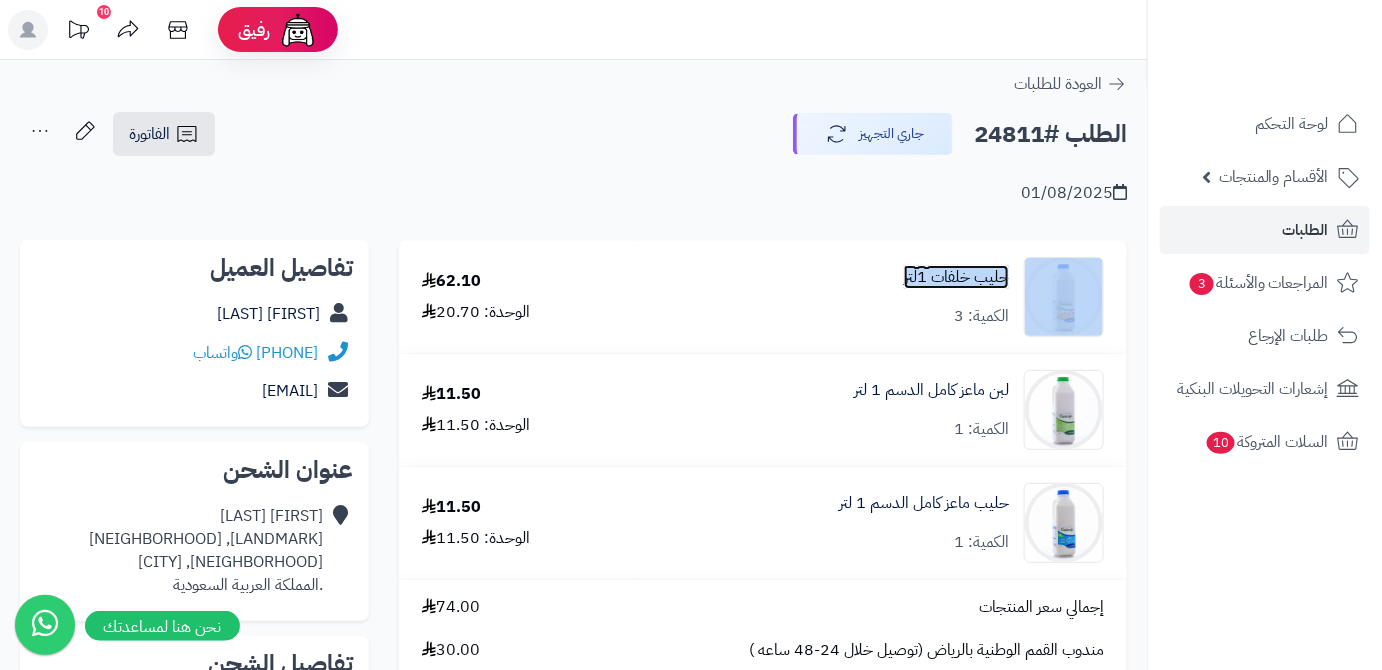 drag, startPoint x: 914, startPoint y: 280, endPoint x: 916, endPoint y: 294, distance: 14.142136 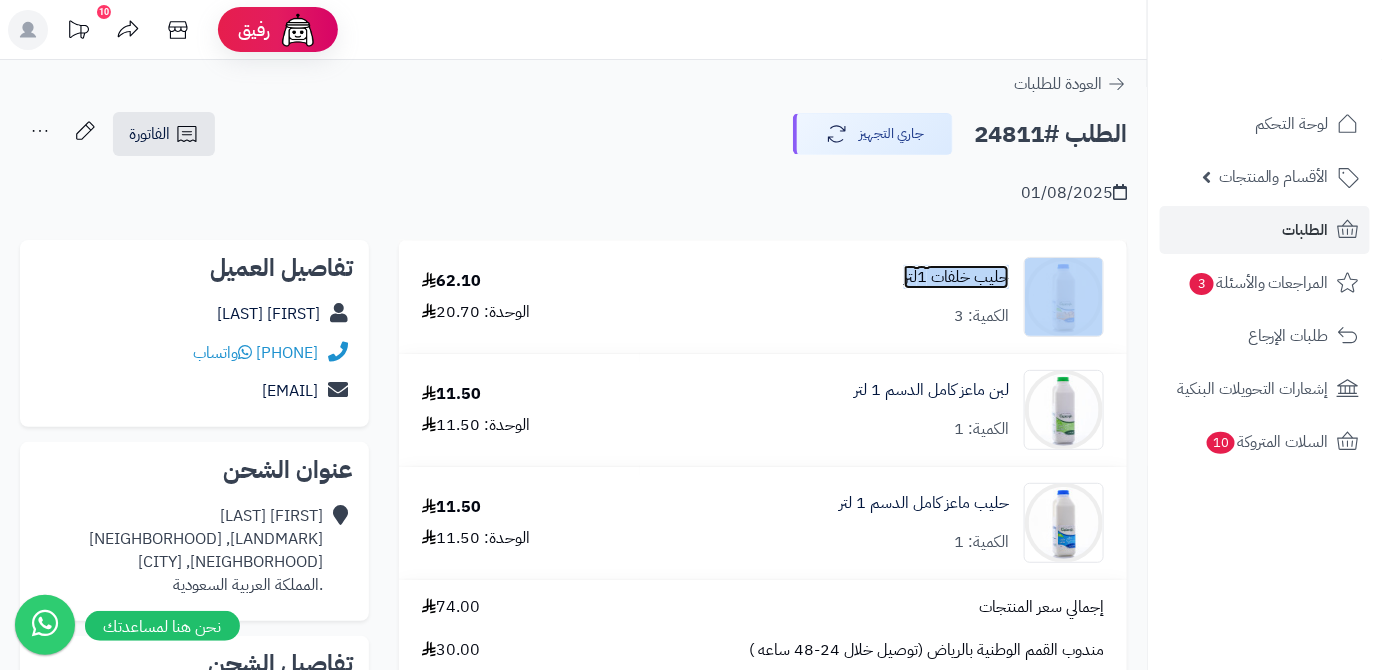 copy on "حليب خلفات 1لتر" 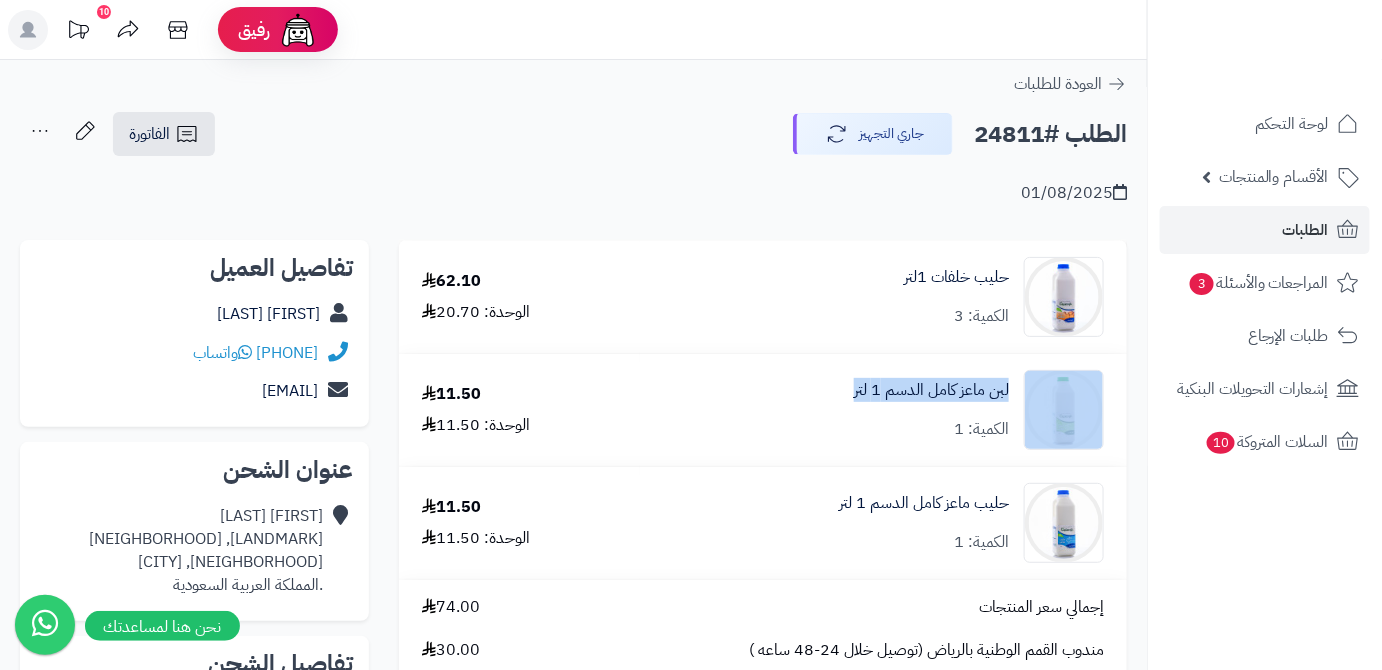 drag, startPoint x: 1017, startPoint y: 392, endPoint x: 827, endPoint y: 393, distance: 190.00262 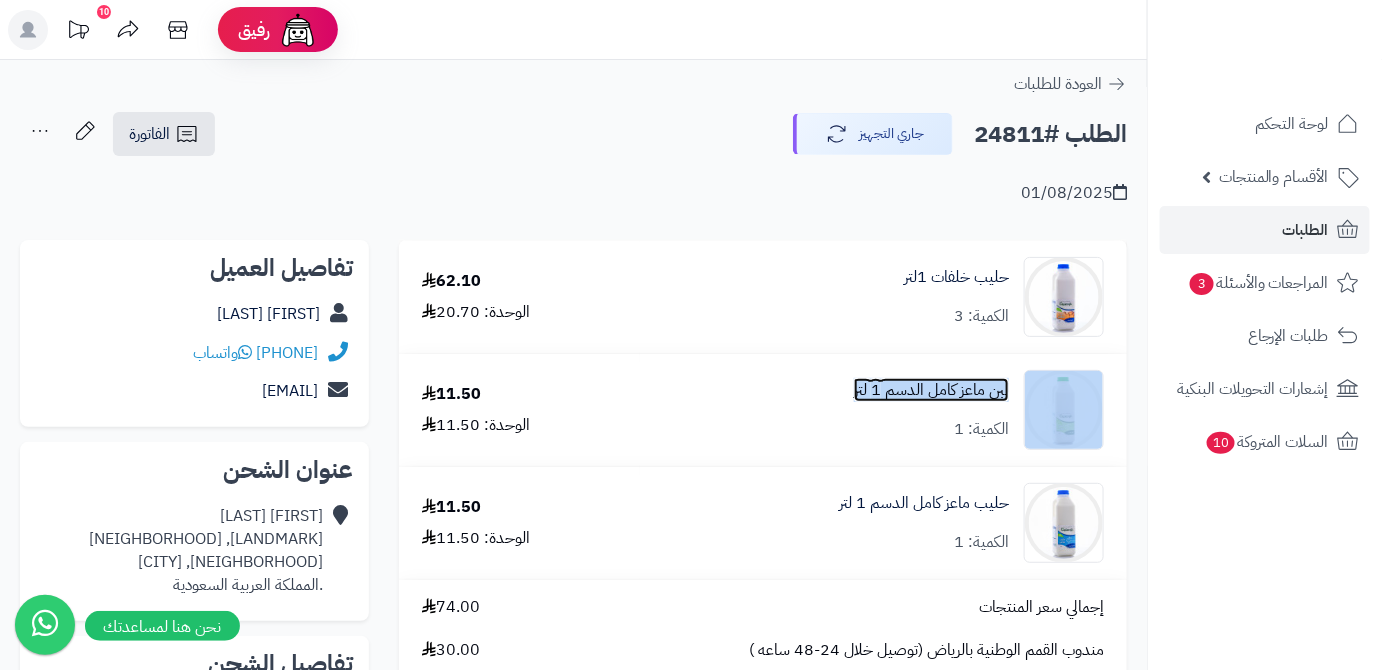 copy on "لبن ماعز   كامل الدسم  1  لتر" 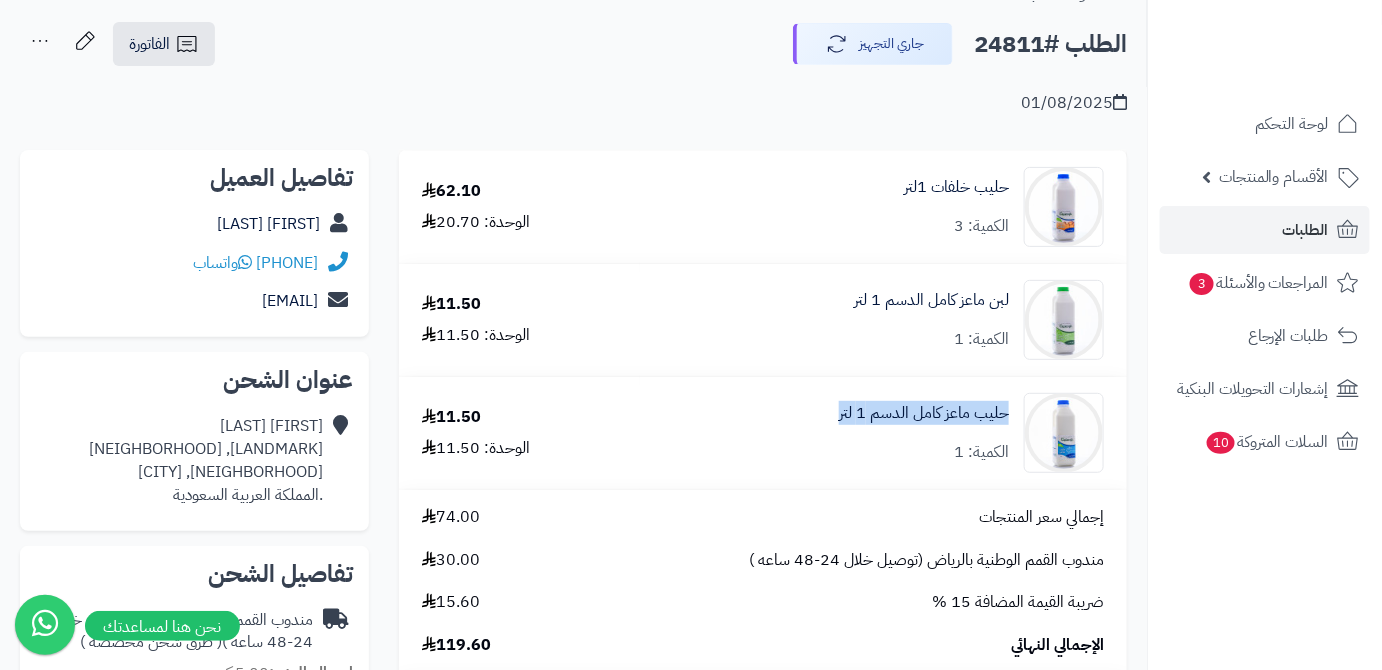 drag, startPoint x: 1015, startPoint y: 415, endPoint x: 833, endPoint y: 420, distance: 182.06866 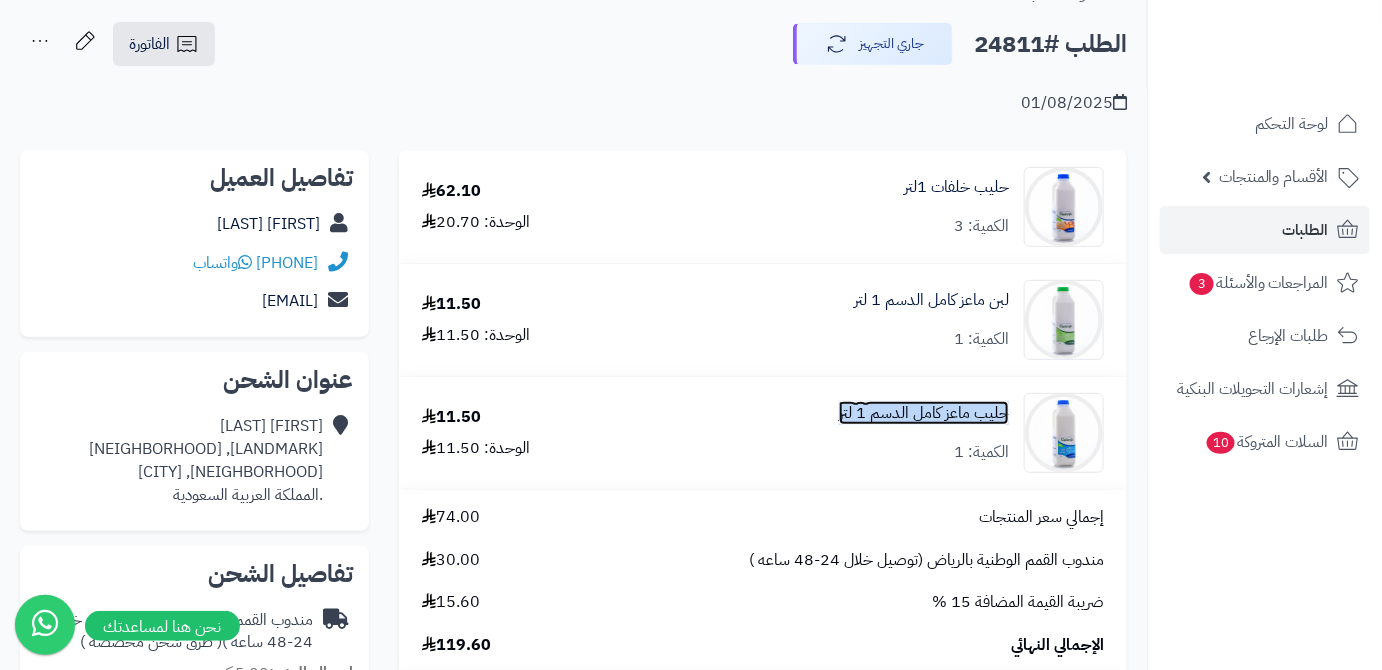 copy on "حليب ماعز  كامل الدسم 1 لتر" 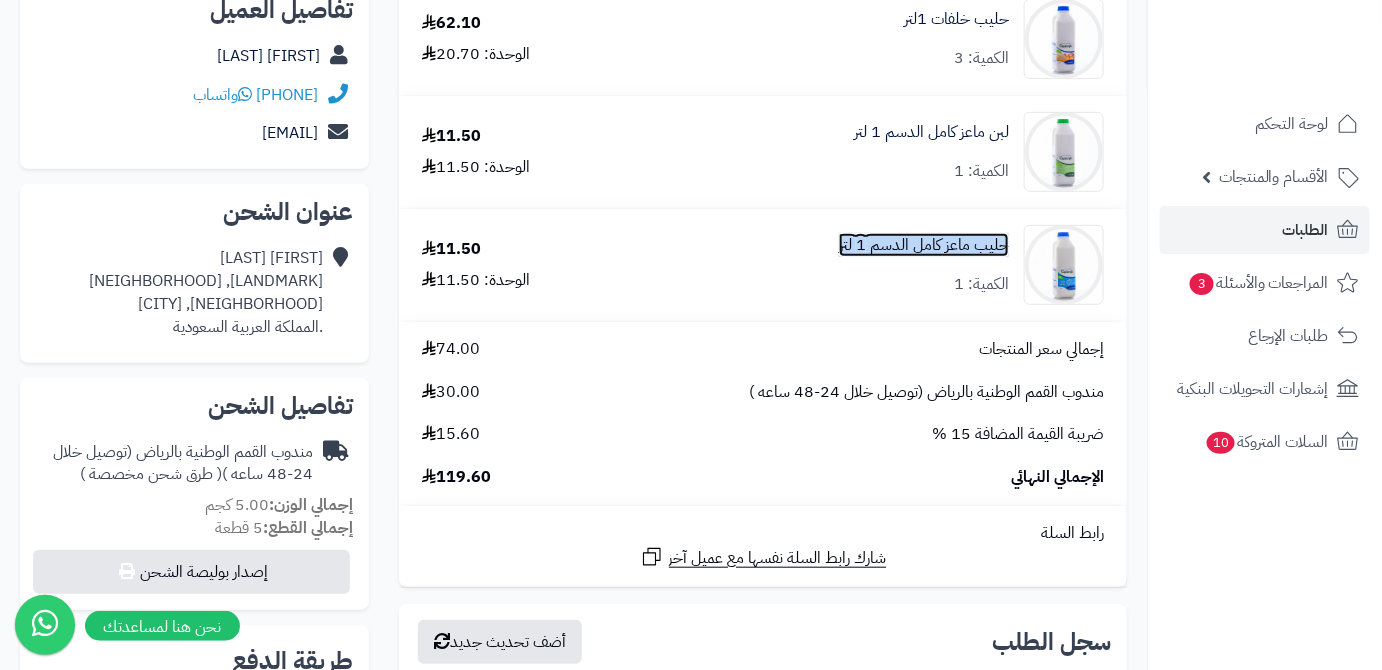 scroll, scrollTop: 363, scrollLeft: 0, axis: vertical 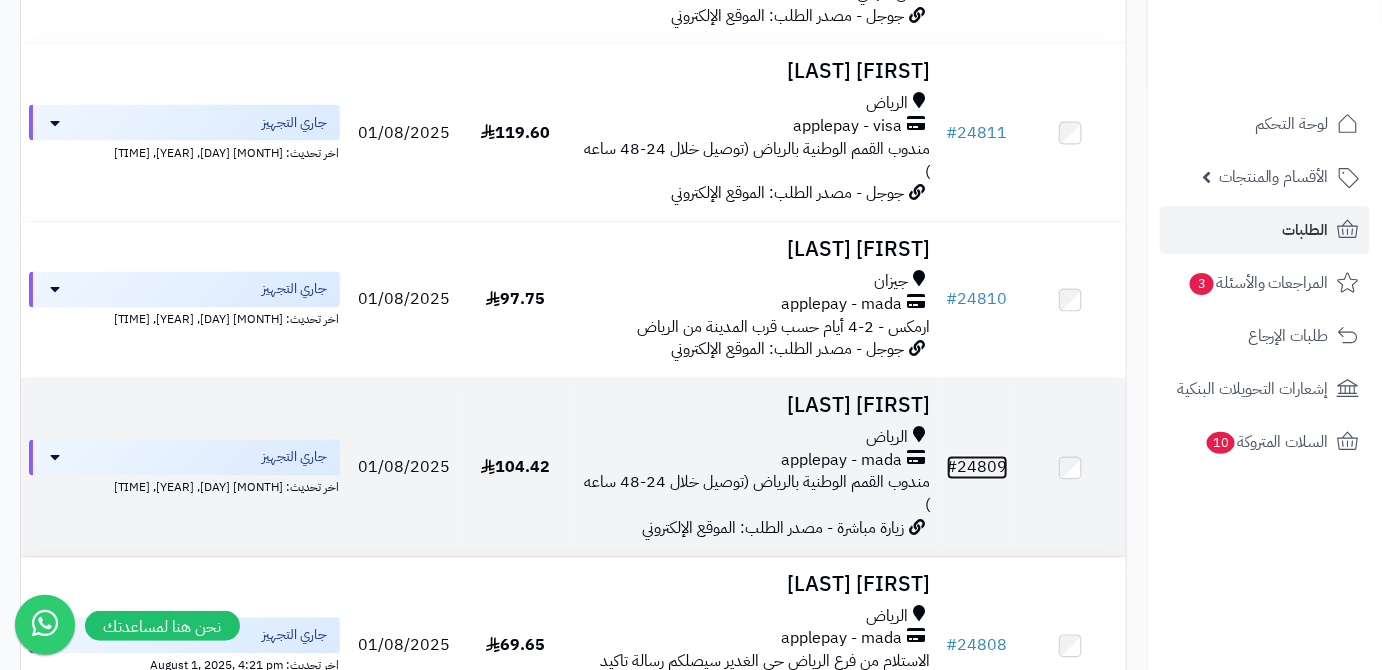 click on "# 24809" at bounding box center [977, 468] 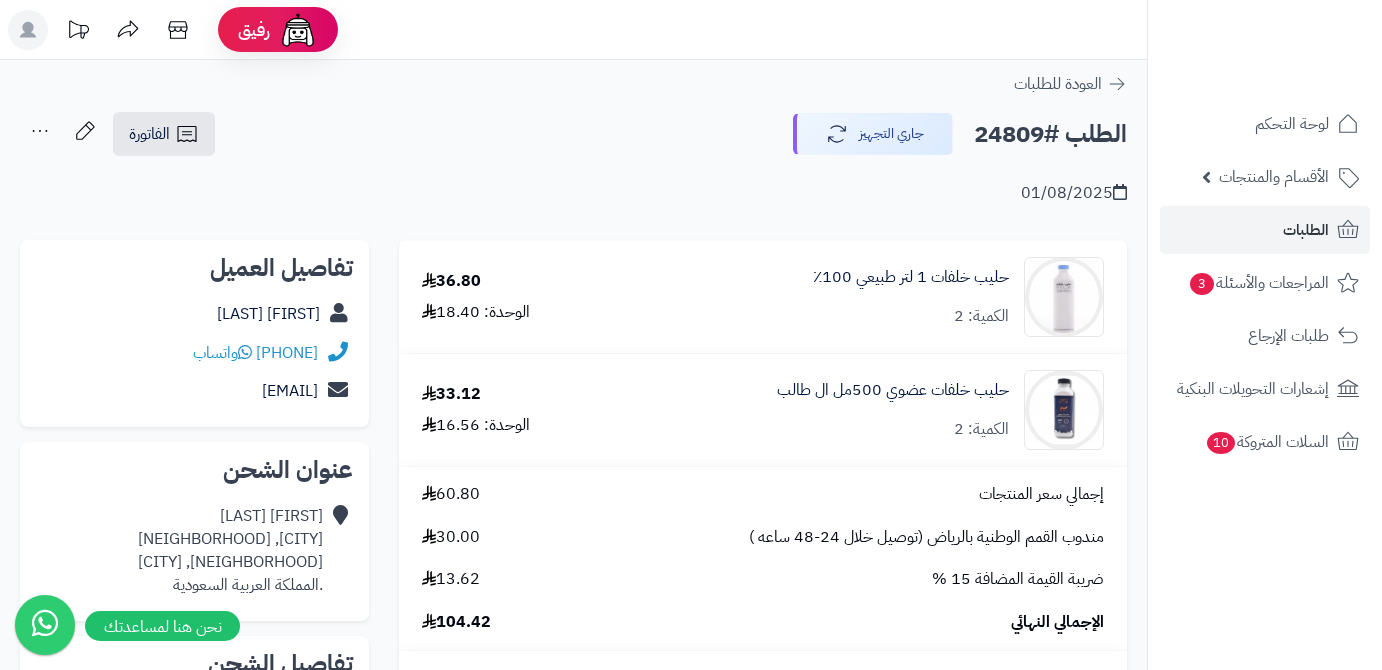 scroll, scrollTop: 0, scrollLeft: 0, axis: both 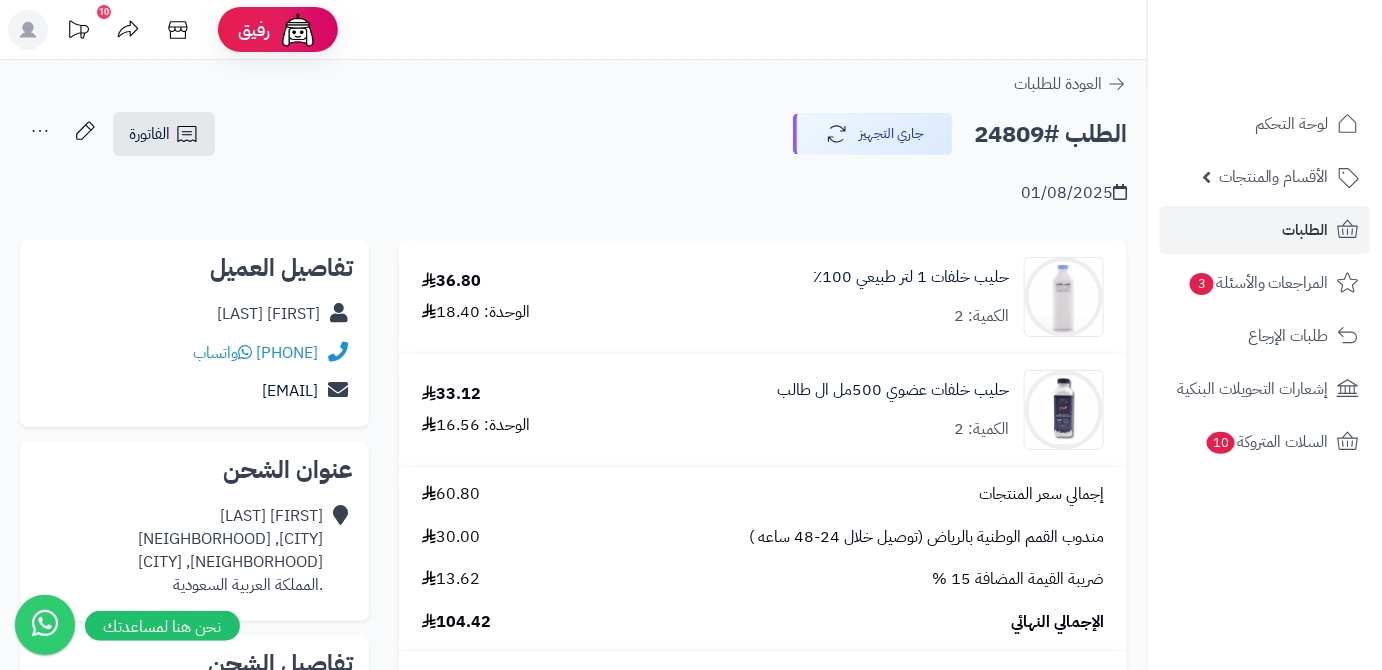 drag, startPoint x: 171, startPoint y: 317, endPoint x: 320, endPoint y: 320, distance: 149.0302 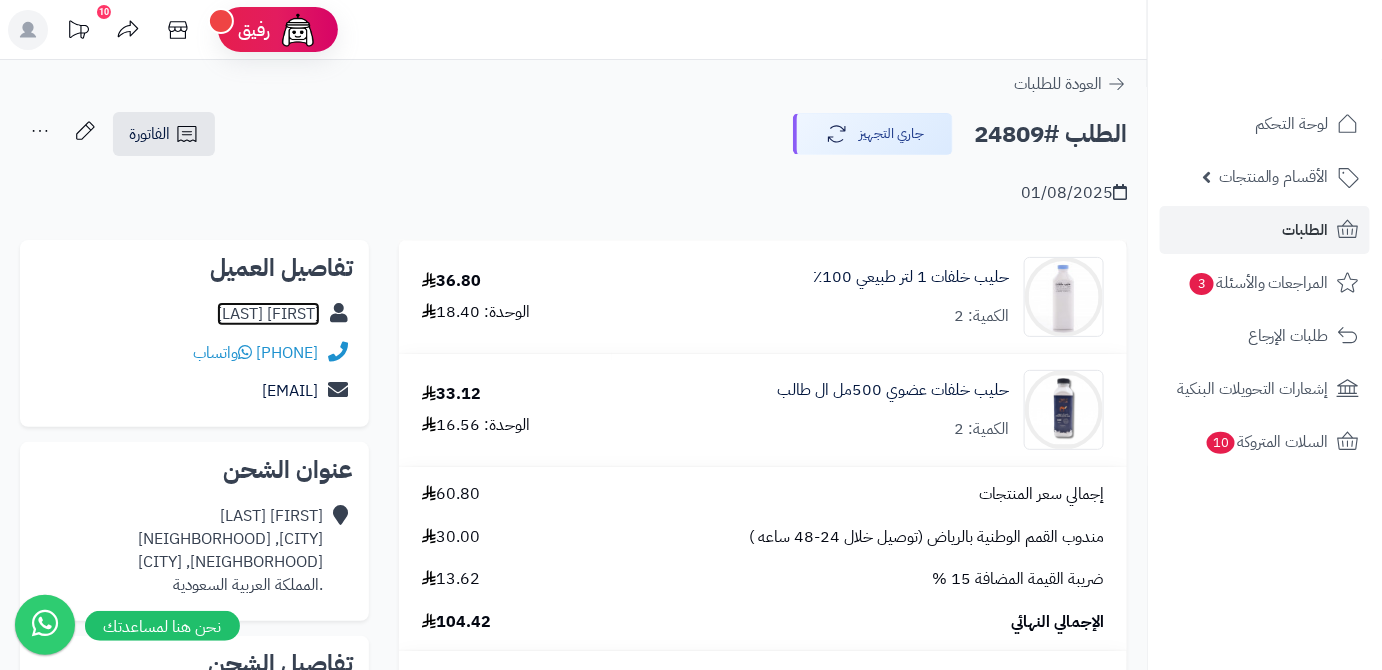copy on "عبدالحميد العنزي  العنزي" 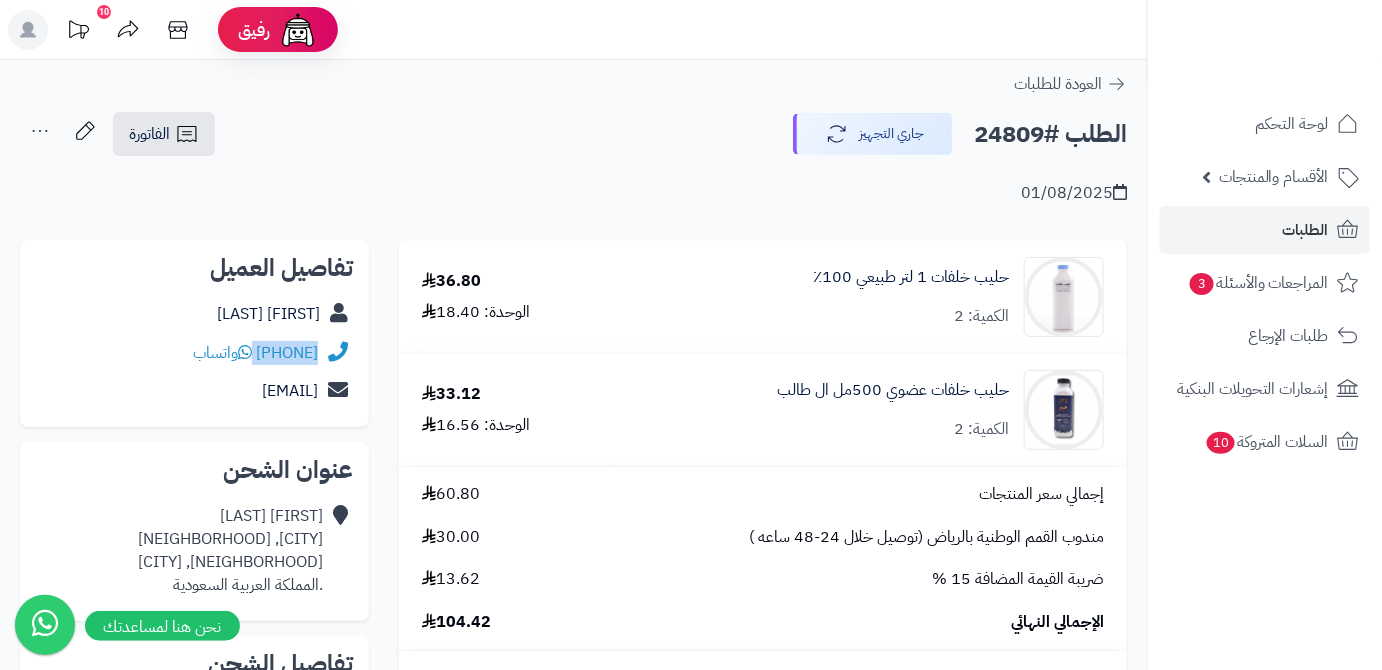 drag, startPoint x: 200, startPoint y: 349, endPoint x: 315, endPoint y: 339, distance: 115.43397 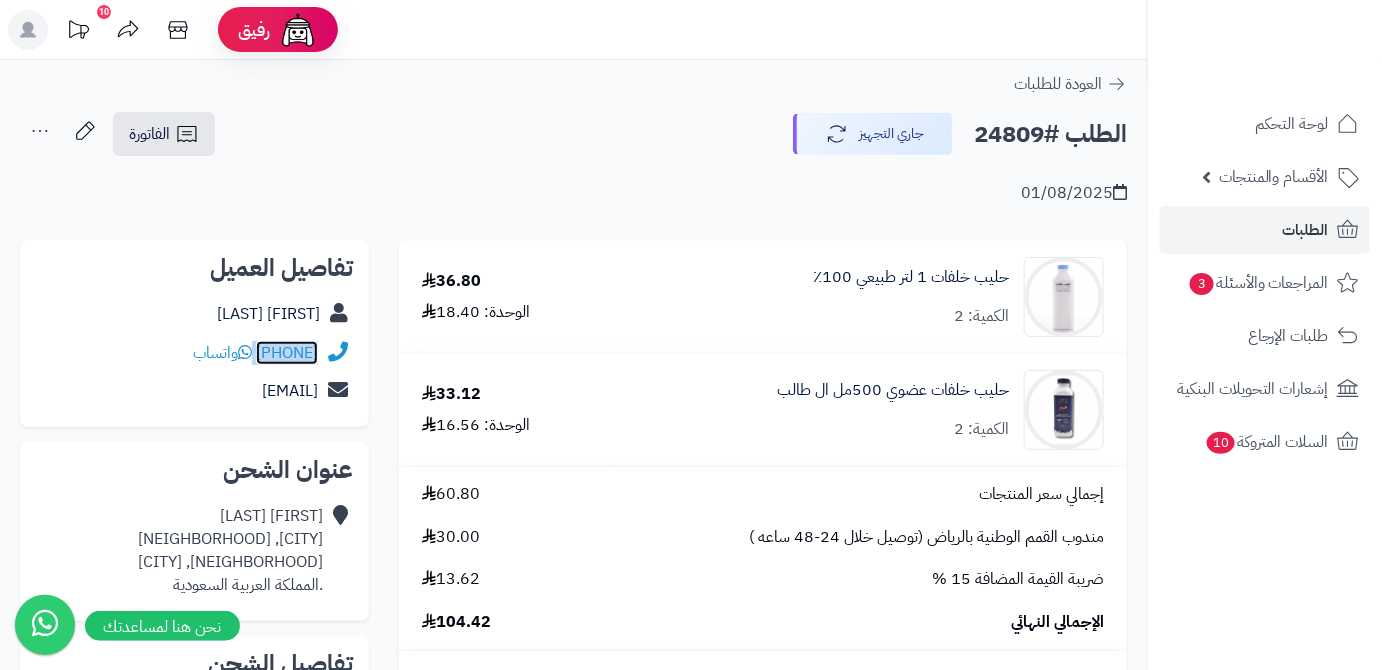 copy on "966531280559" 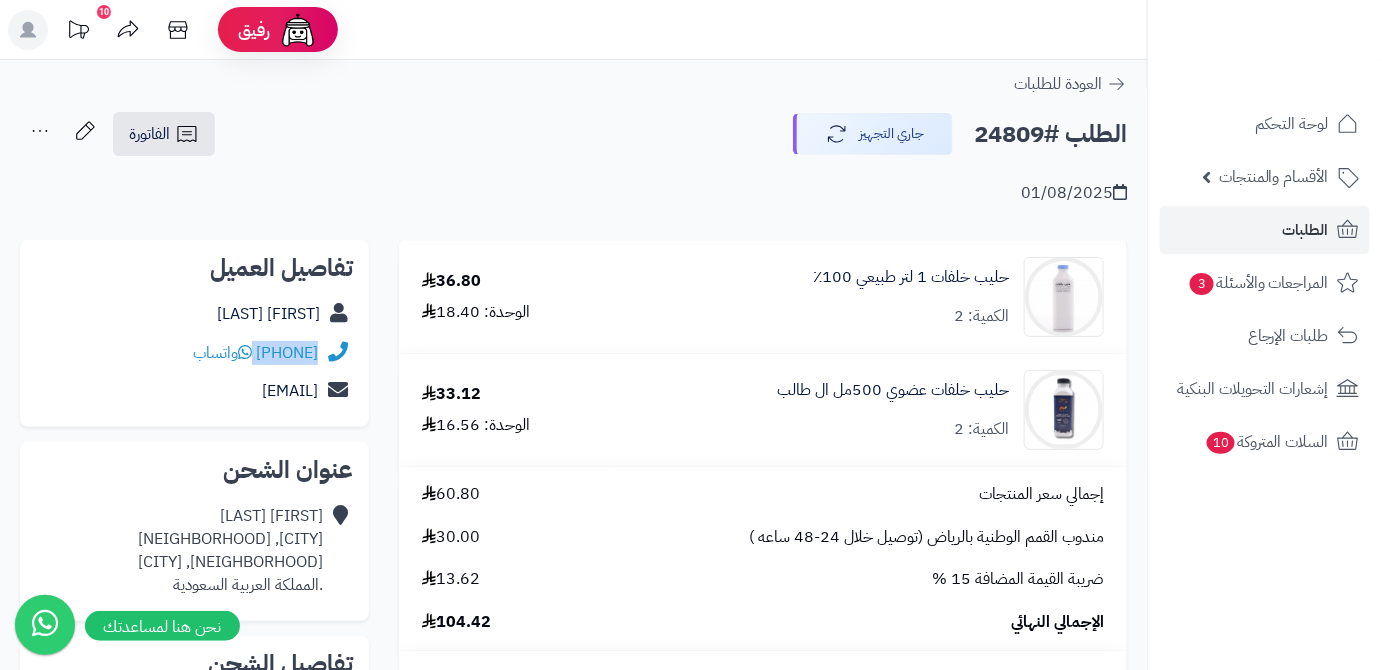 drag, startPoint x: 152, startPoint y: 391, endPoint x: 333, endPoint y: 401, distance: 181.27603 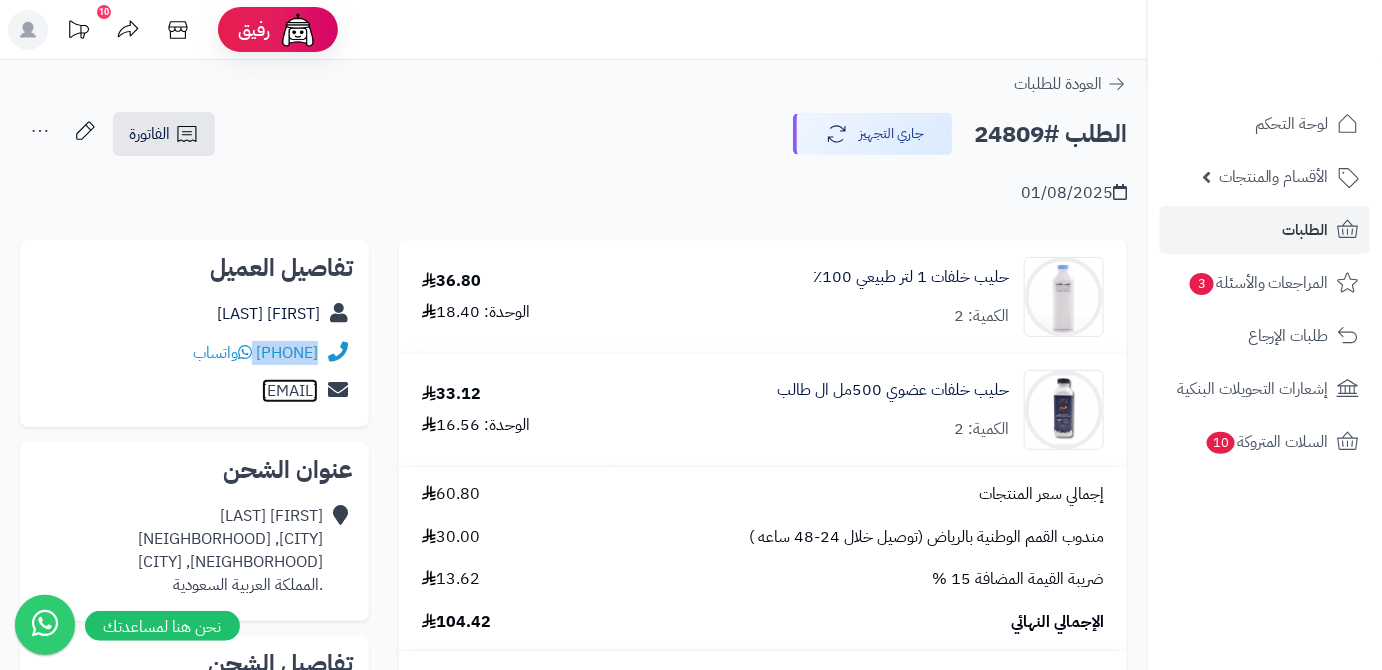copy on "a134868a@gmail.com" 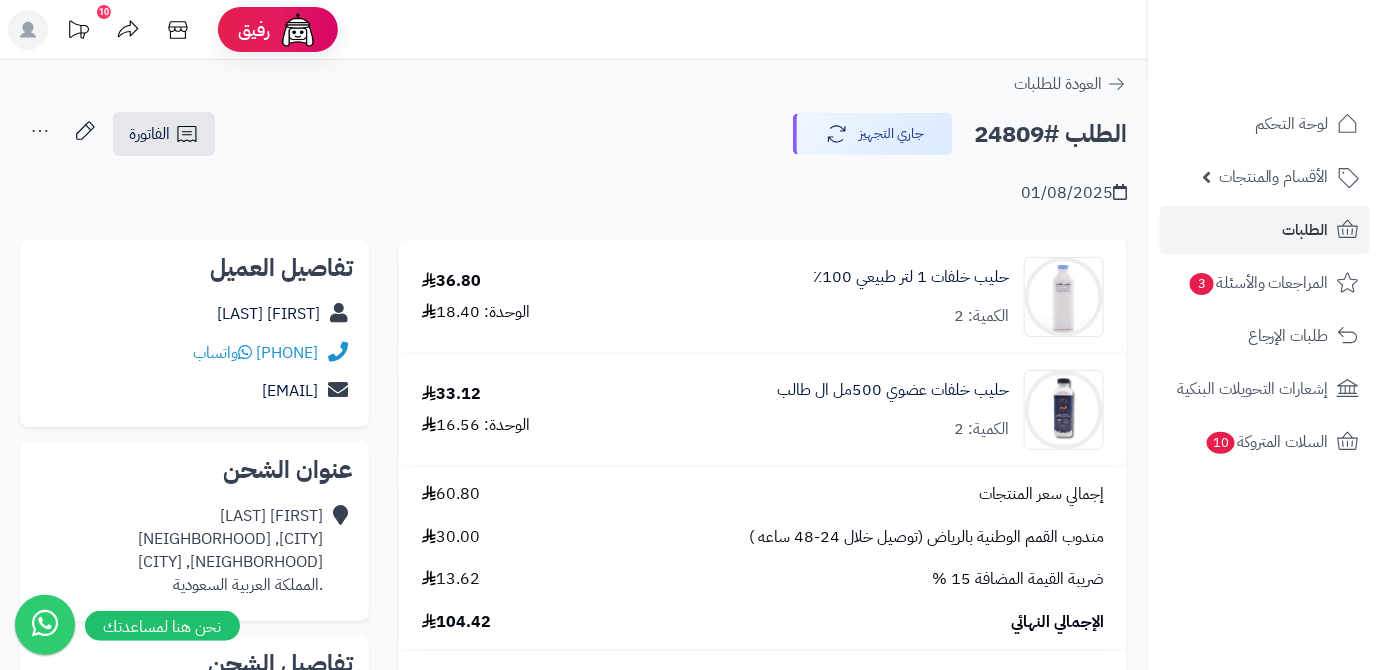 click on "الطلب #24809" at bounding box center [1050, 134] 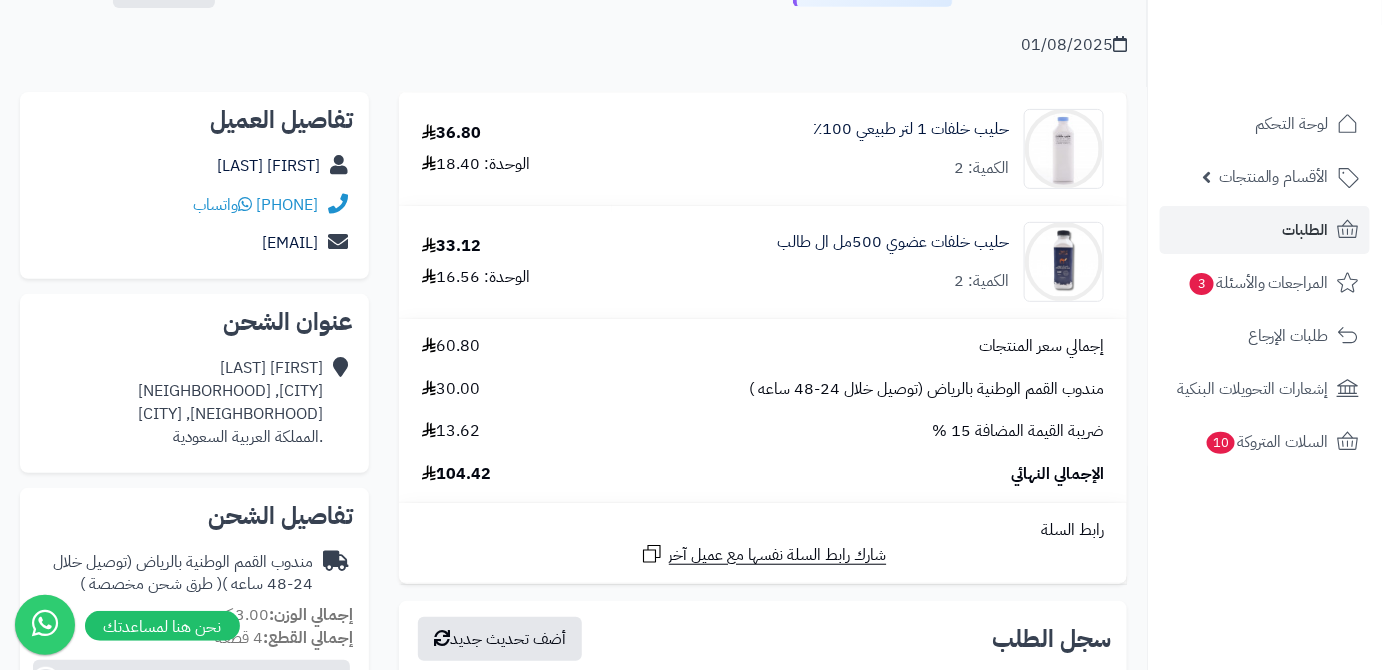 scroll, scrollTop: 272, scrollLeft: 0, axis: vertical 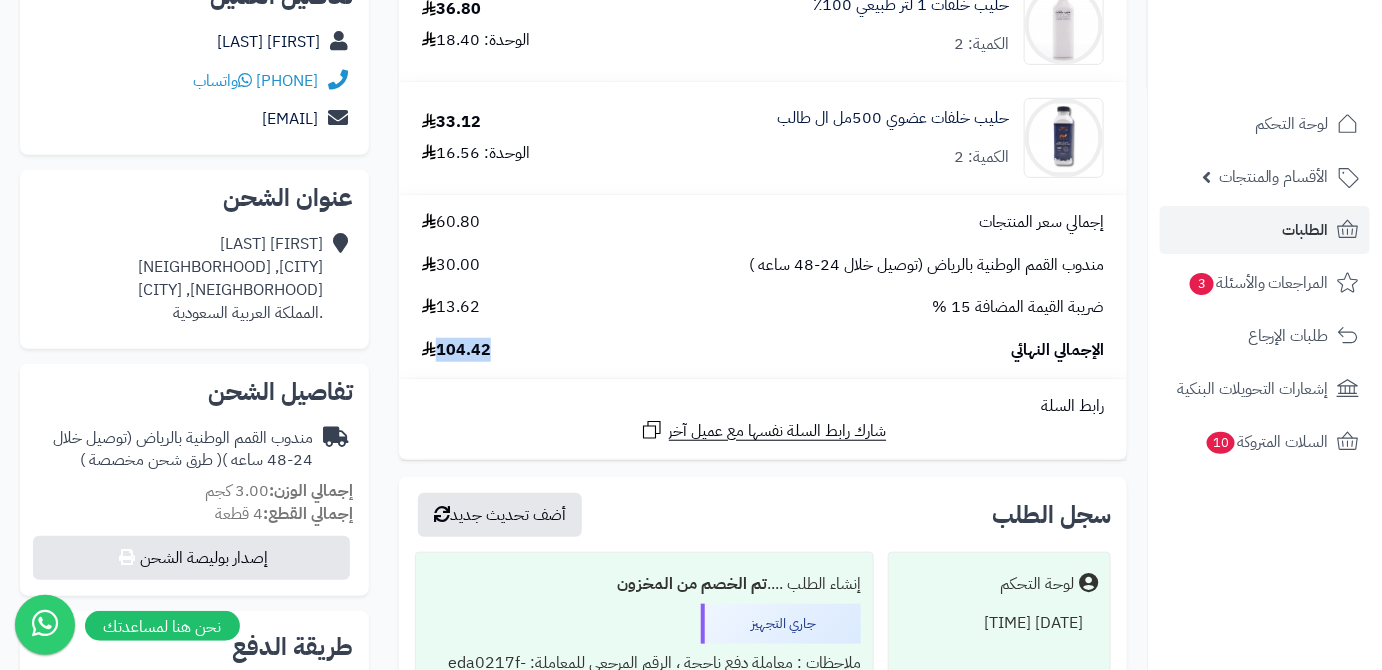 drag, startPoint x: 493, startPoint y: 341, endPoint x: 441, endPoint y: 352, distance: 53.15073 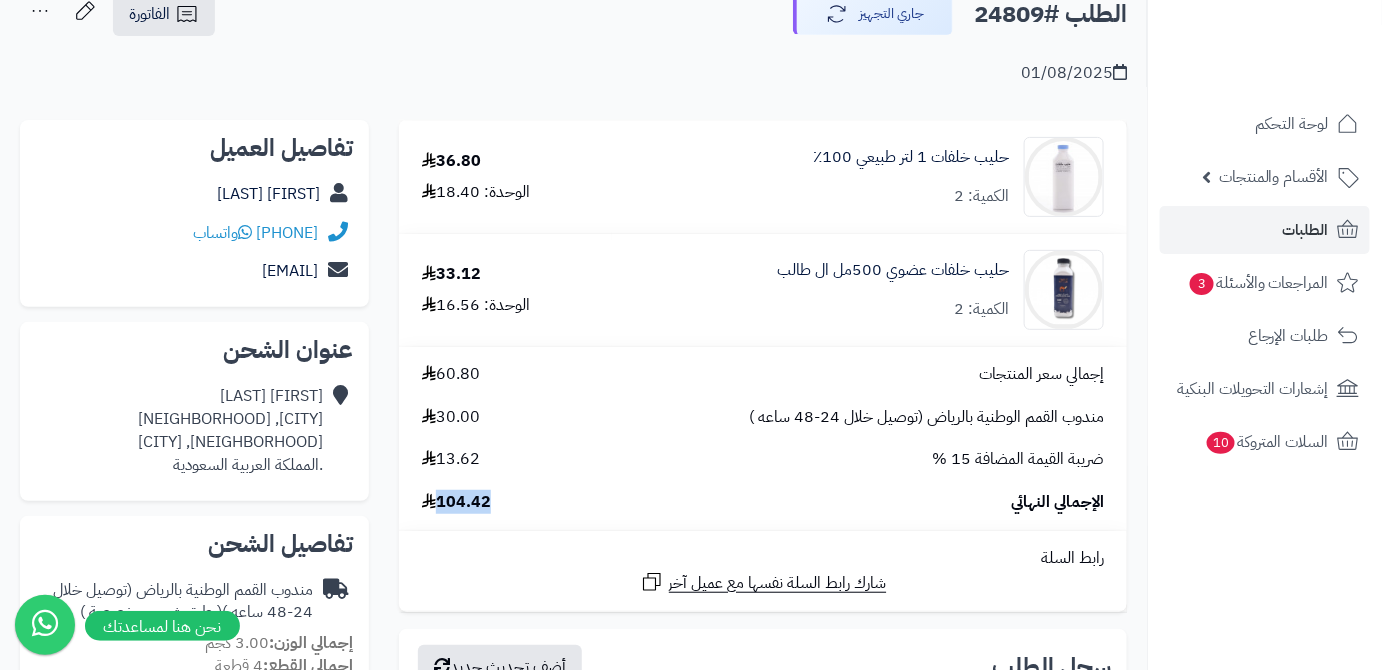 scroll, scrollTop: 0, scrollLeft: 0, axis: both 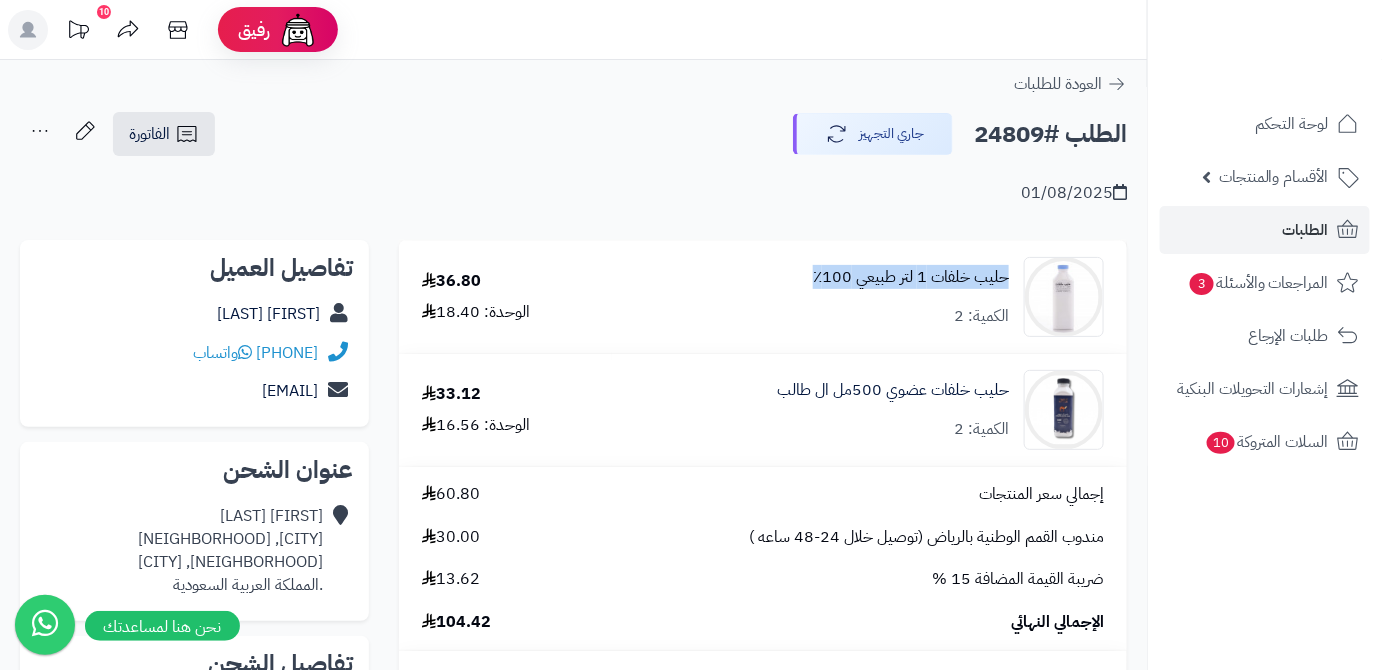 drag, startPoint x: 1016, startPoint y: 279, endPoint x: 816, endPoint y: 282, distance: 200.02249 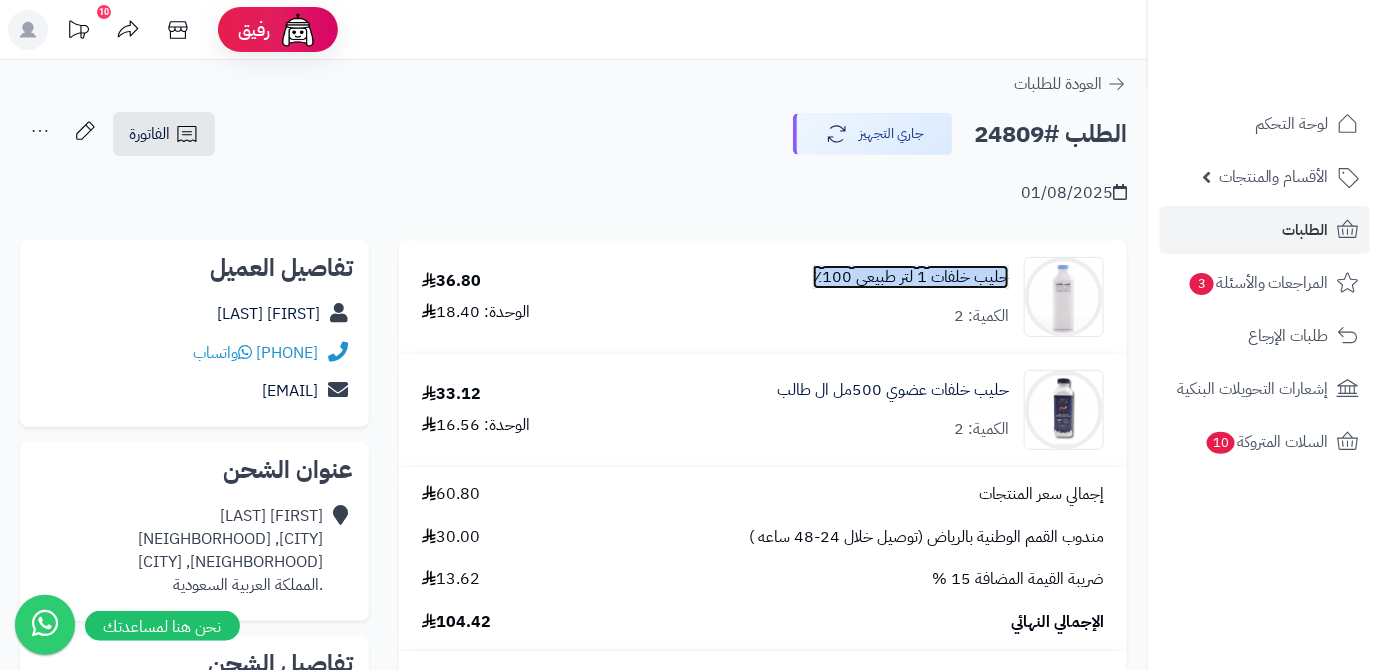 copy on "حليب خلفات 1 لتر  طبيعي 100٪؜" 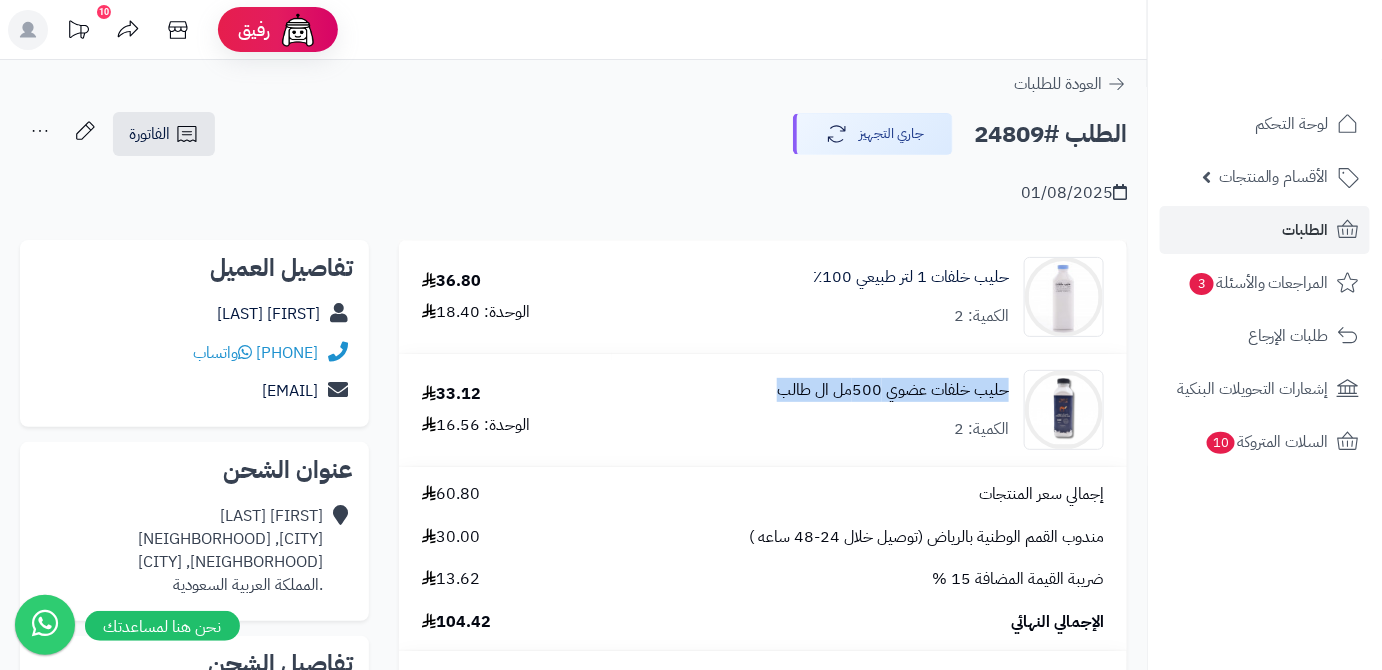 drag, startPoint x: 1013, startPoint y: 395, endPoint x: 778, endPoint y: 399, distance: 235.03404 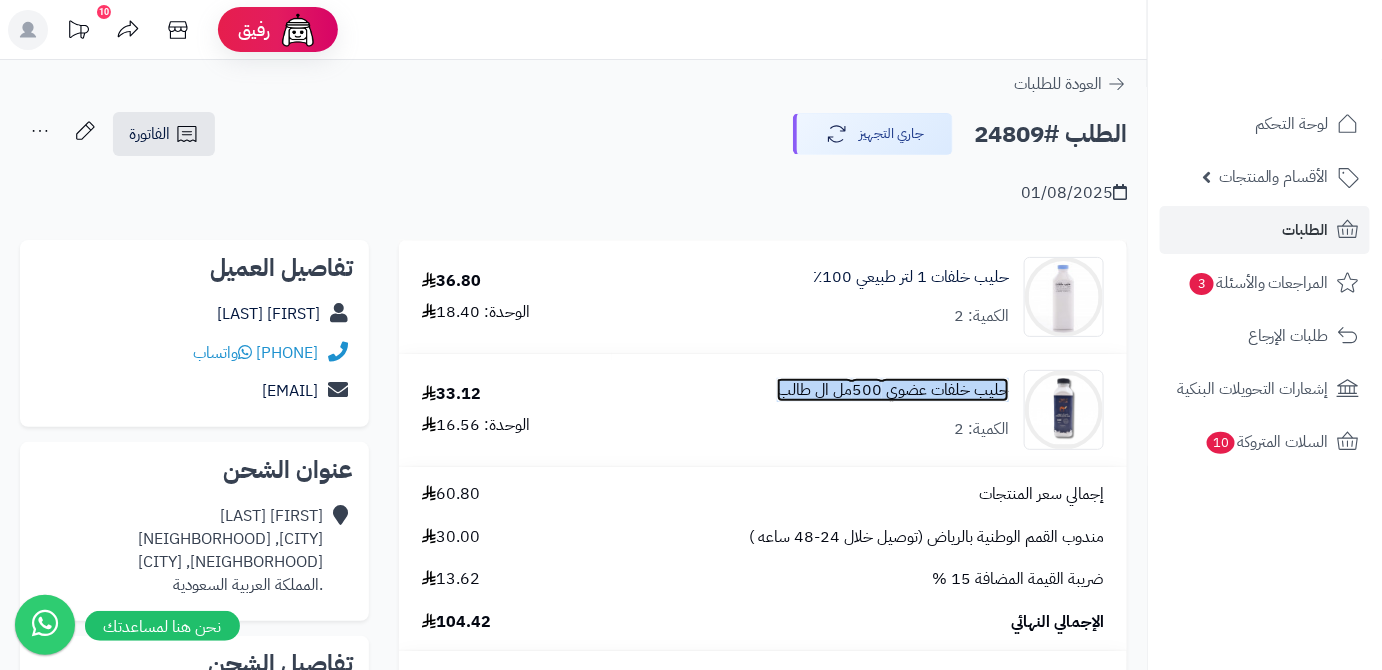 copy on "حليب خلفات عضوي 500مل ال طالب" 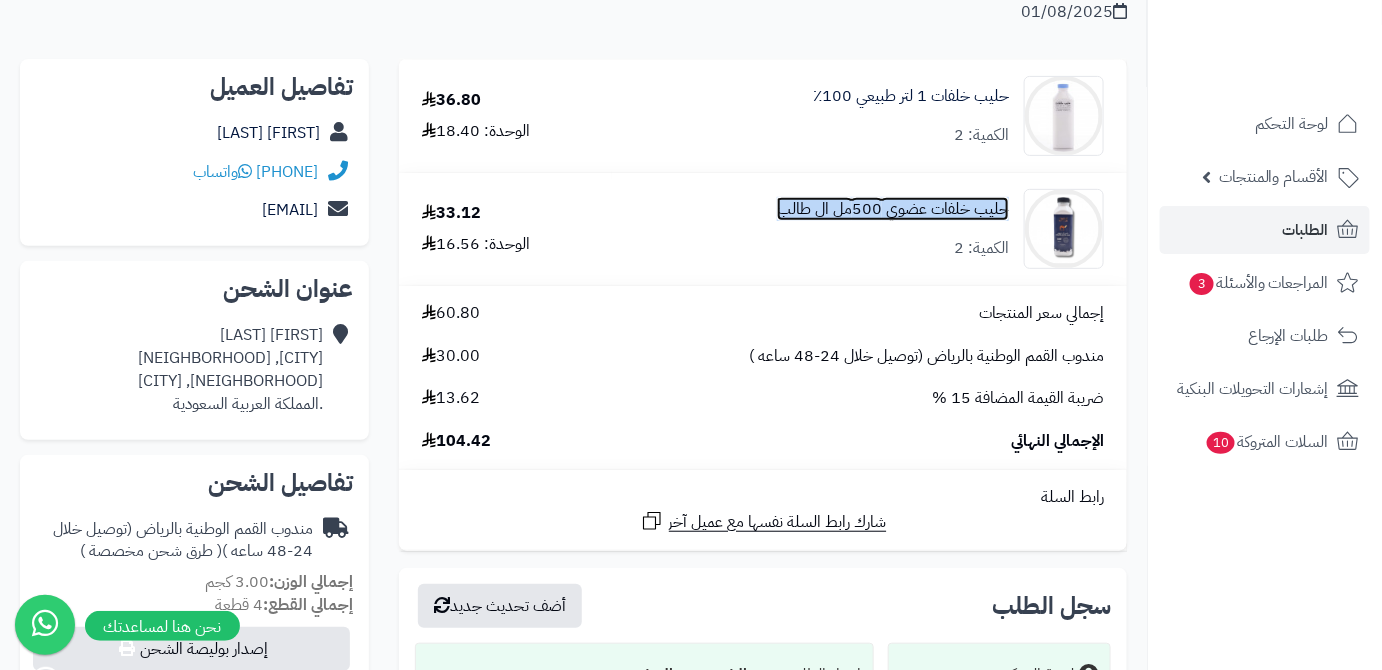 scroll, scrollTop: 0, scrollLeft: 0, axis: both 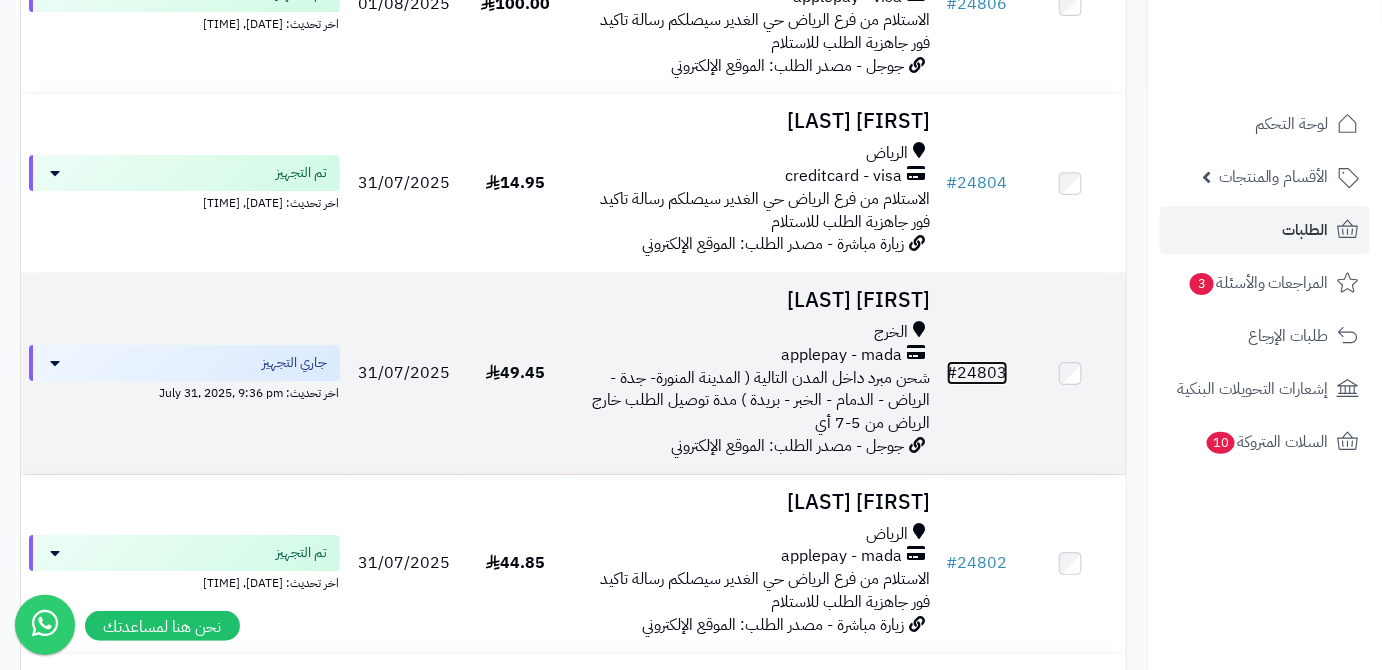 click on "# 24803" at bounding box center (977, 373) 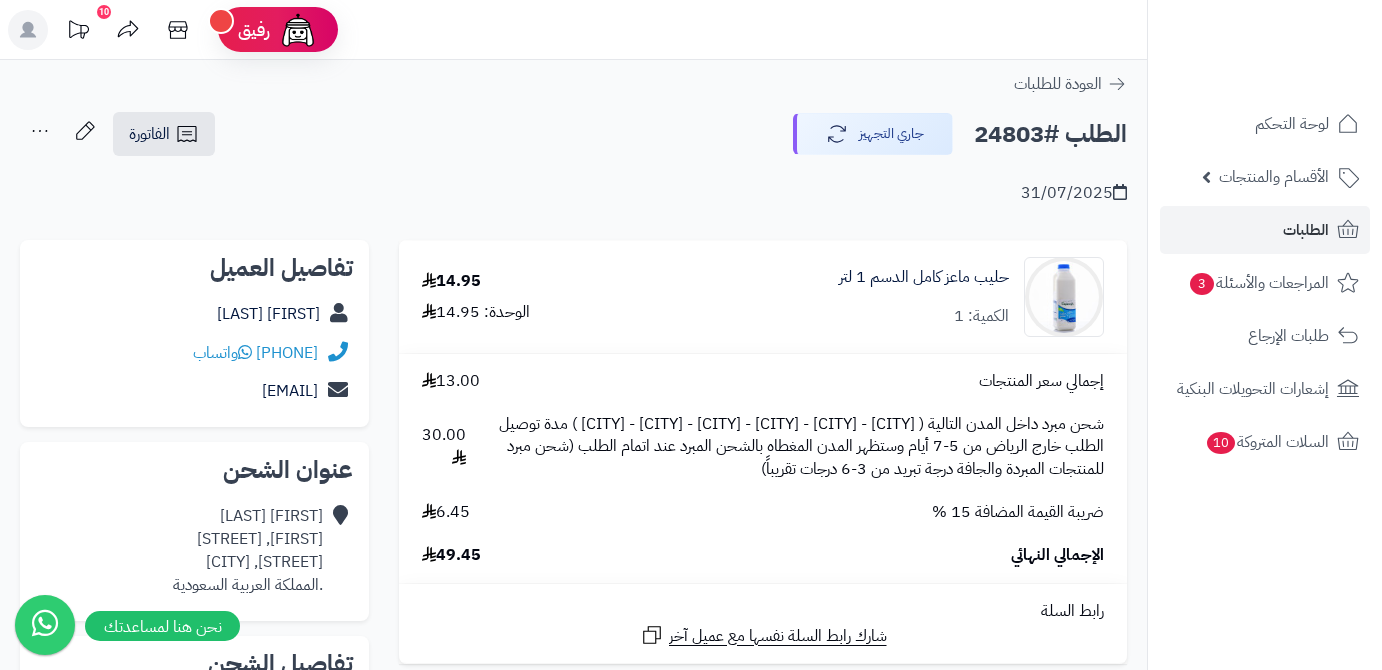 scroll, scrollTop: 0, scrollLeft: 0, axis: both 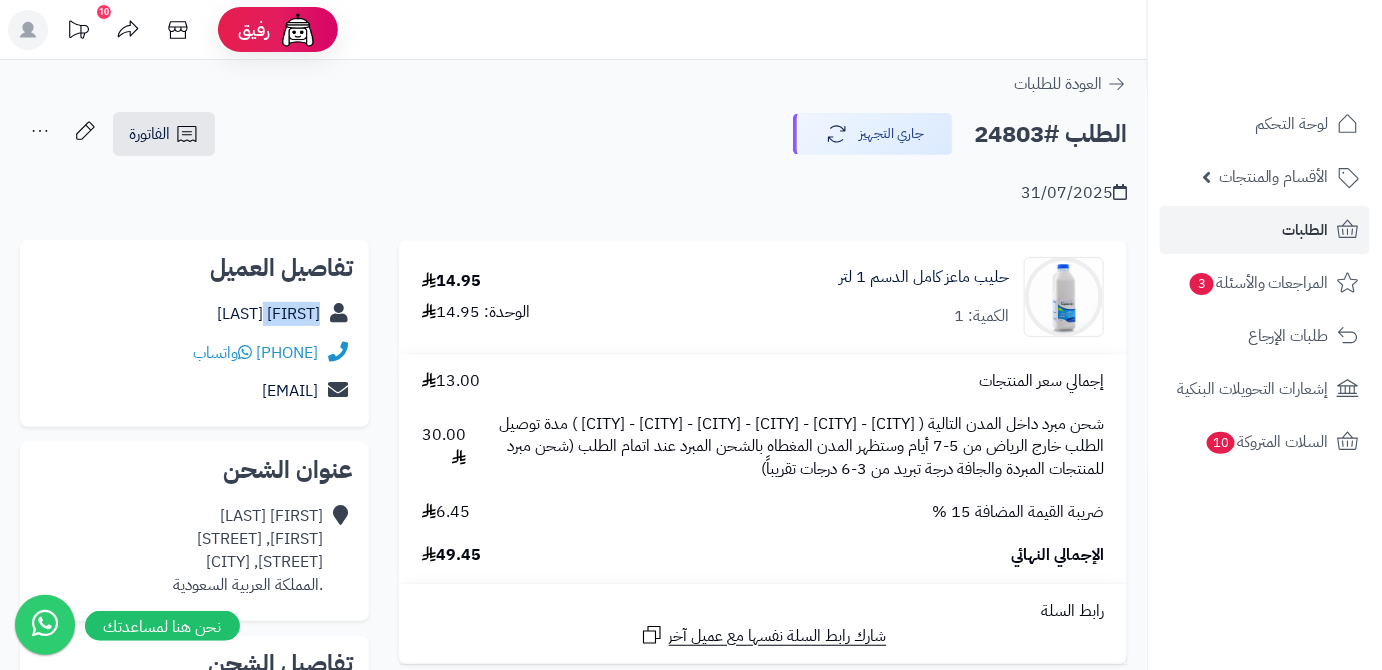 drag, startPoint x: 261, startPoint y: 315, endPoint x: 322, endPoint y: 323, distance: 61.522354 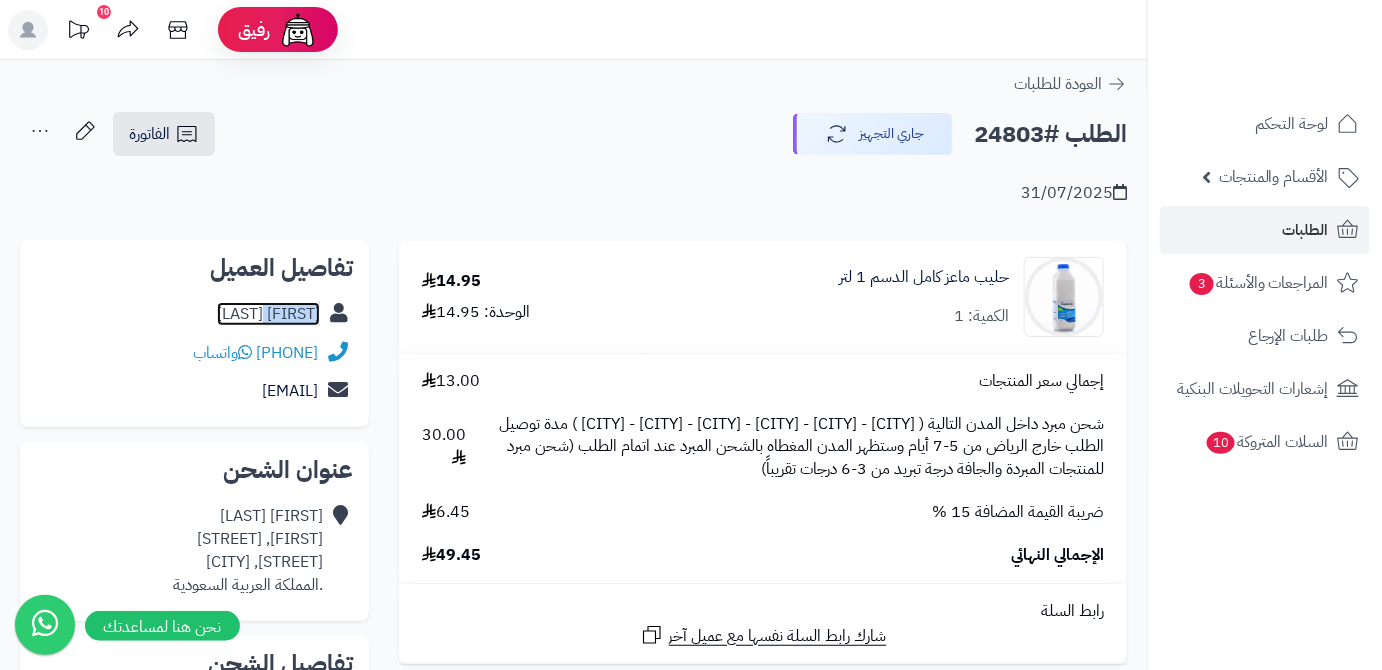 copy on "نوره  سعد" 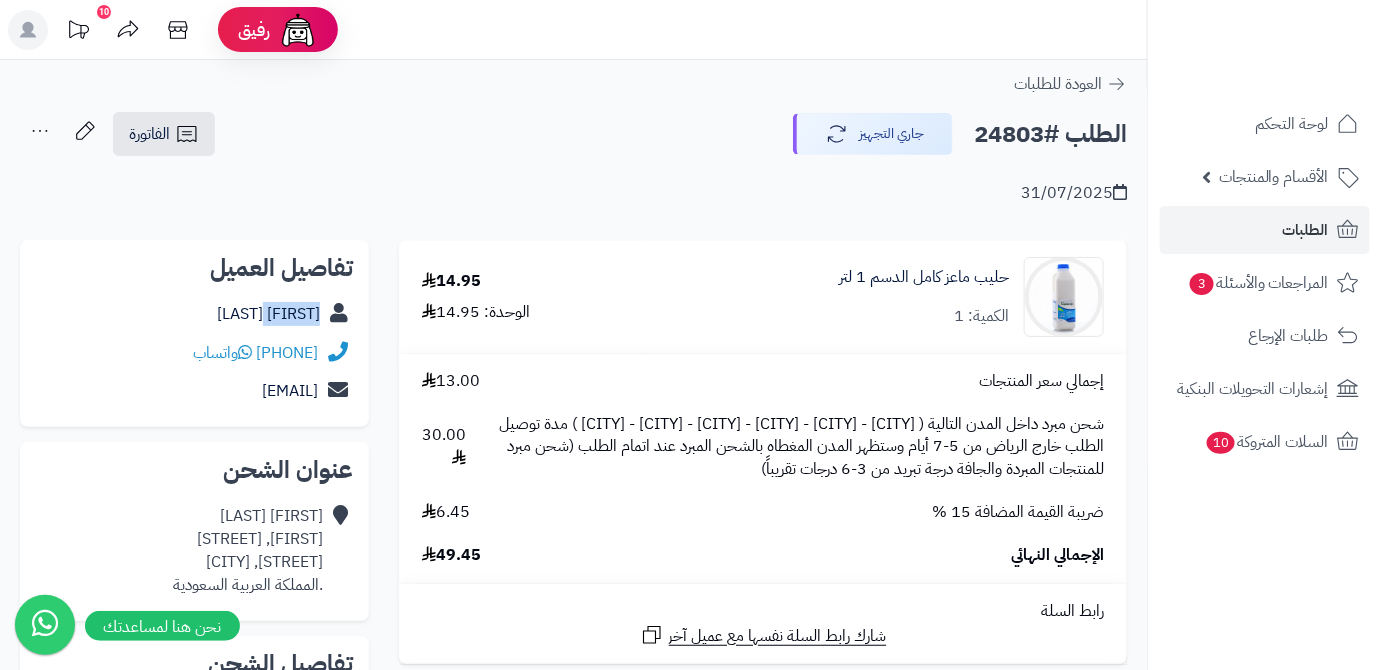drag, startPoint x: 202, startPoint y: 355, endPoint x: 322, endPoint y: 350, distance: 120.10412 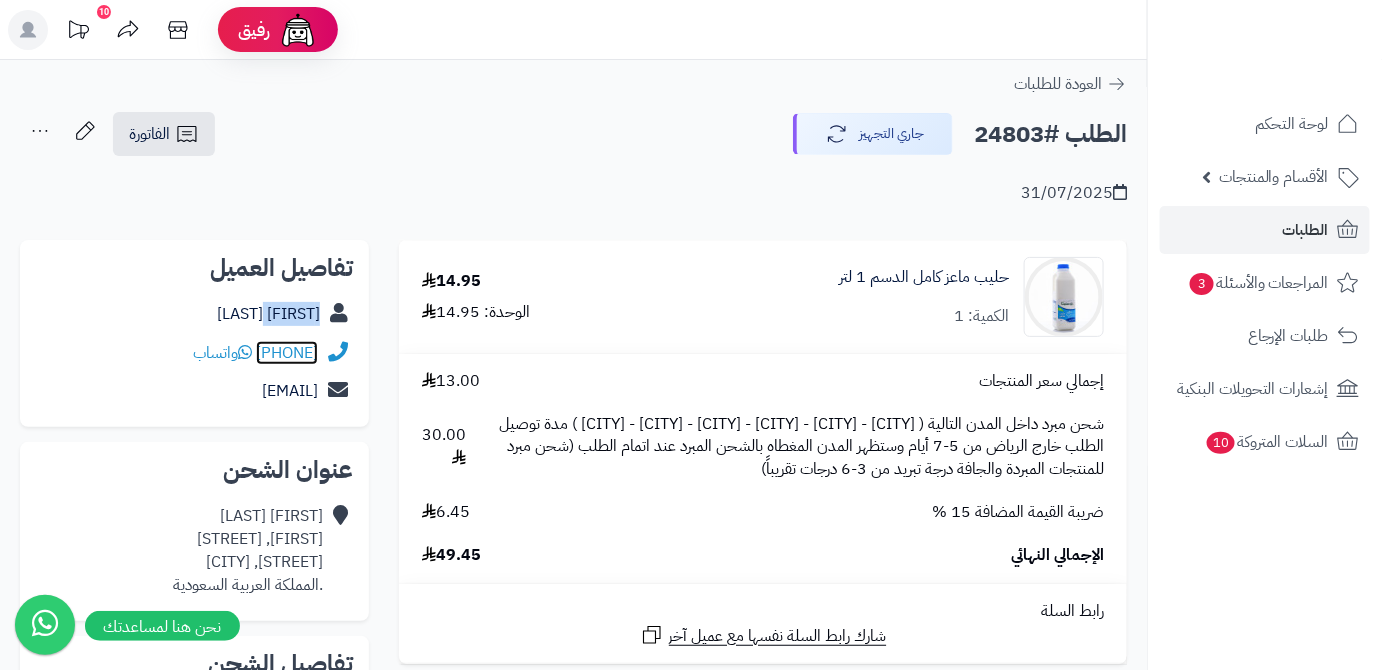 copy on "966547996564" 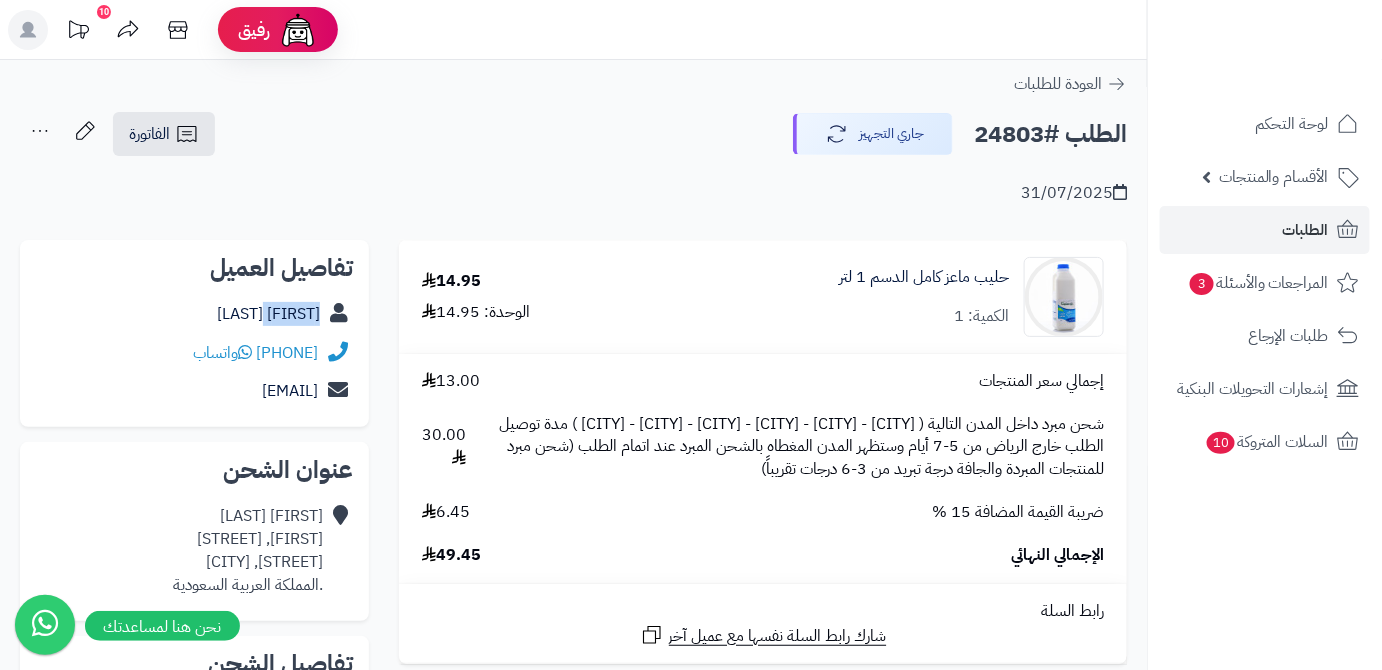 drag, startPoint x: 133, startPoint y: 392, endPoint x: 355, endPoint y: 396, distance: 222.03603 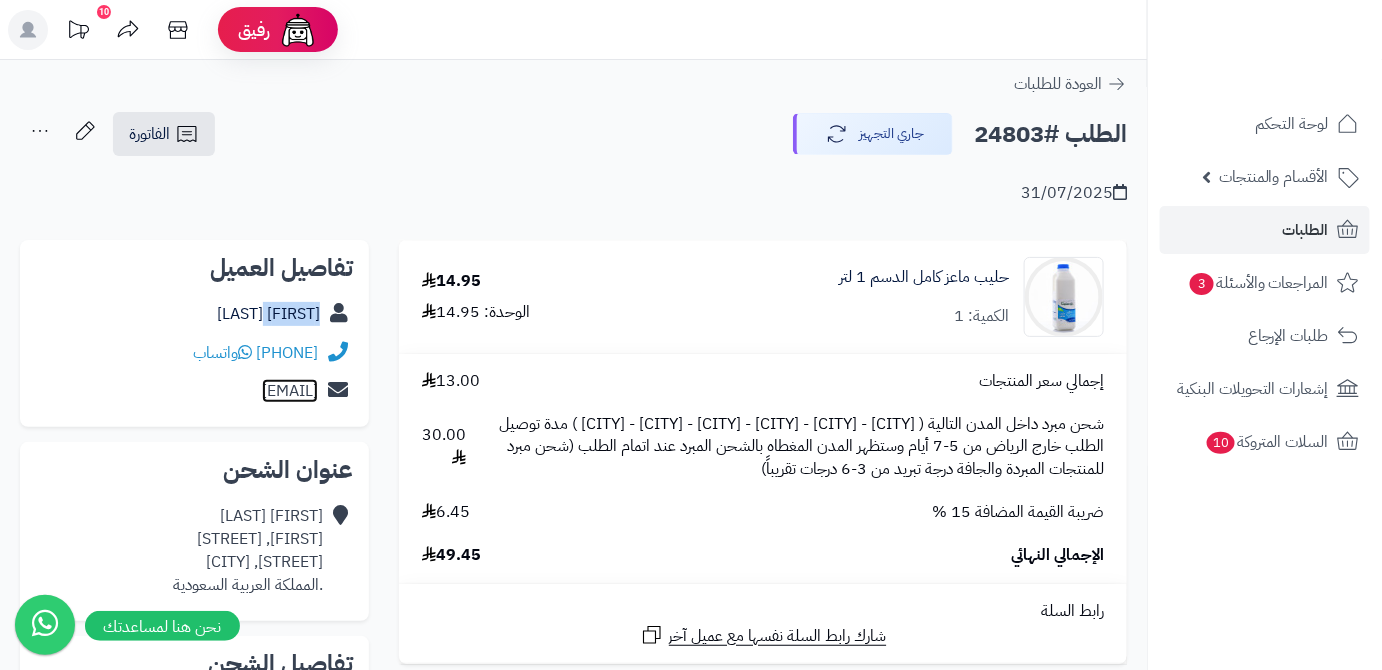 copy on "noonsaad.ns@gmail.com" 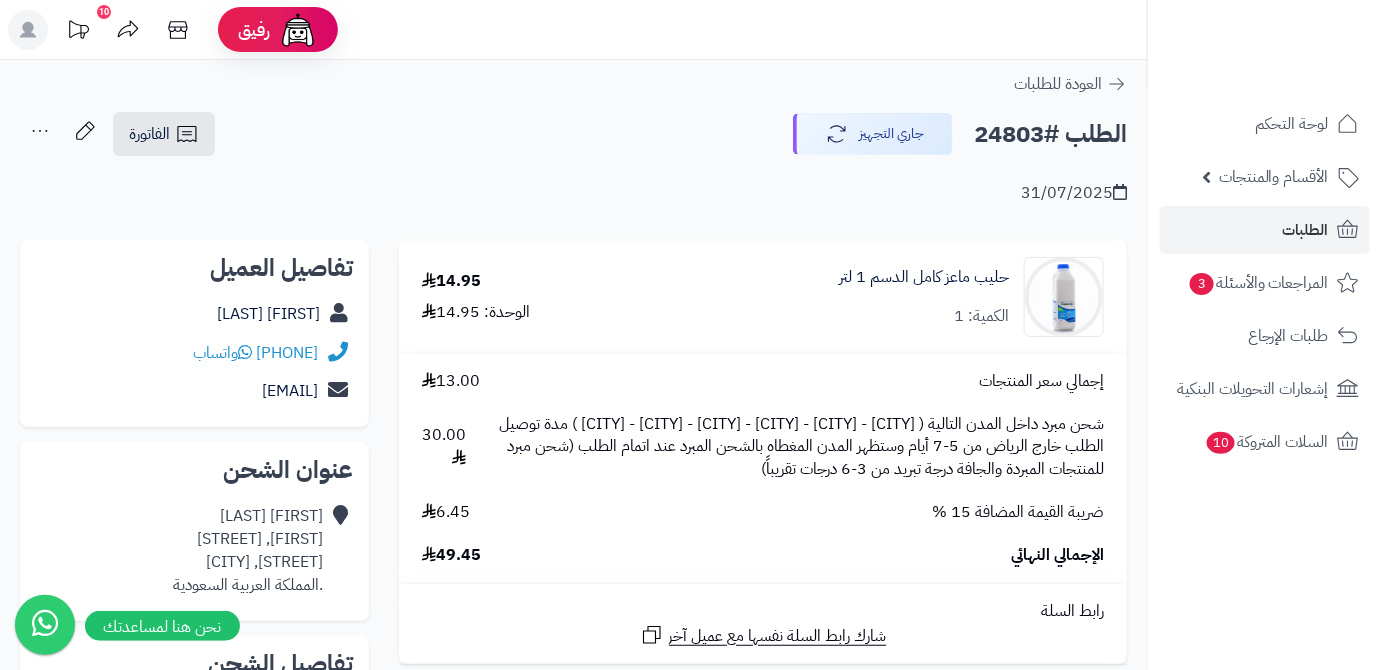 click on "الطلب #24803" at bounding box center (1050, 134) 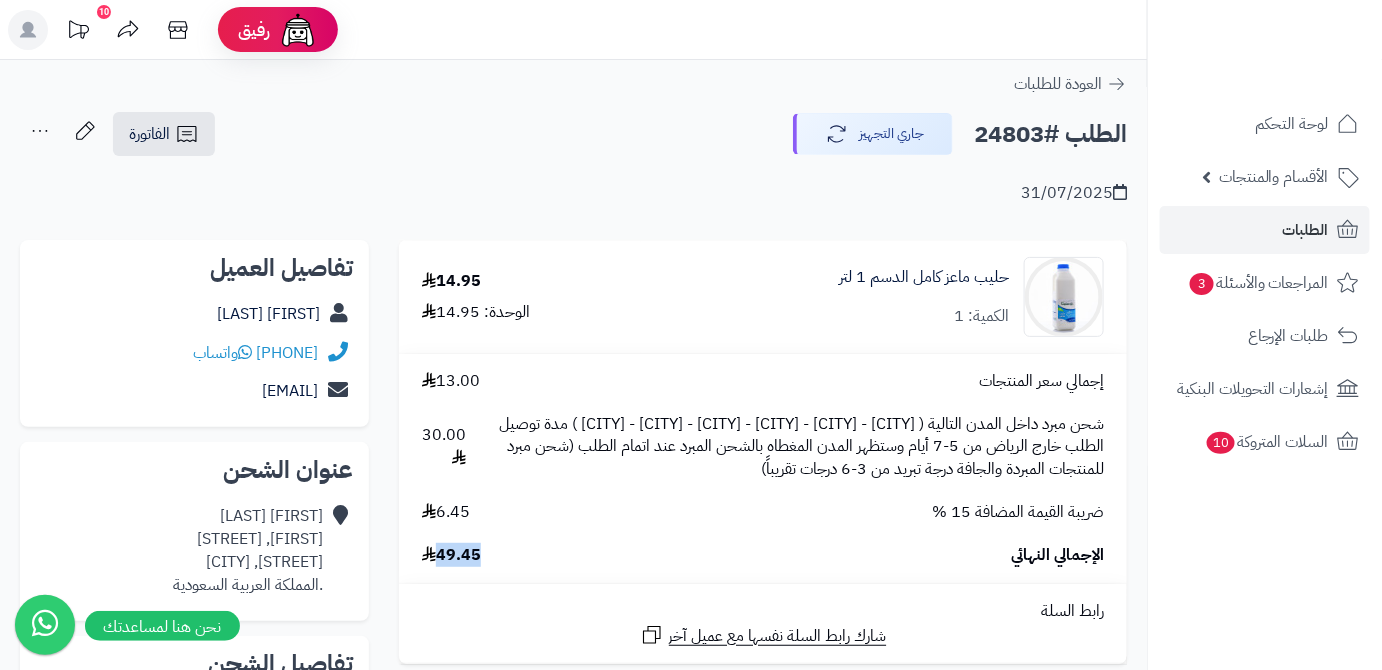 drag, startPoint x: 488, startPoint y: 554, endPoint x: 428, endPoint y: 557, distance: 60.074955 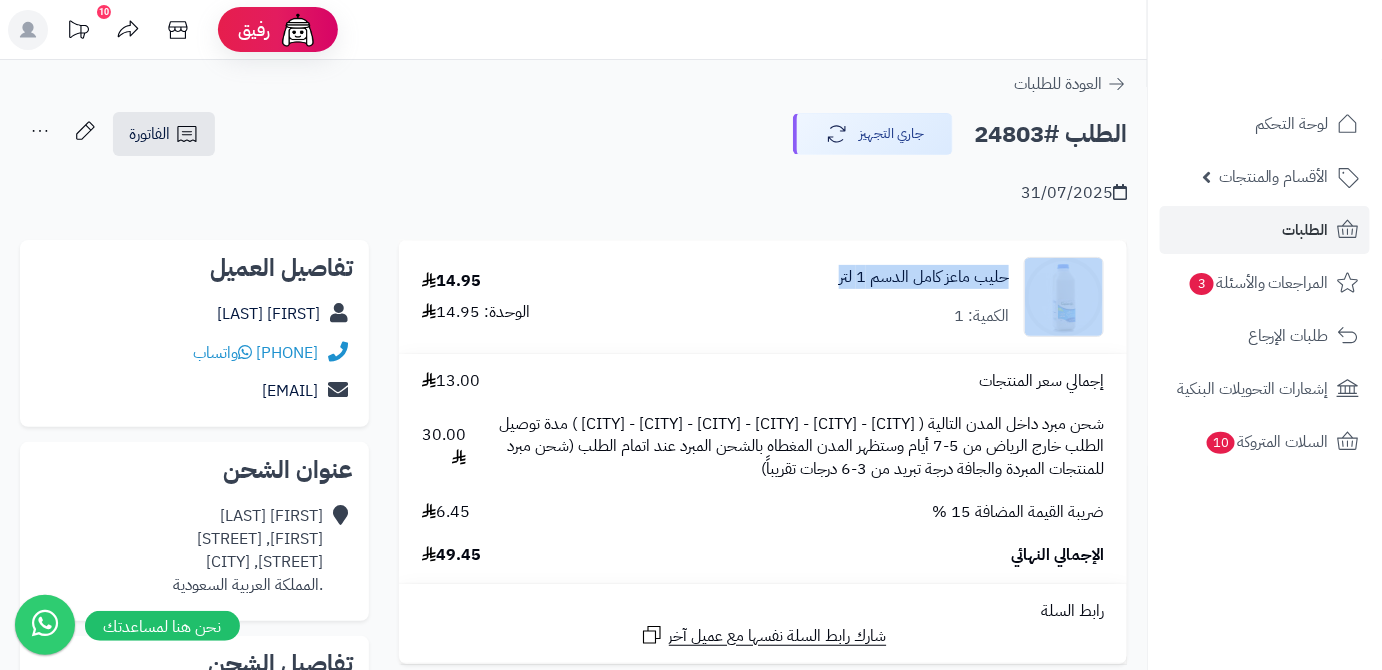 drag, startPoint x: 1018, startPoint y: 276, endPoint x: 830, endPoint y: 268, distance: 188.17014 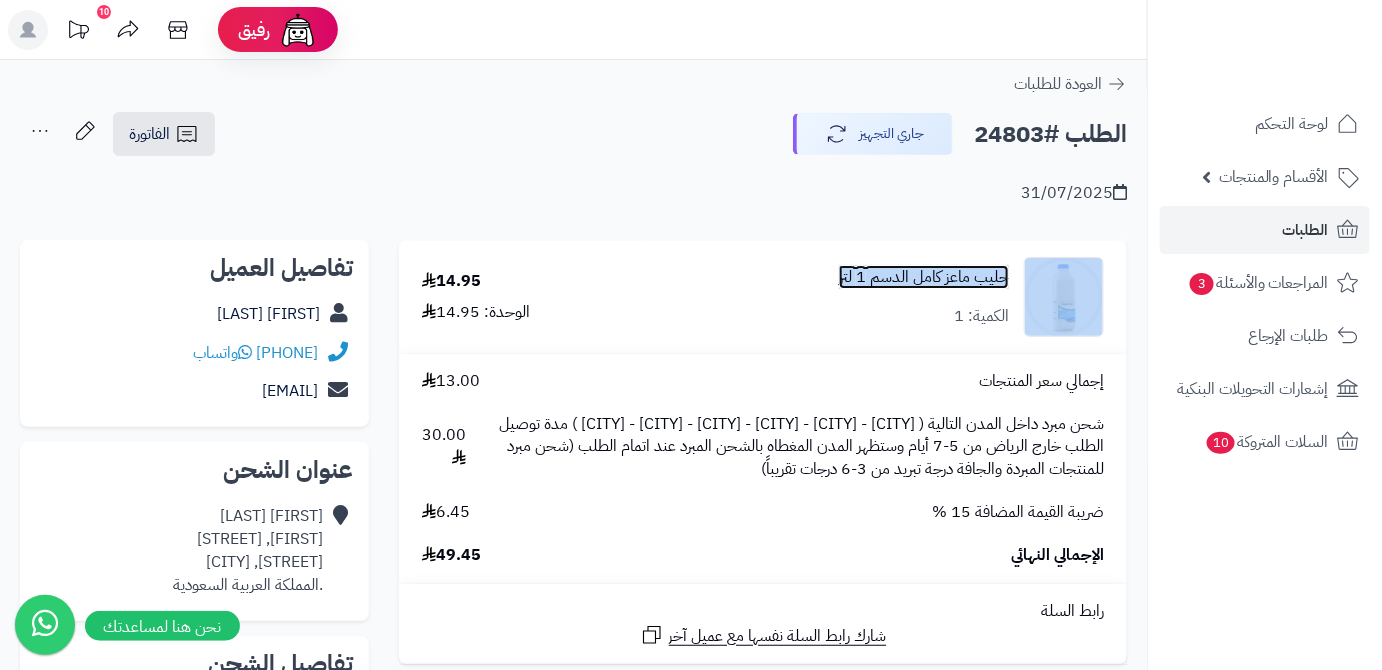 copy on "حليب ماعز  كامل الدسم 1 لتر" 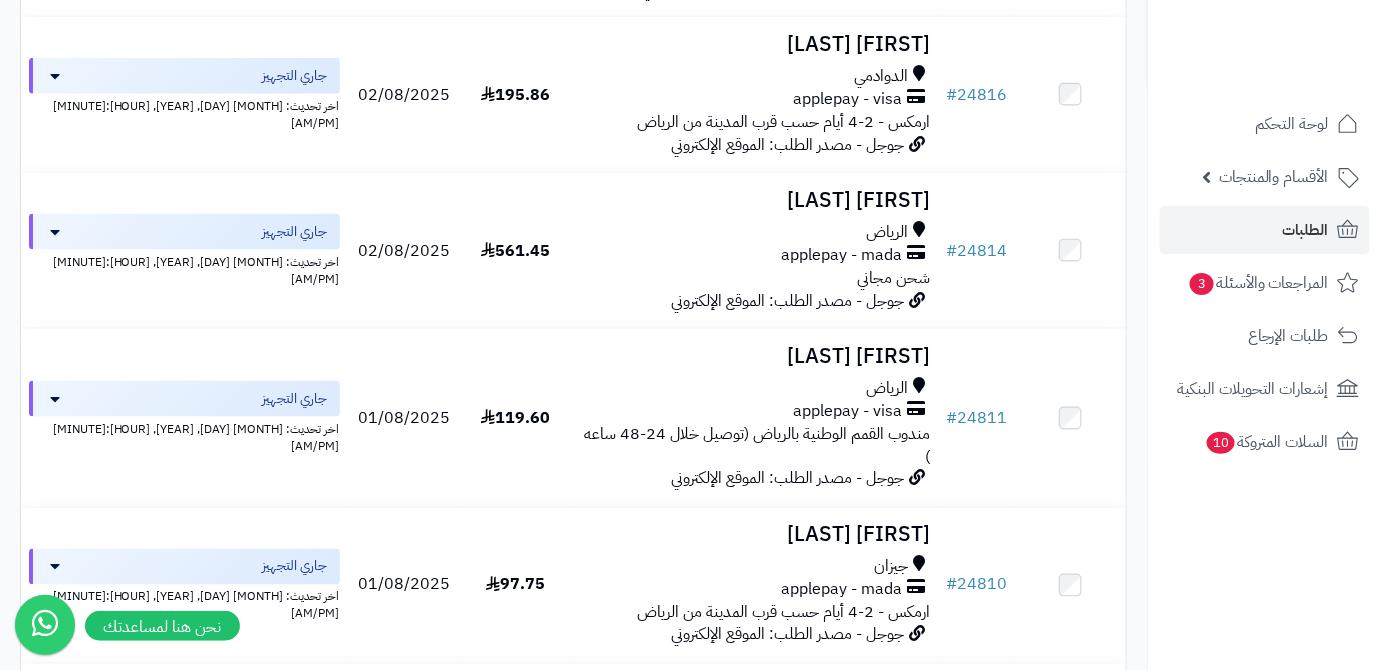 scroll, scrollTop: 727, scrollLeft: 0, axis: vertical 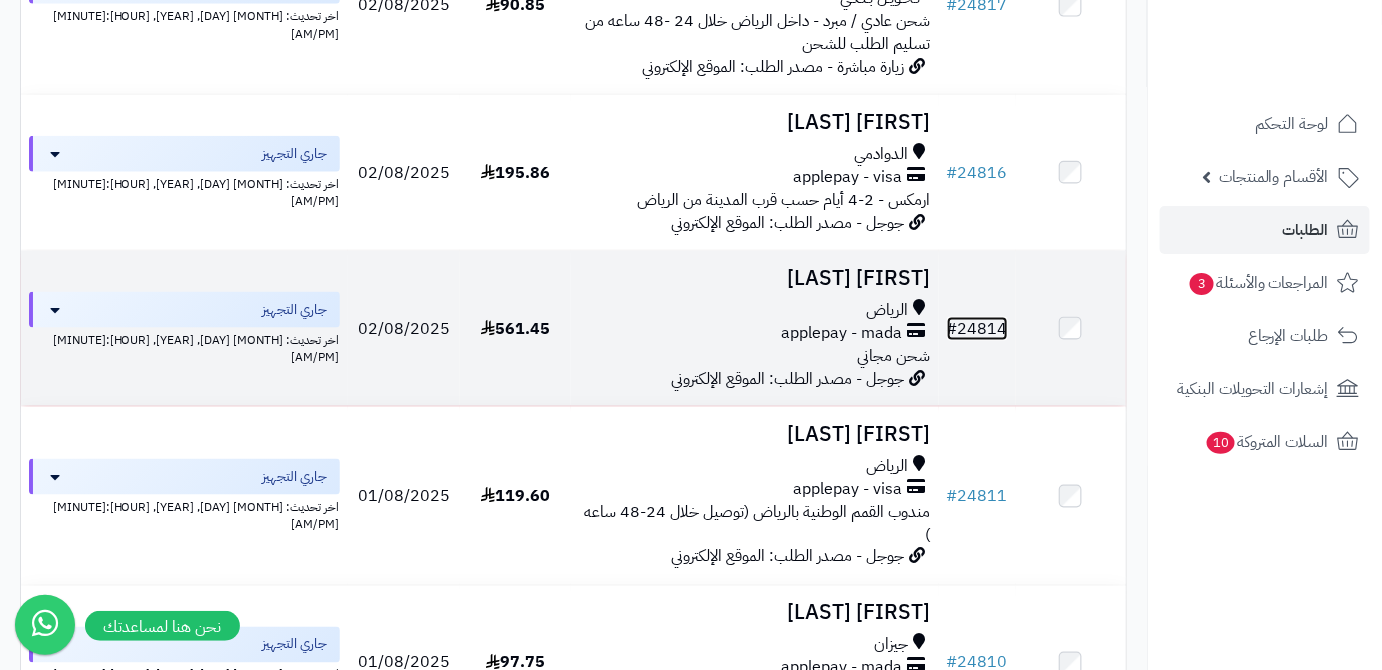 click on "# 24814" at bounding box center (977, 329) 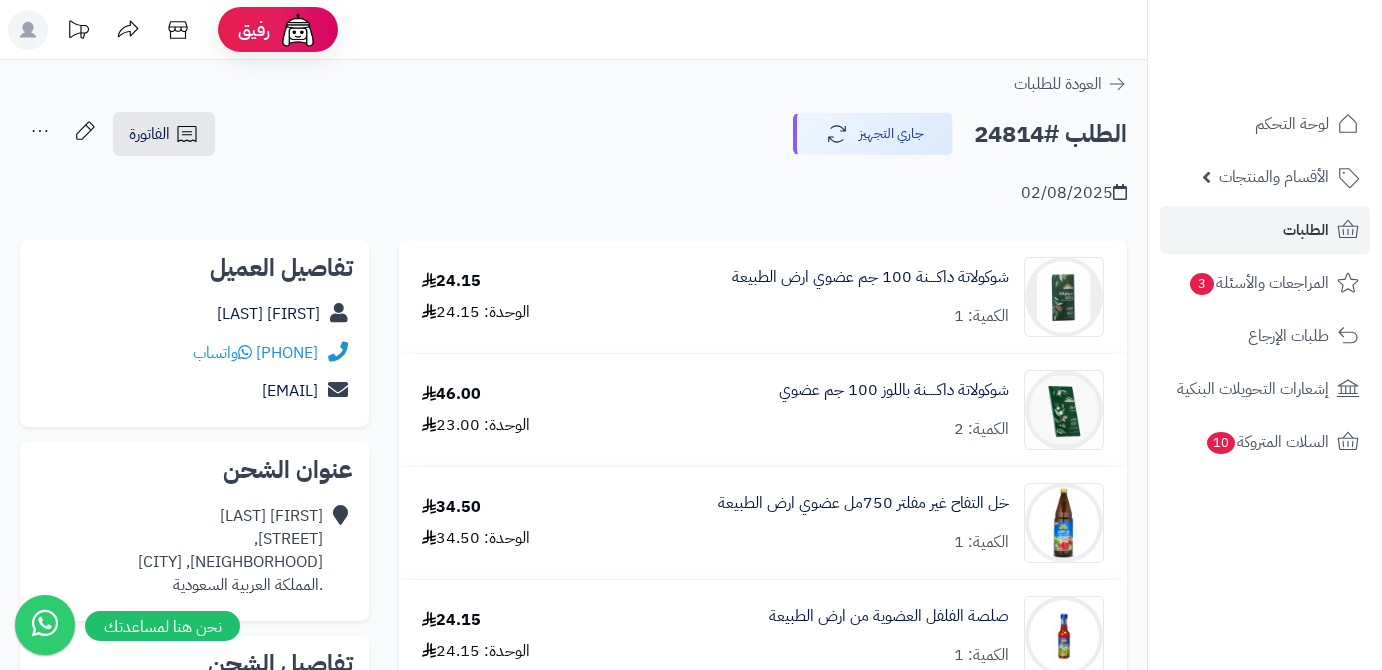 scroll, scrollTop: 0, scrollLeft: 0, axis: both 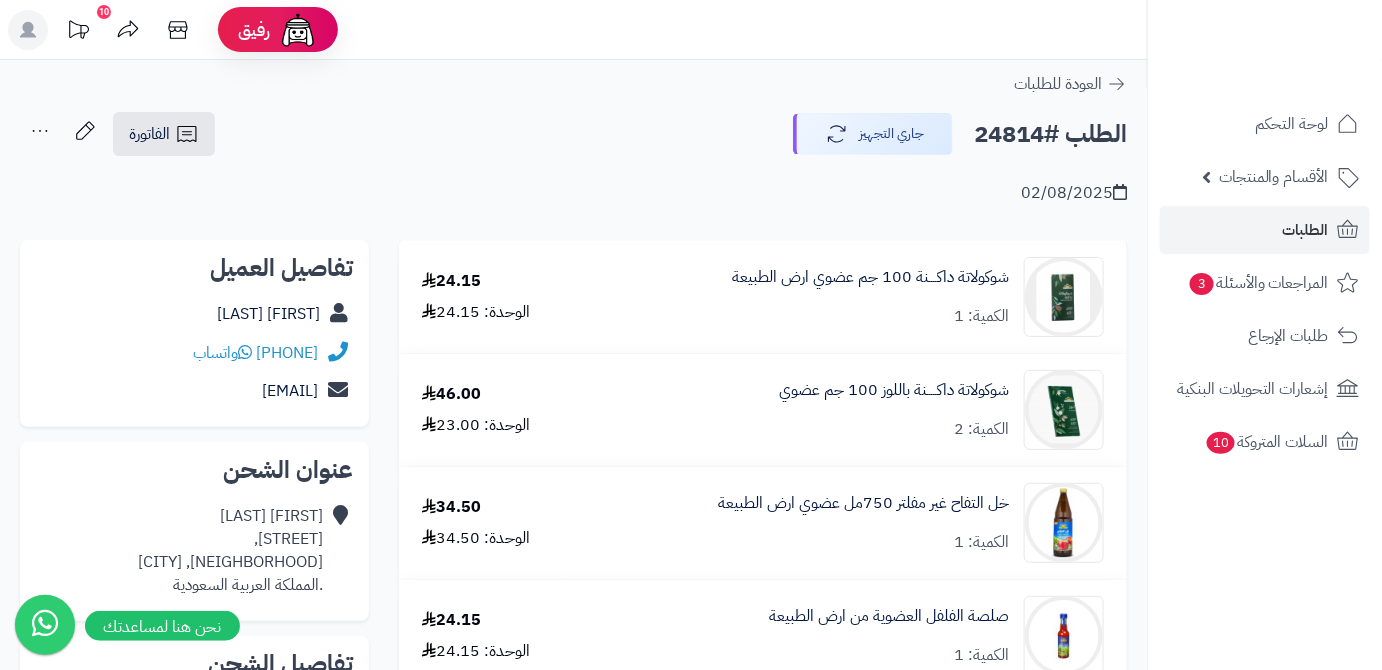 drag, startPoint x: 184, startPoint y: 320, endPoint x: 317, endPoint y: 325, distance: 133.09395 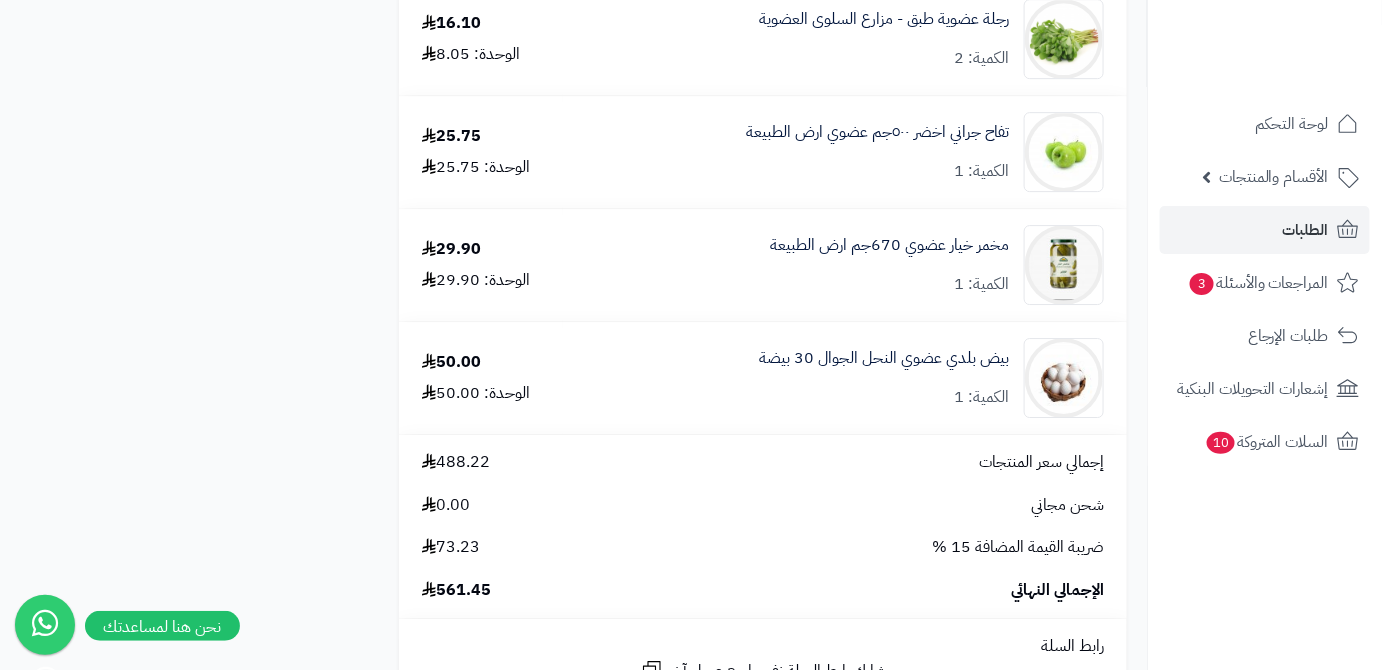 scroll, scrollTop: 2181, scrollLeft: 0, axis: vertical 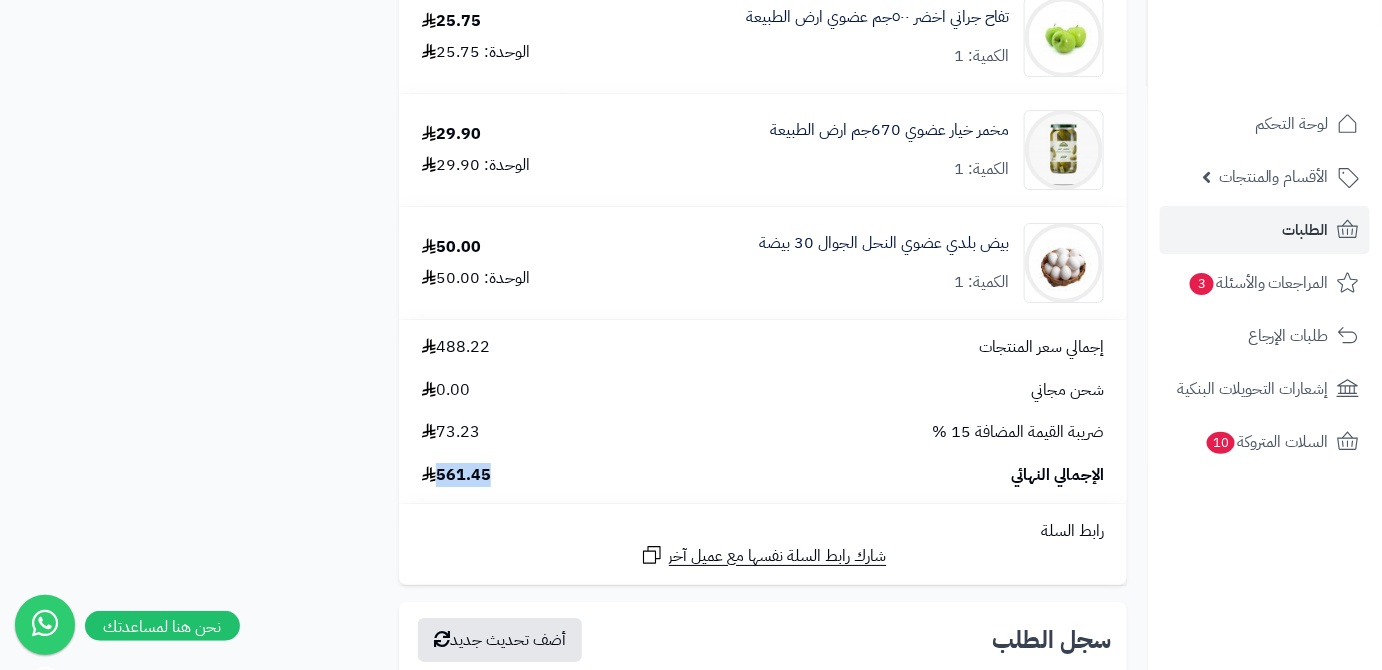 drag, startPoint x: 498, startPoint y: 483, endPoint x: 434, endPoint y: 488, distance: 64.195015 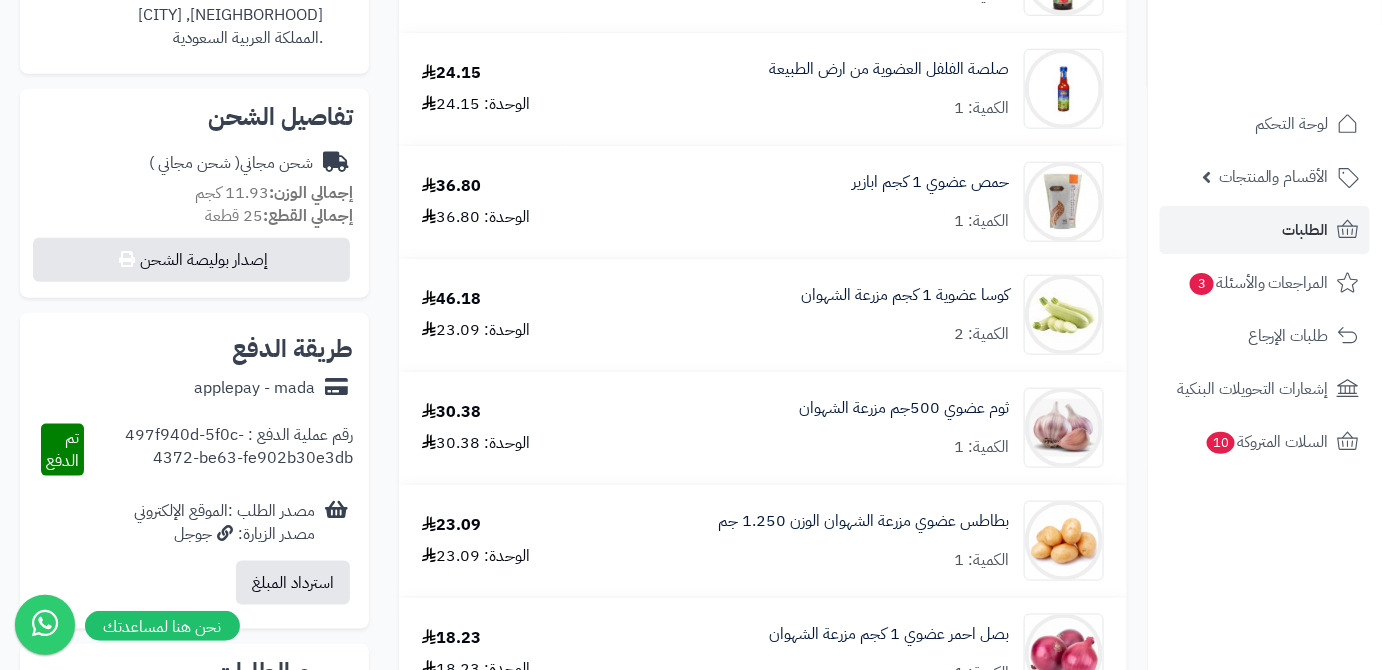 scroll, scrollTop: 545, scrollLeft: 0, axis: vertical 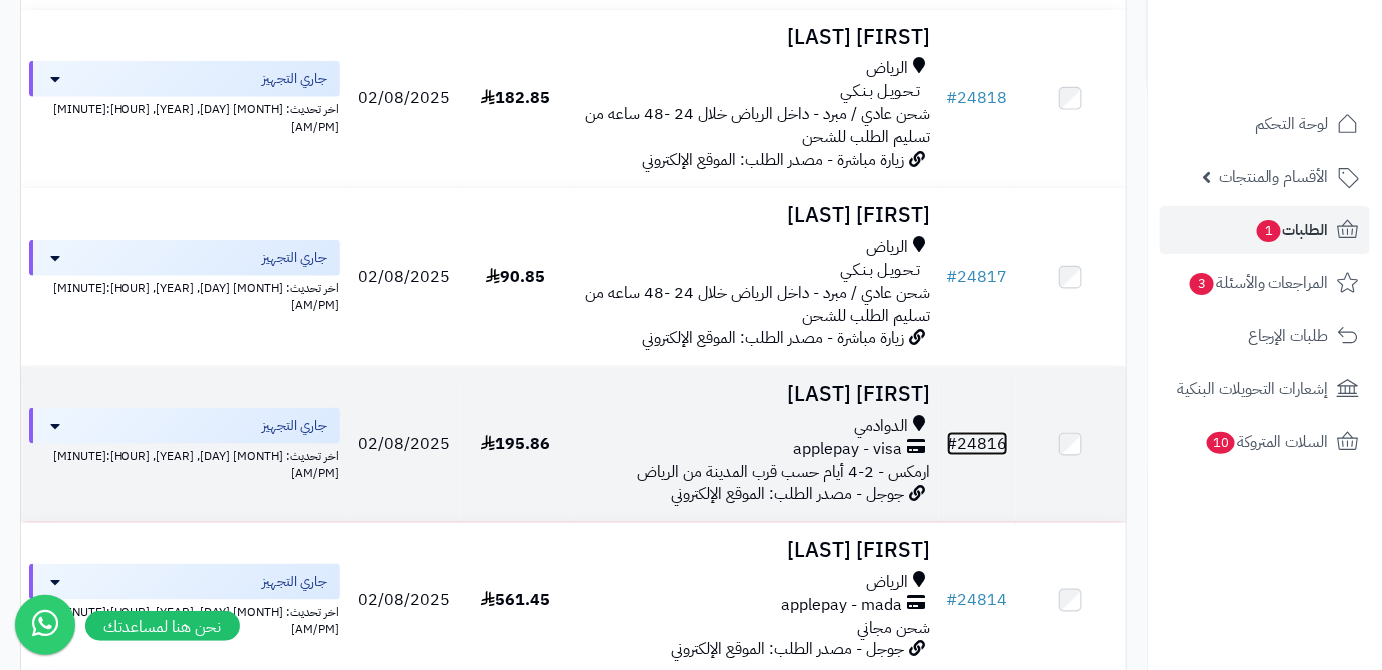 click on "# 24816" at bounding box center (977, 444) 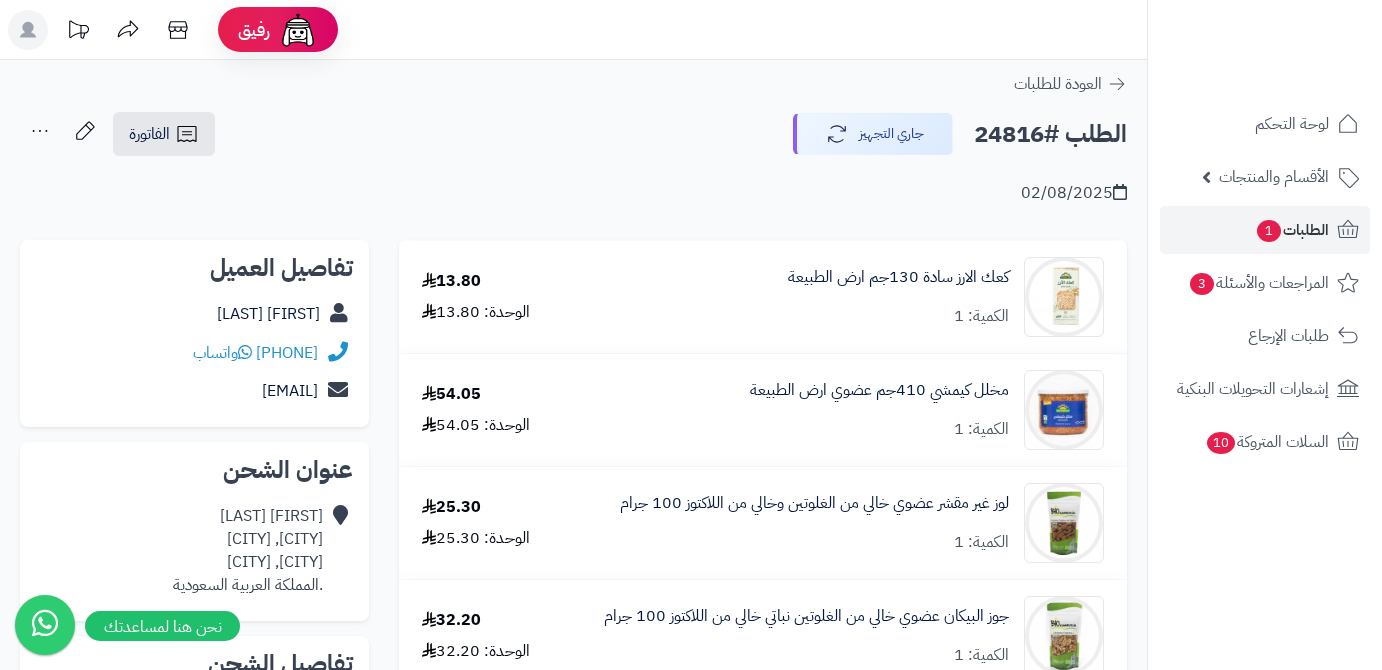 scroll, scrollTop: 0, scrollLeft: 0, axis: both 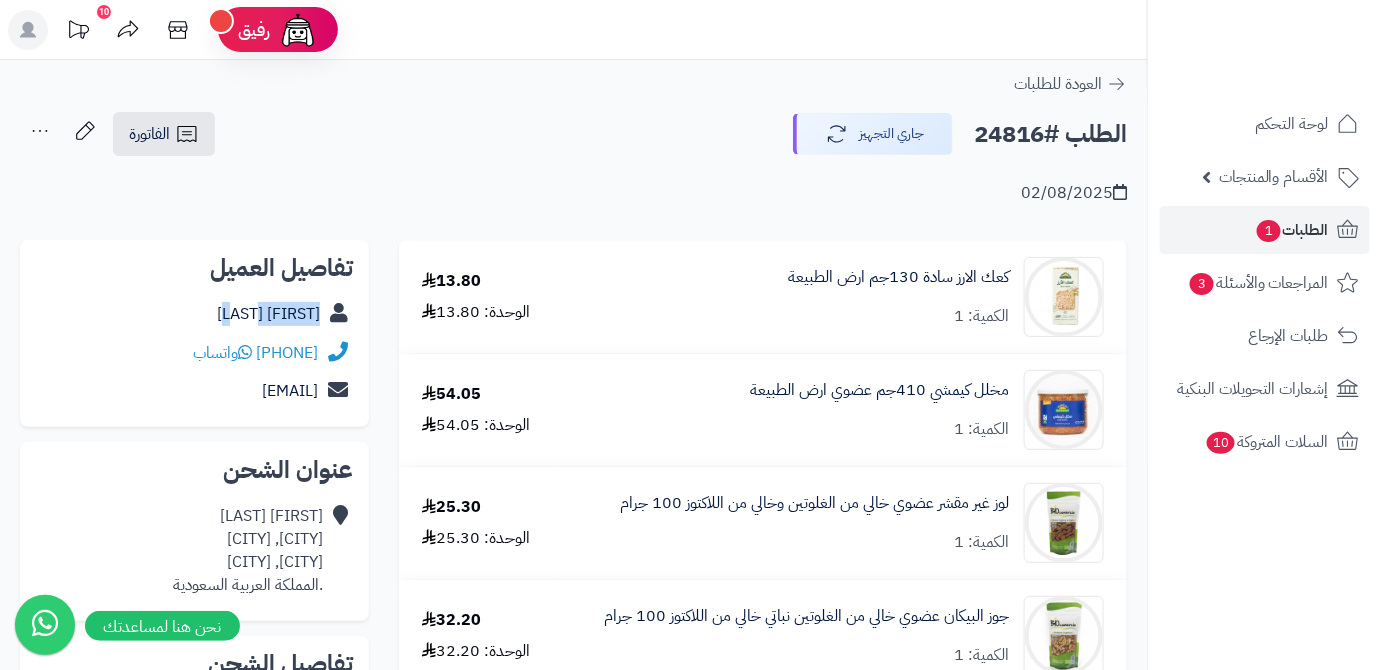 drag, startPoint x: 256, startPoint y: 318, endPoint x: 325, endPoint y: 327, distance: 69.58448 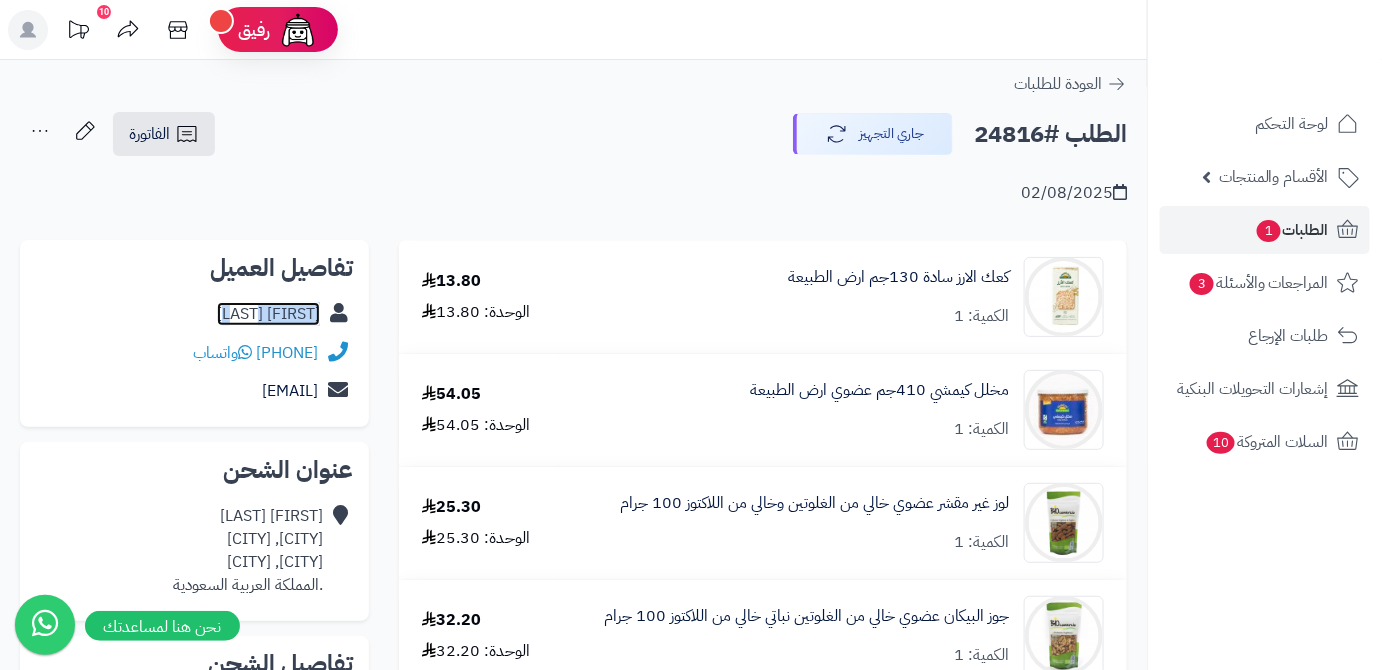 copy on "خوله  بندر" 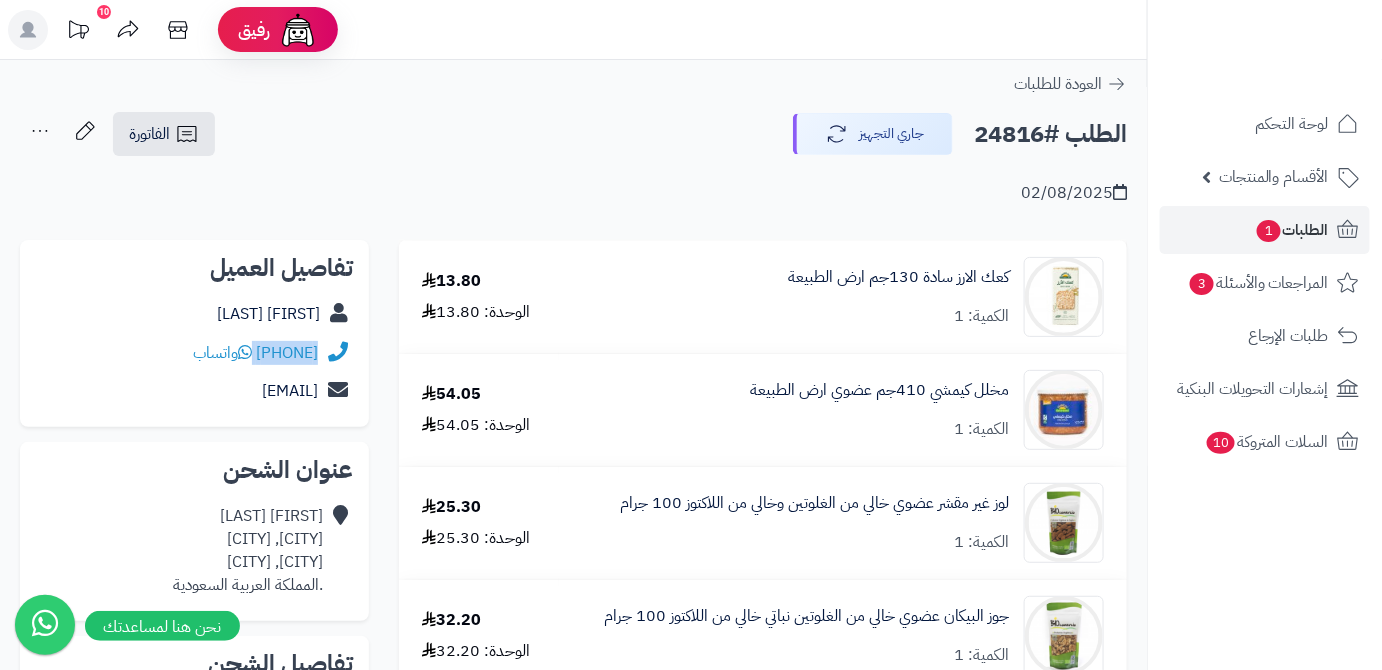 drag, startPoint x: 200, startPoint y: 350, endPoint x: 319, endPoint y: 350, distance: 119 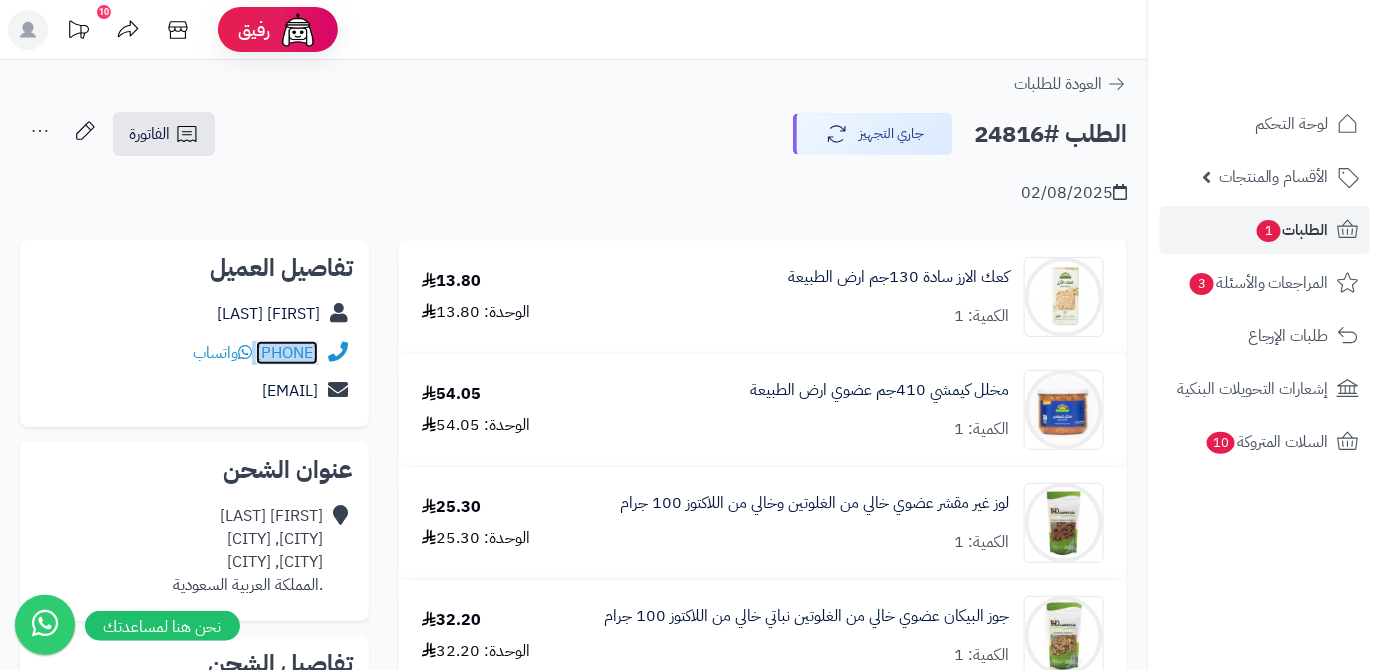 copy on "966505721508" 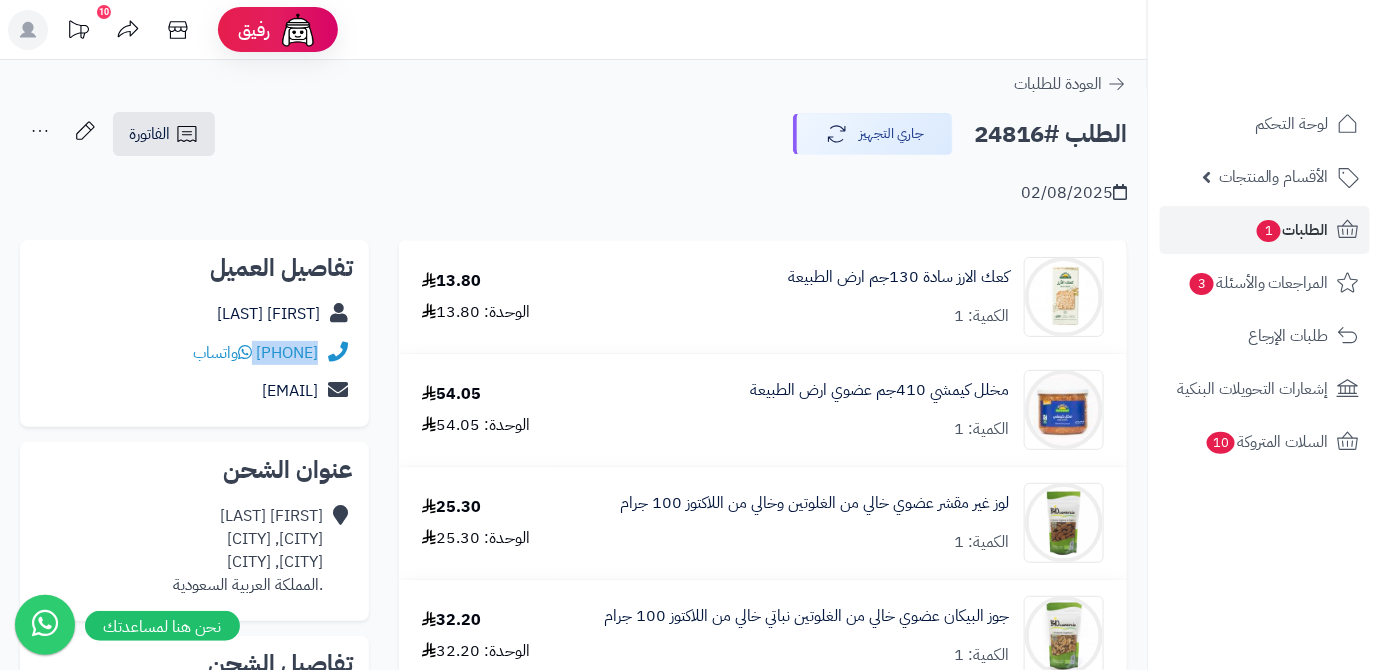 drag, startPoint x: 112, startPoint y: 392, endPoint x: 332, endPoint y: 408, distance: 220.58105 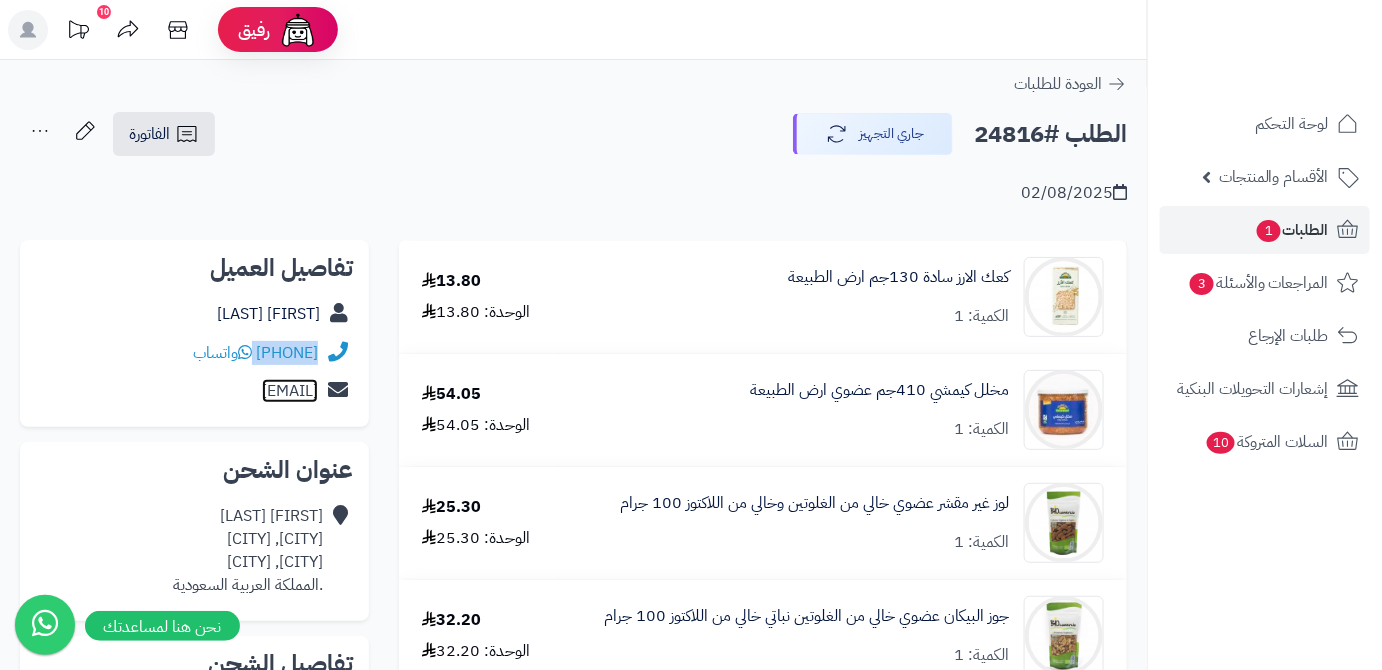 copy on "maybe.khawla@gmail.com" 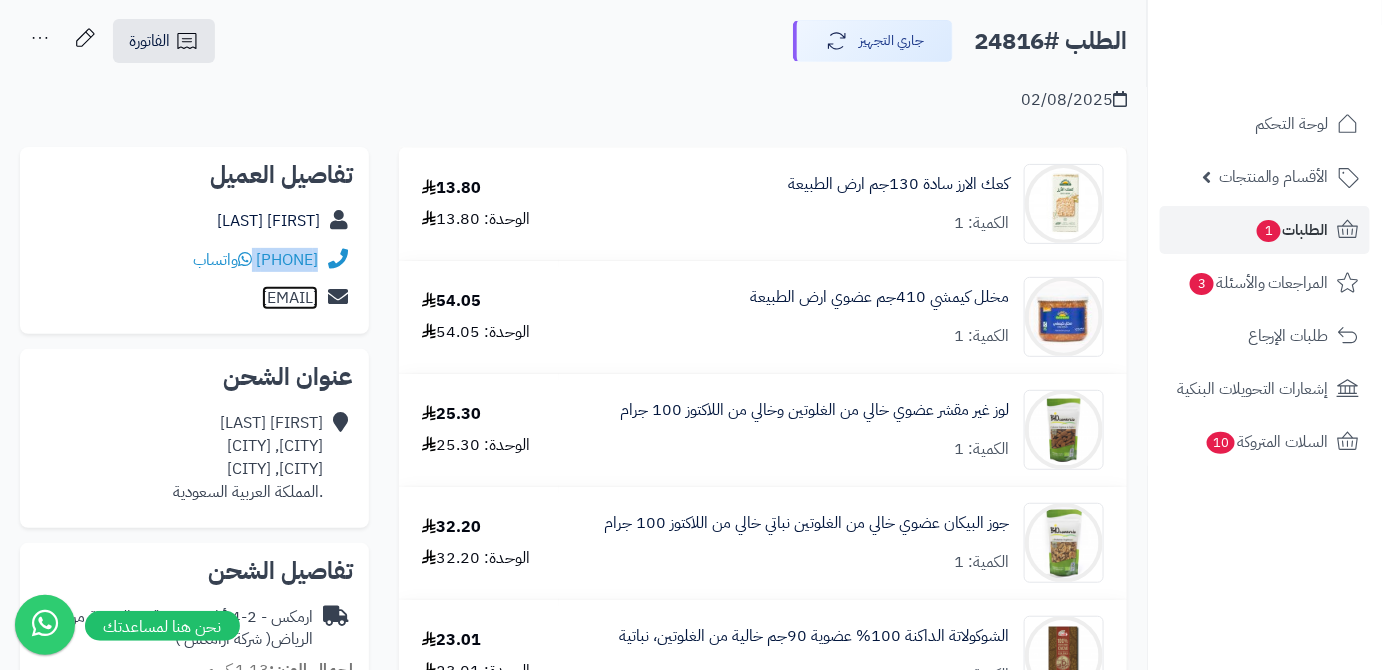 scroll, scrollTop: 181, scrollLeft: 0, axis: vertical 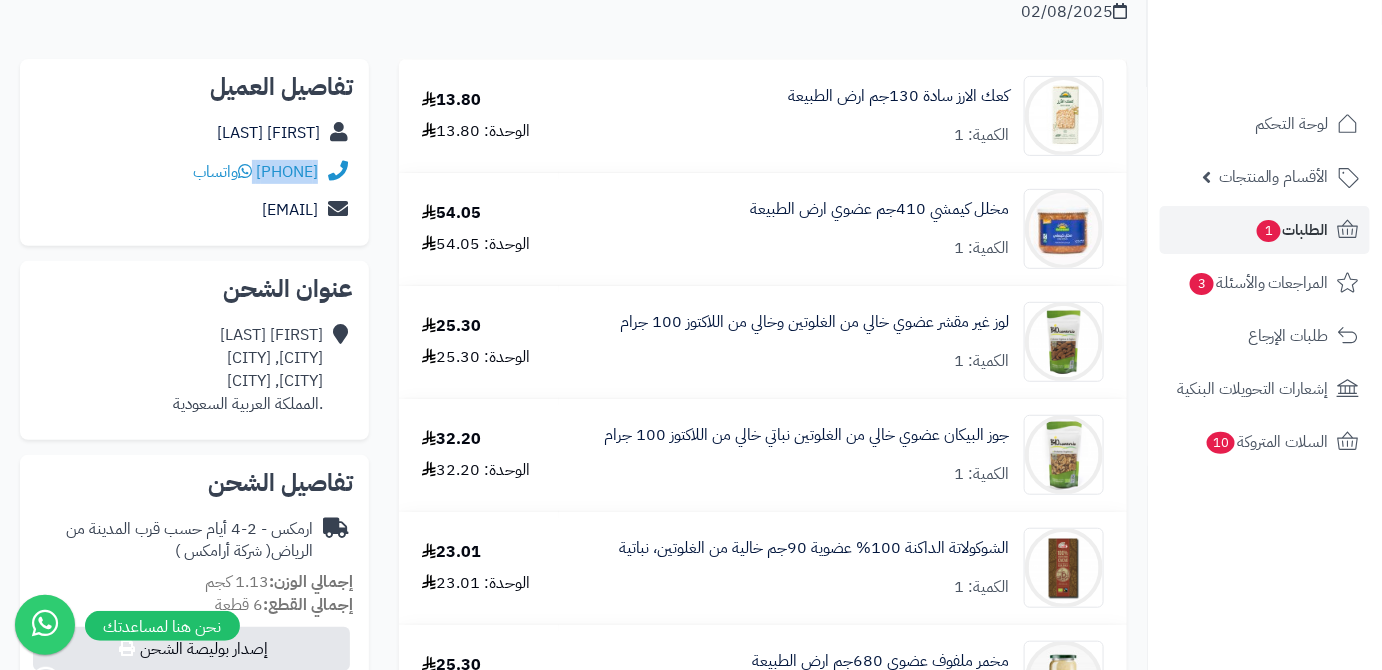 drag, startPoint x: 326, startPoint y: 381, endPoint x: 219, endPoint y: 388, distance: 107.22873 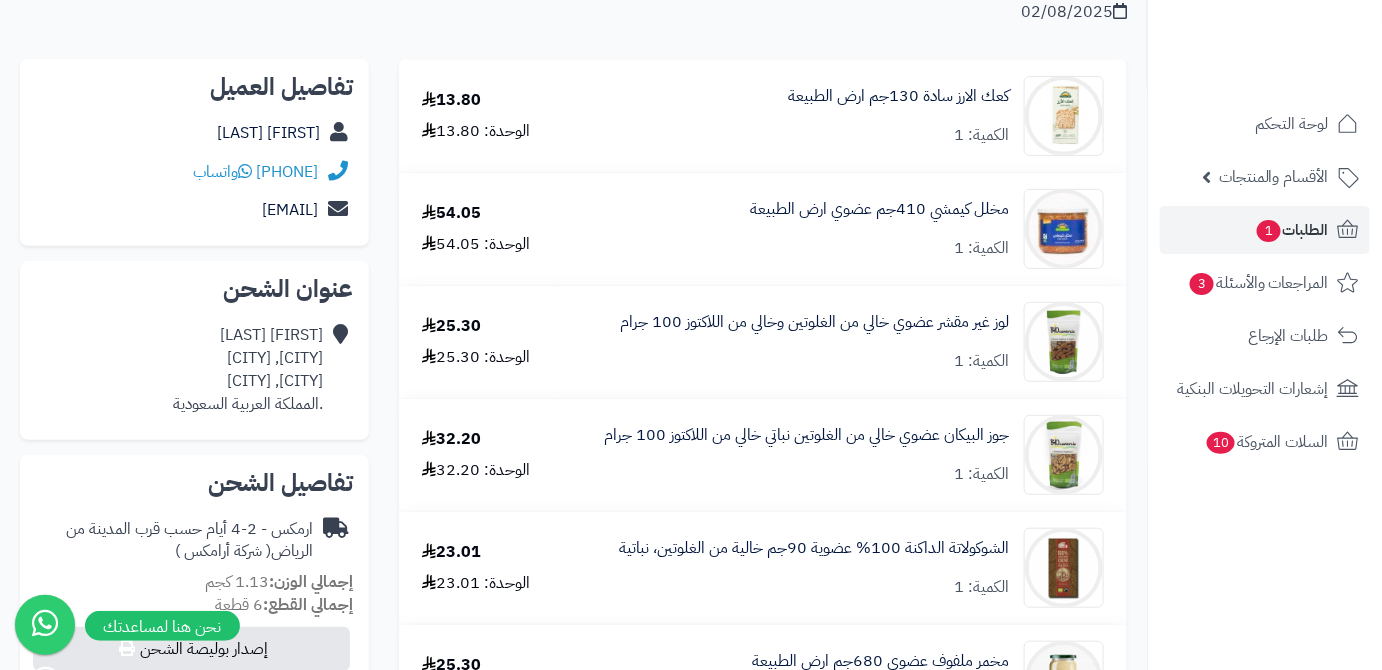 drag, startPoint x: 182, startPoint y: 387, endPoint x: 323, endPoint y: 386, distance: 141.00354 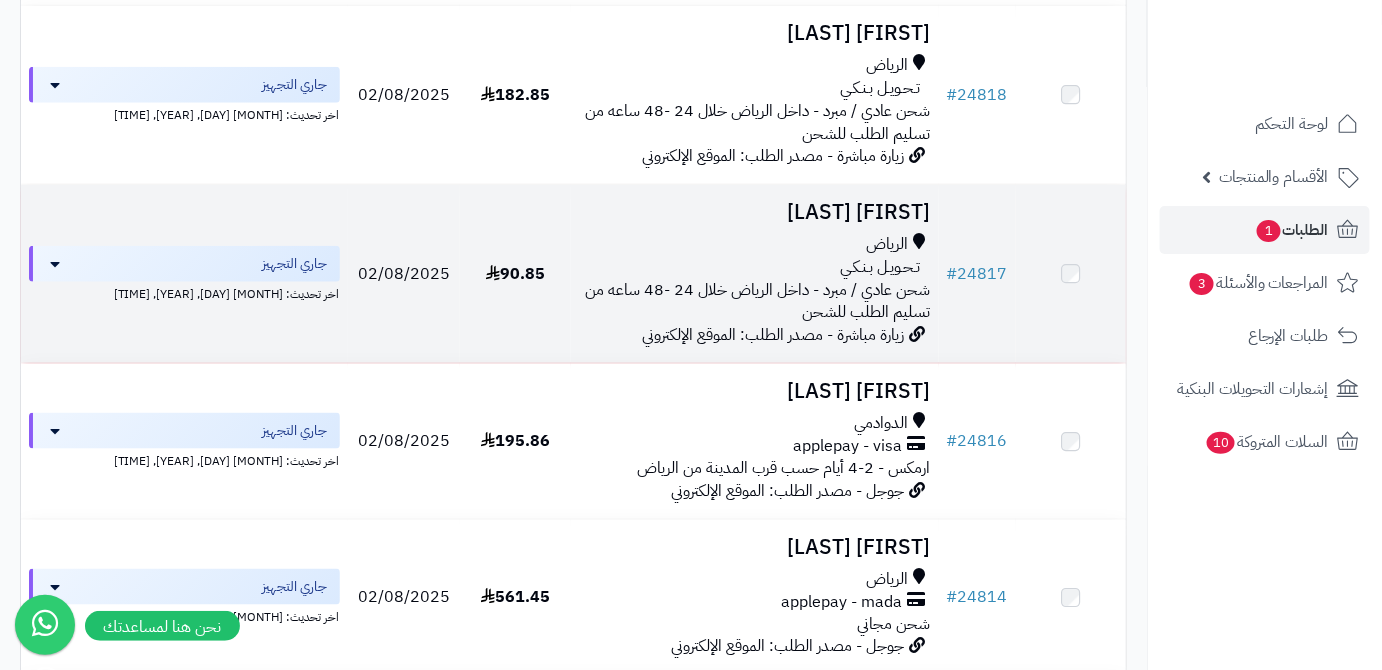 scroll, scrollTop: 634, scrollLeft: 0, axis: vertical 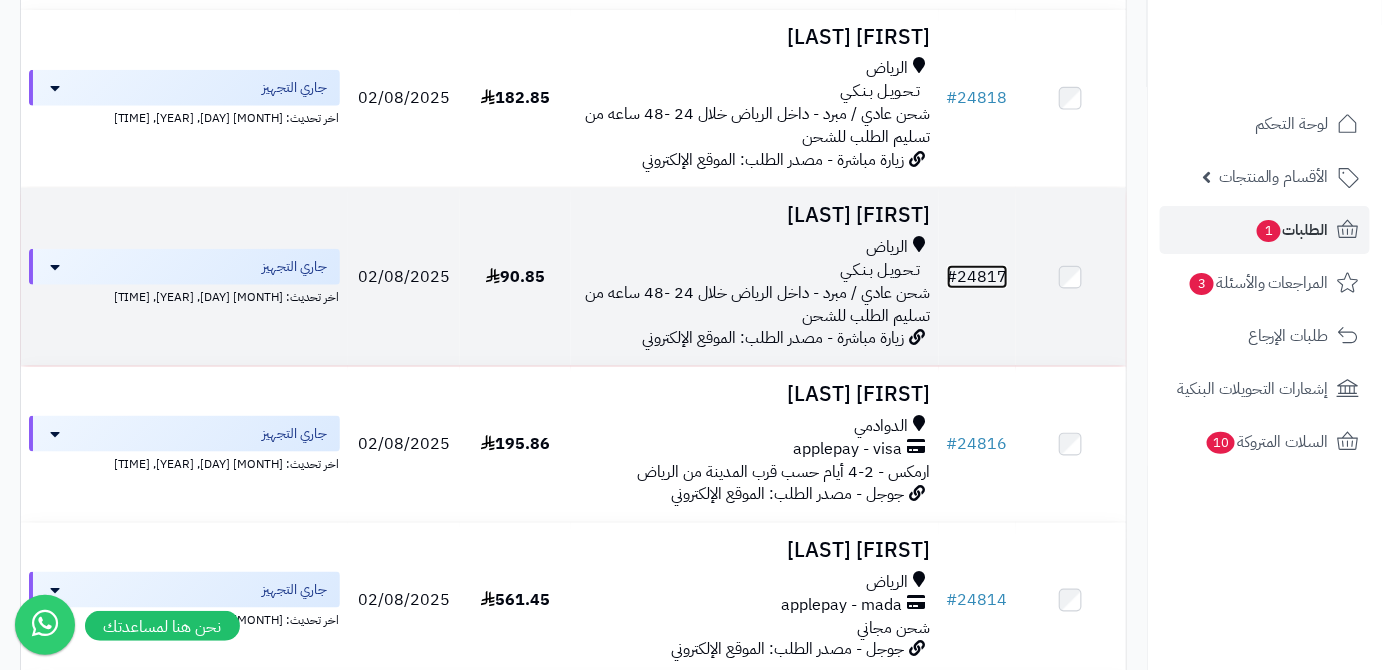 click on "# 24817" at bounding box center [977, 277] 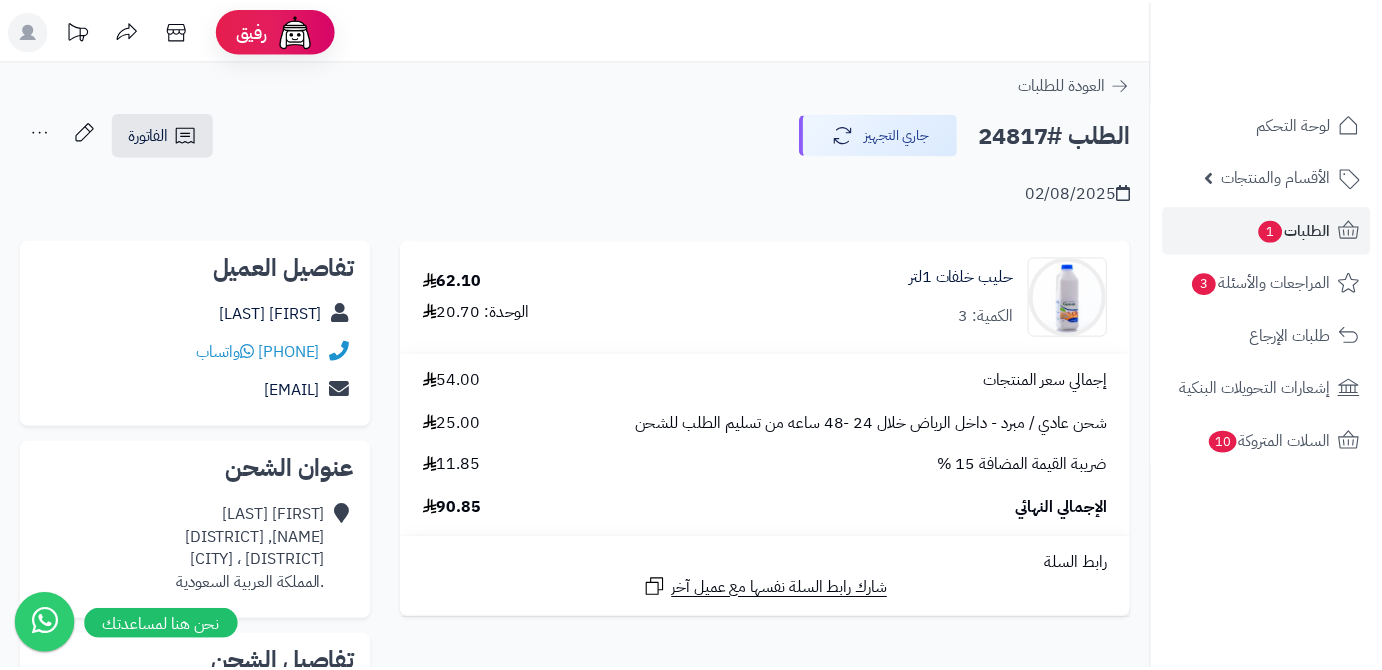 scroll, scrollTop: 0, scrollLeft: 0, axis: both 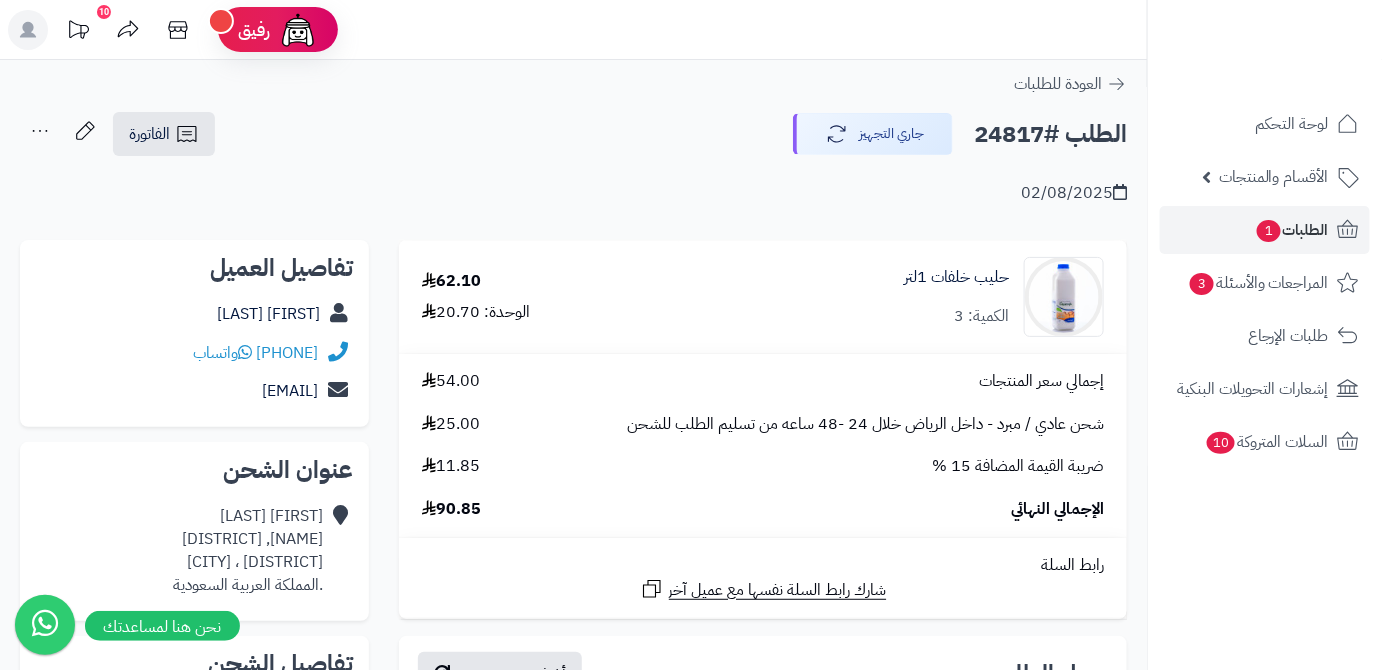 drag, startPoint x: 204, startPoint y: 312, endPoint x: 325, endPoint y: 306, distance: 121.14867 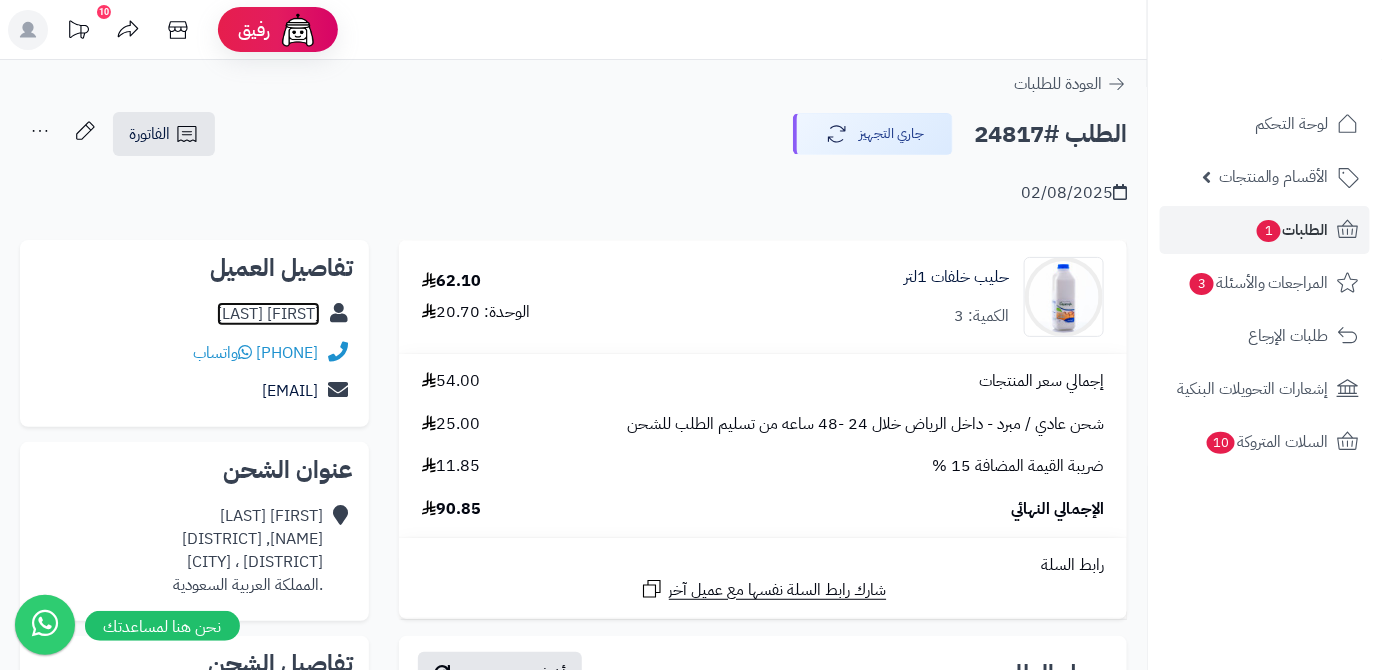 copy on "[FIRST] [LAST]" 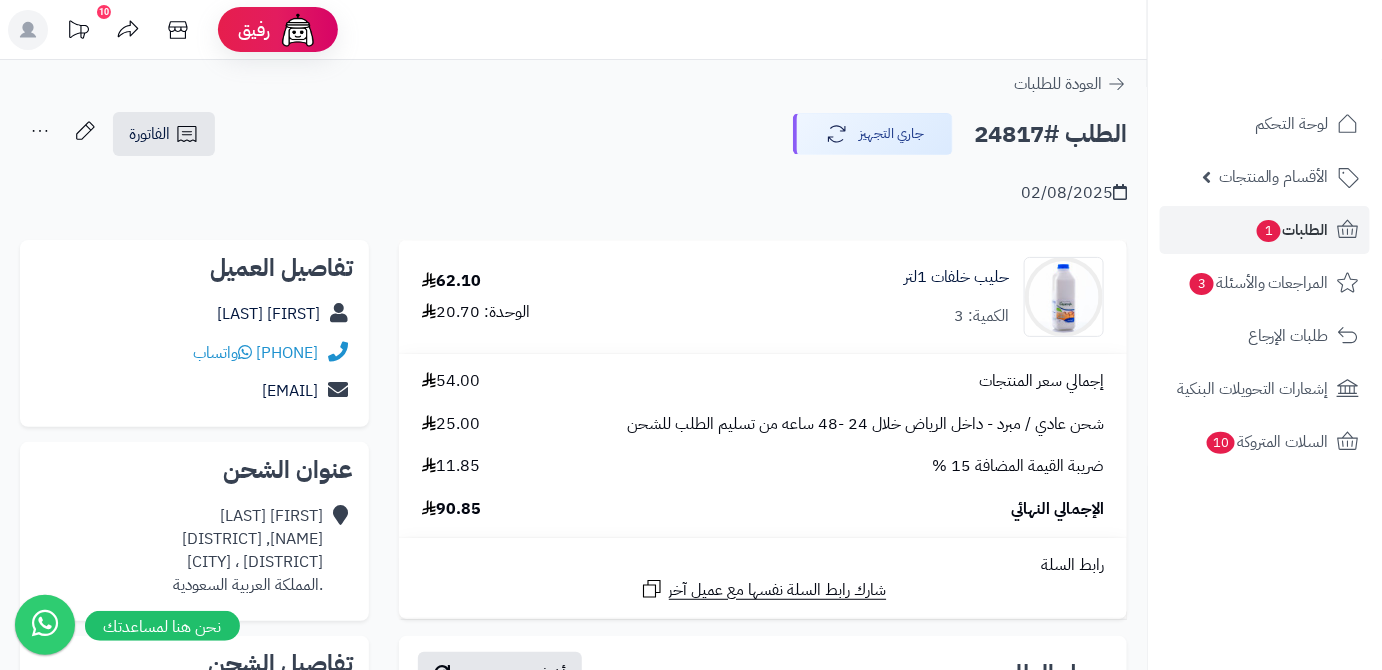 click on "الطلب #24817" at bounding box center (1050, 134) 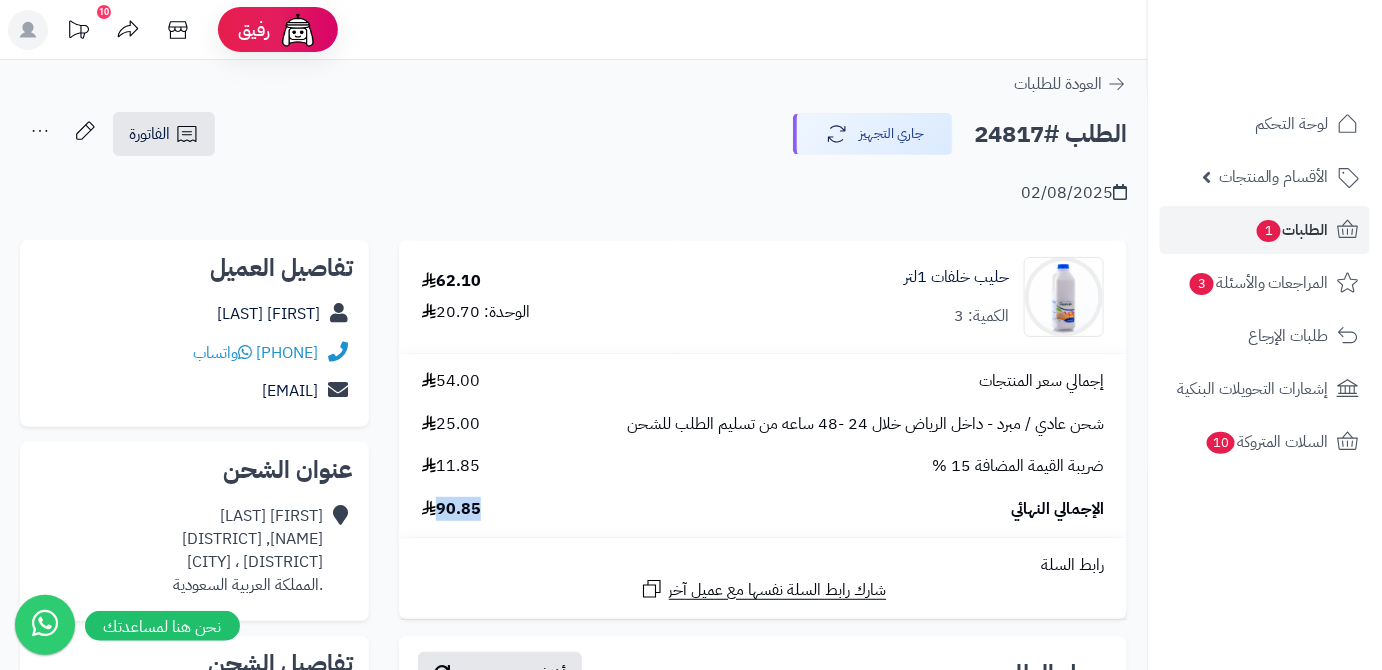 drag, startPoint x: 498, startPoint y: 508, endPoint x: 440, endPoint y: 518, distance: 58.855755 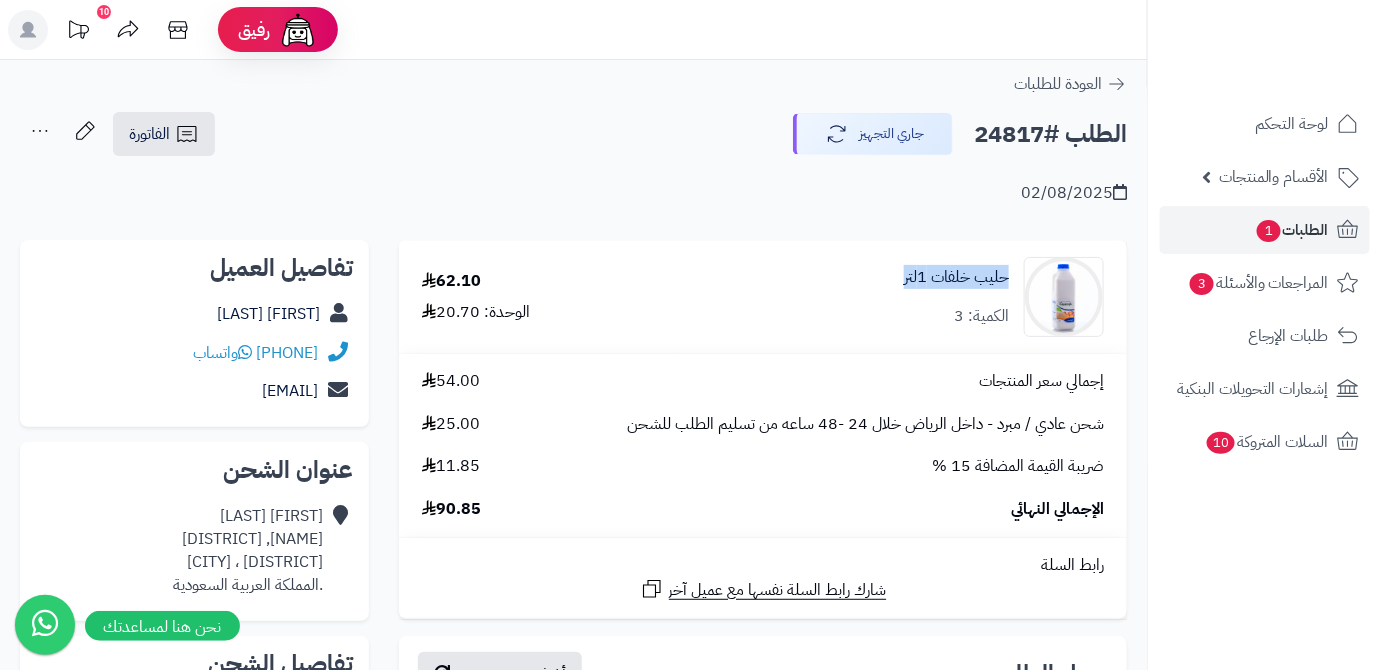 drag, startPoint x: 1013, startPoint y: 272, endPoint x: 888, endPoint y: 291, distance: 126.43575 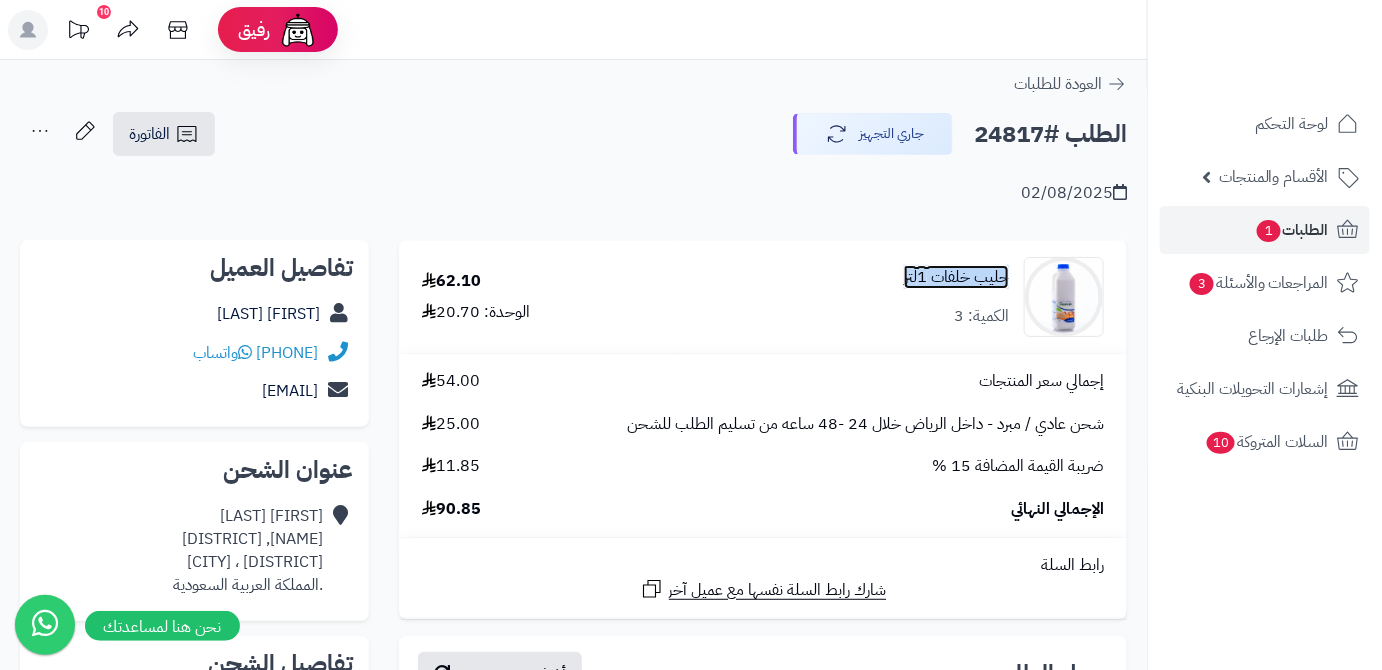 copy on "حليب خلفات 1لتر" 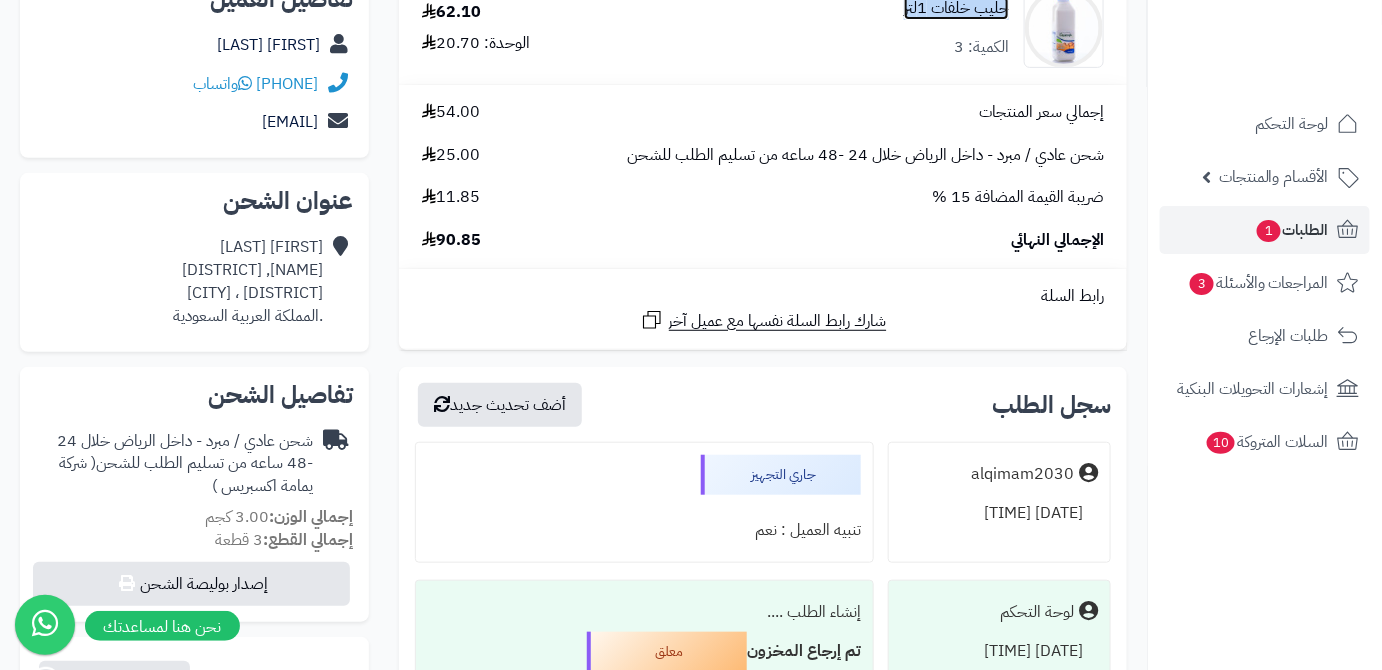 scroll, scrollTop: 272, scrollLeft: 0, axis: vertical 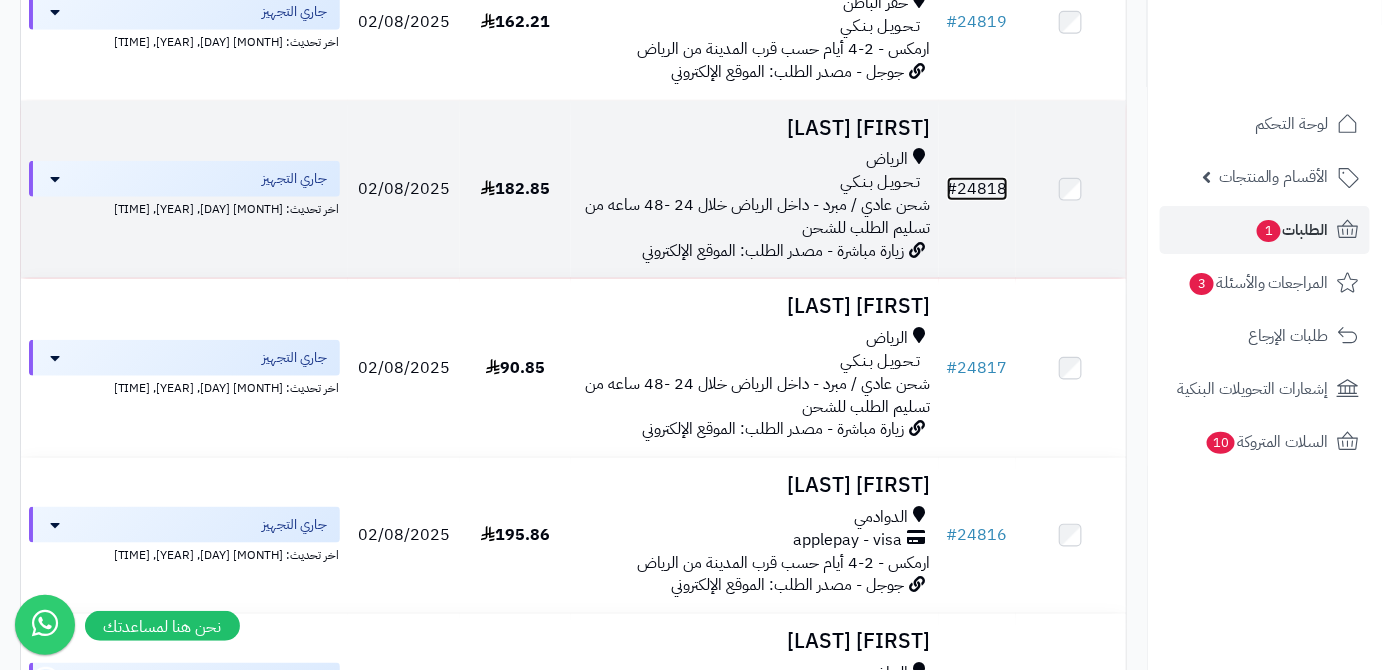 click on "# 24818" at bounding box center [977, 189] 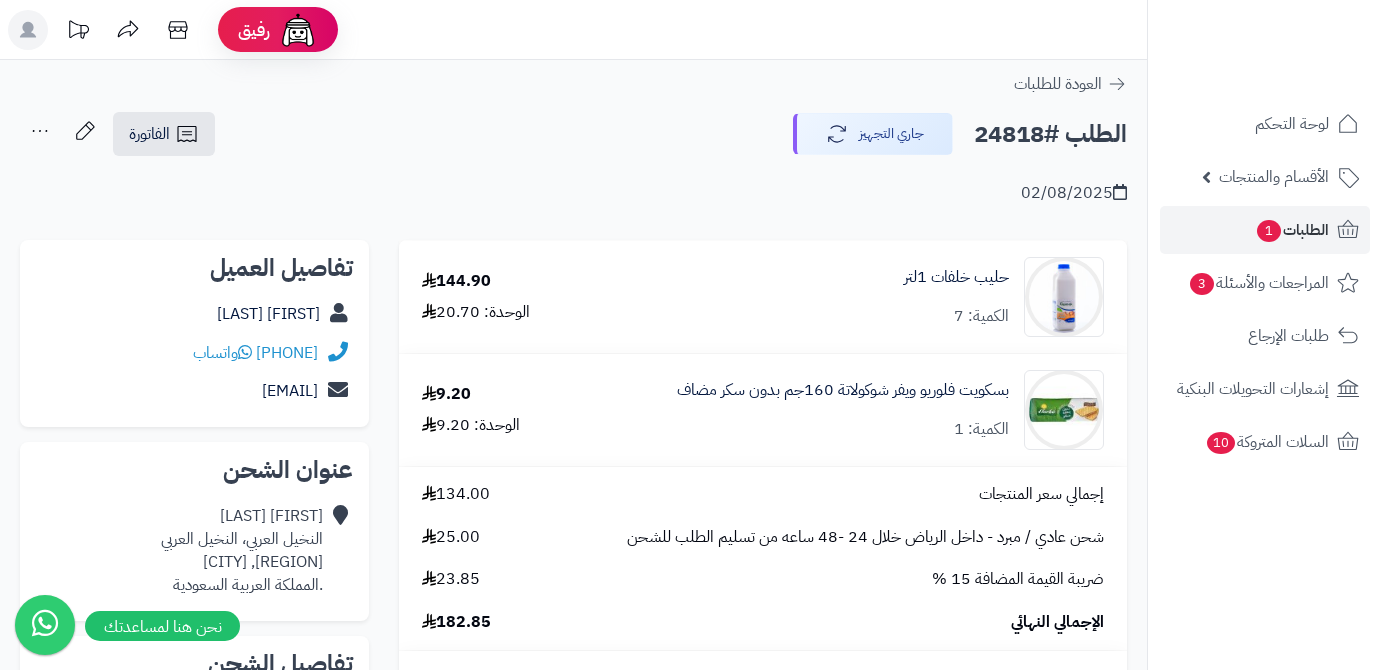 scroll, scrollTop: 0, scrollLeft: 0, axis: both 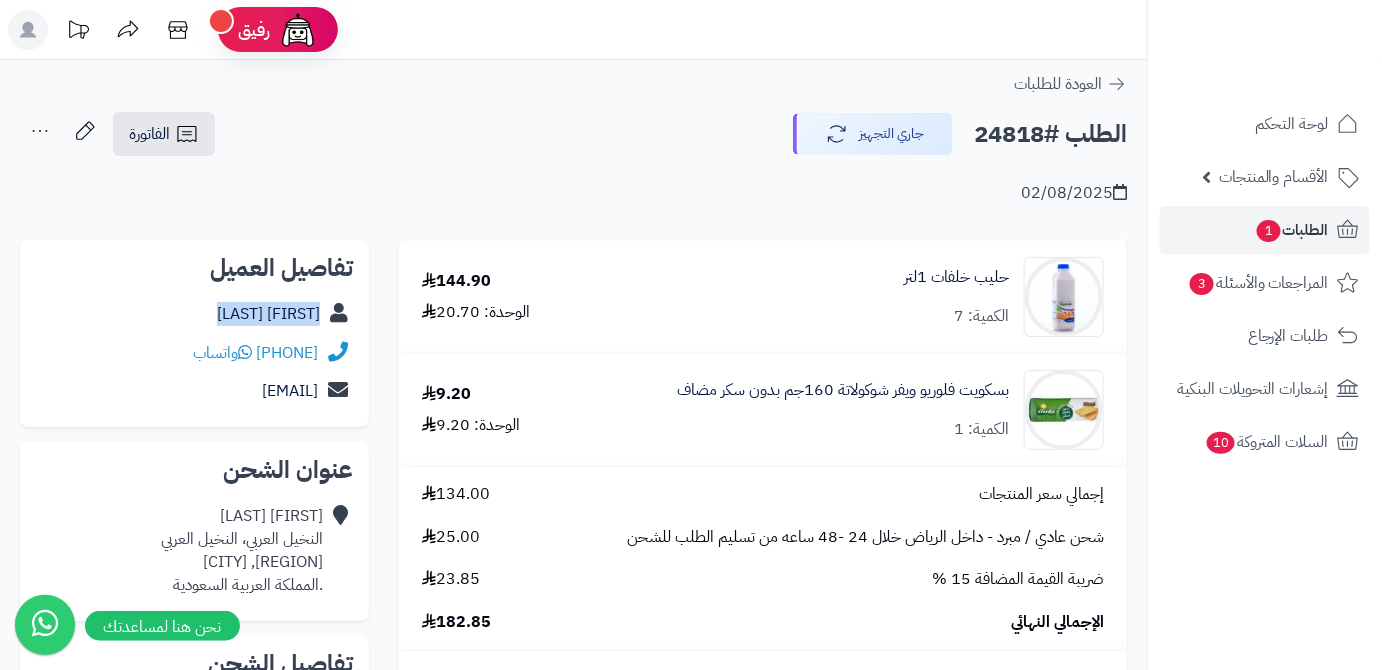 drag, startPoint x: 229, startPoint y: 310, endPoint x: 323, endPoint y: 320, distance: 94.53042 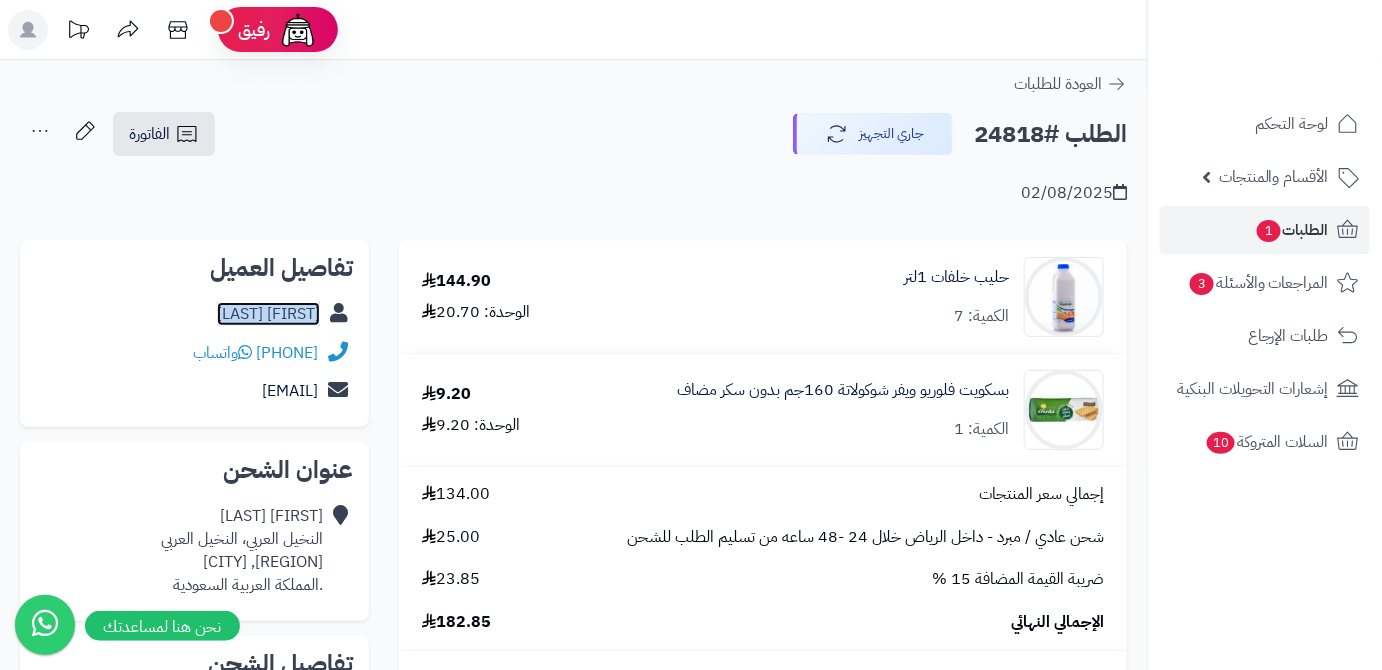 copy on "الجوهرة   الزامل" 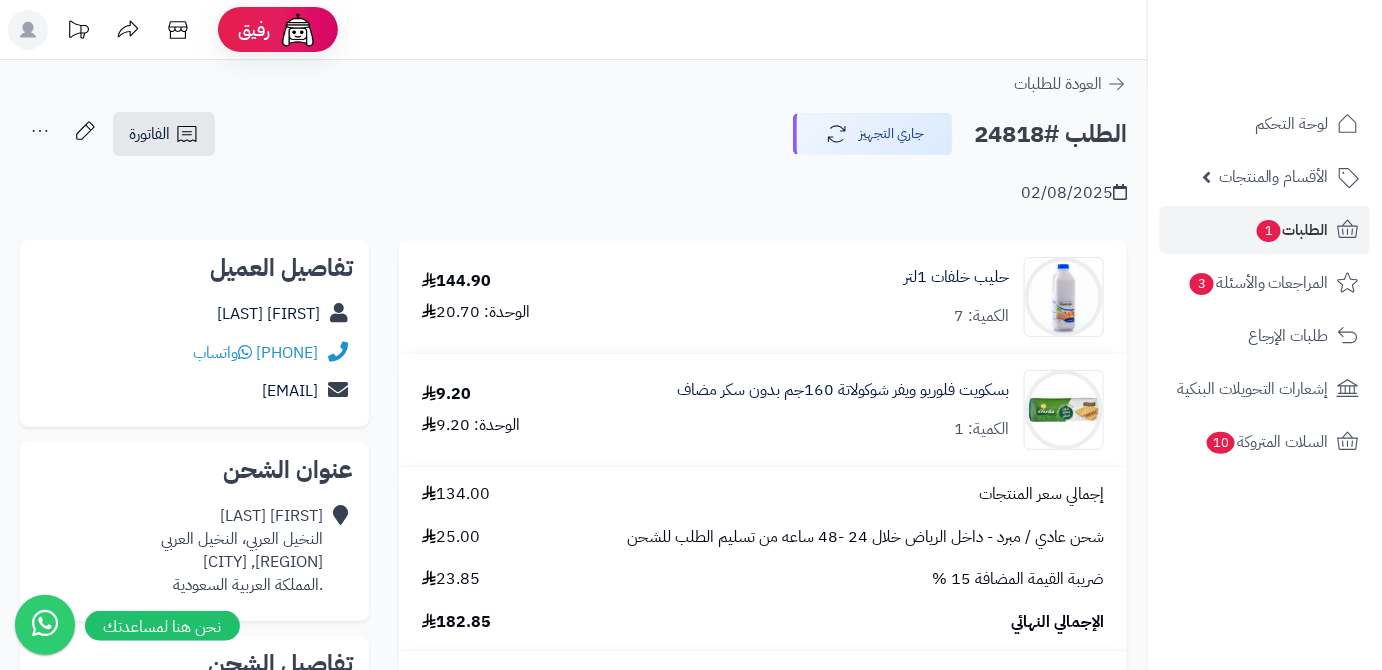 click on "الطلب #24818" at bounding box center [1050, 134] 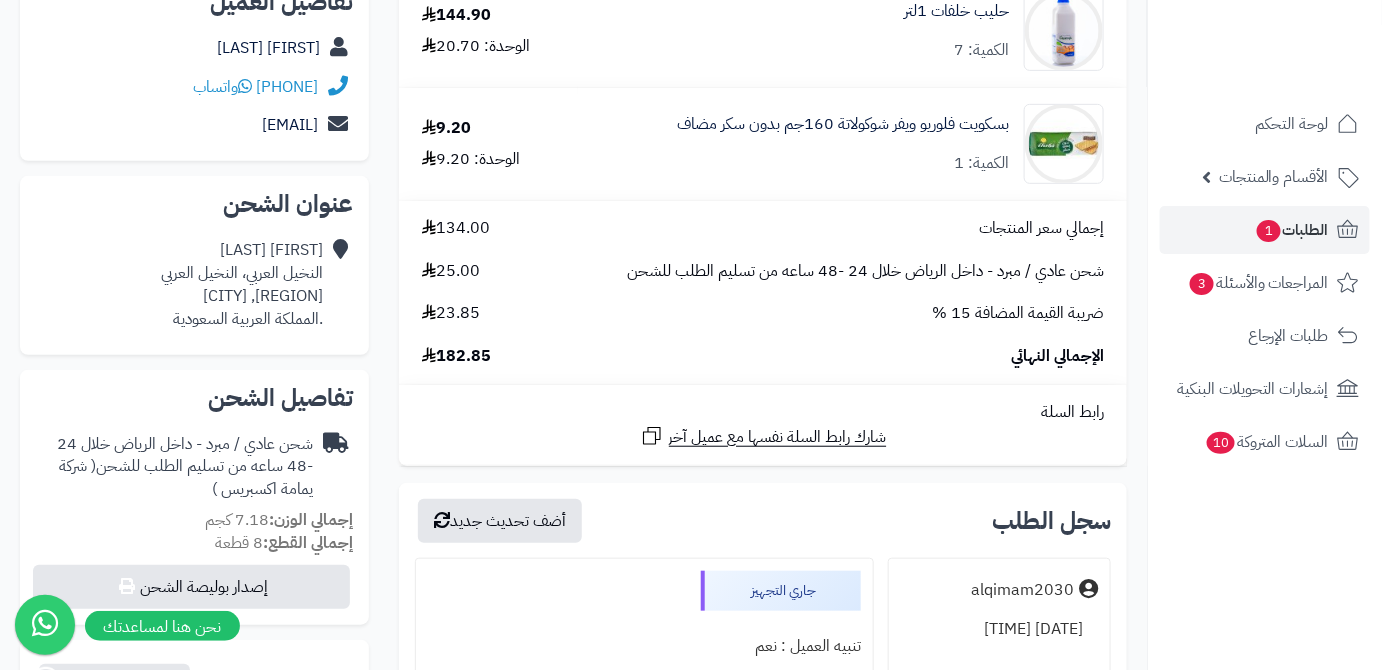 scroll, scrollTop: 272, scrollLeft: 0, axis: vertical 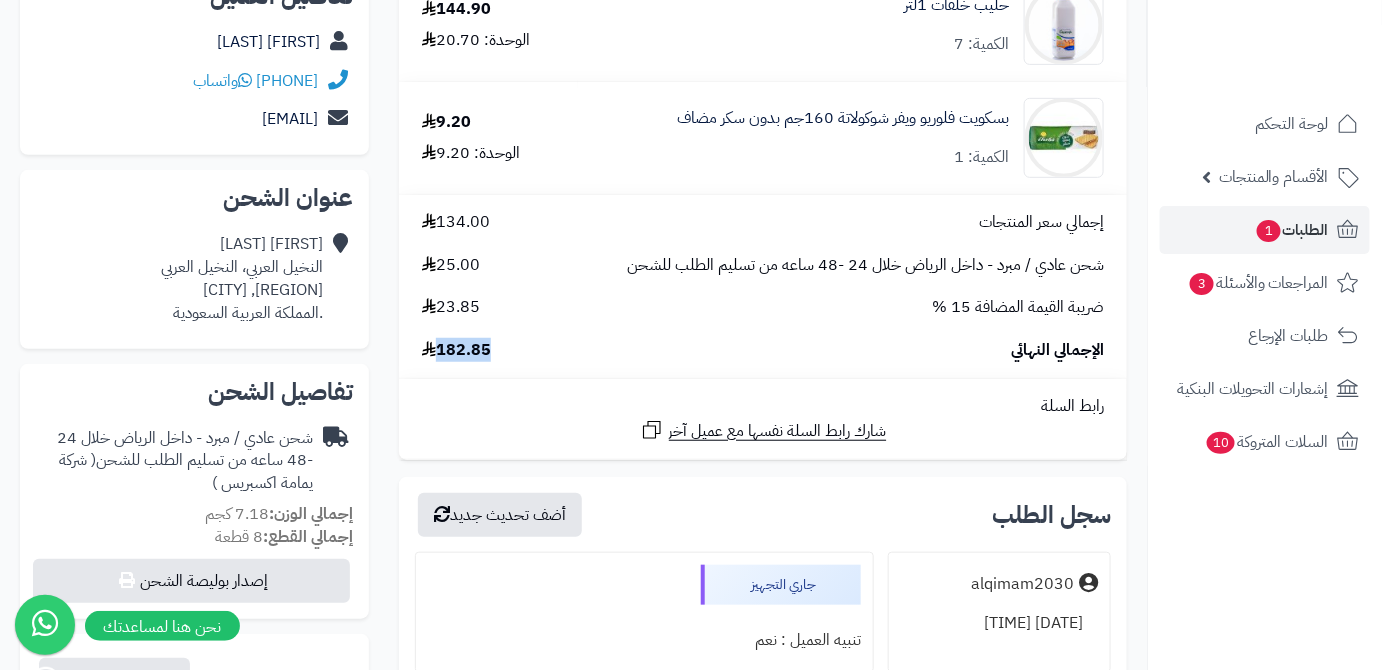 drag, startPoint x: 500, startPoint y: 352, endPoint x: 440, endPoint y: 358, distance: 60.299255 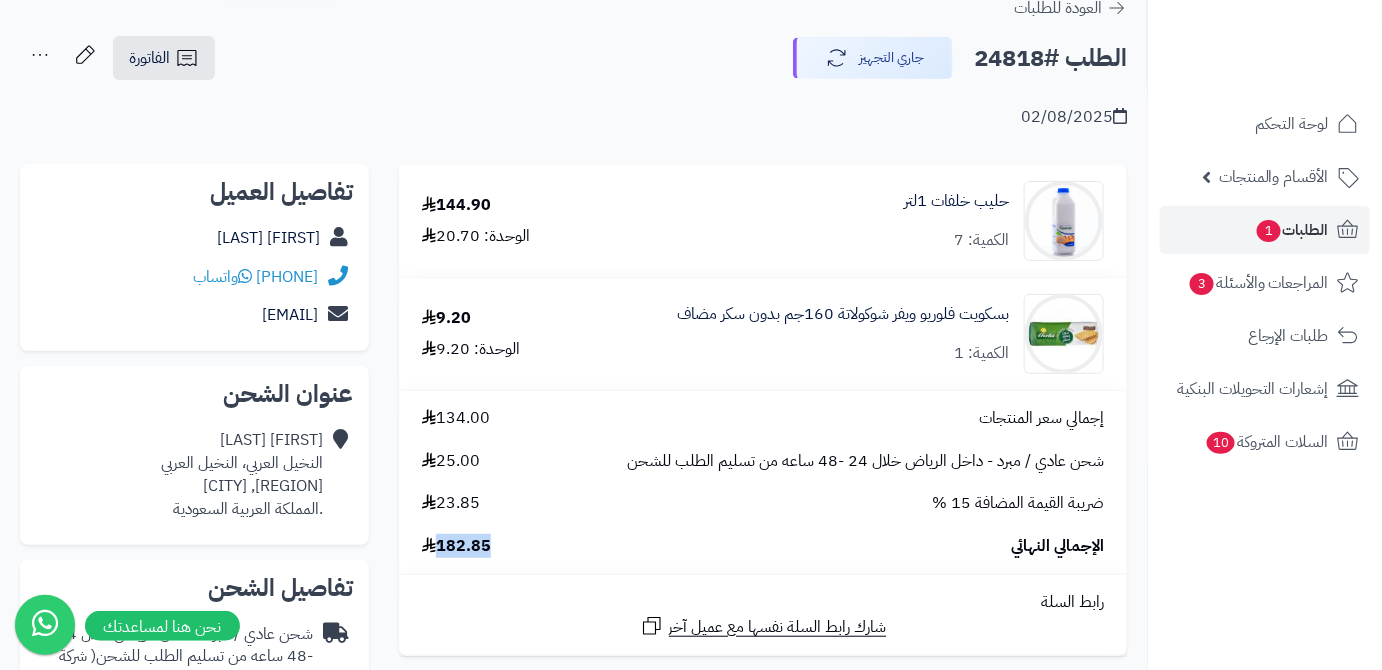 scroll, scrollTop: 0, scrollLeft: 0, axis: both 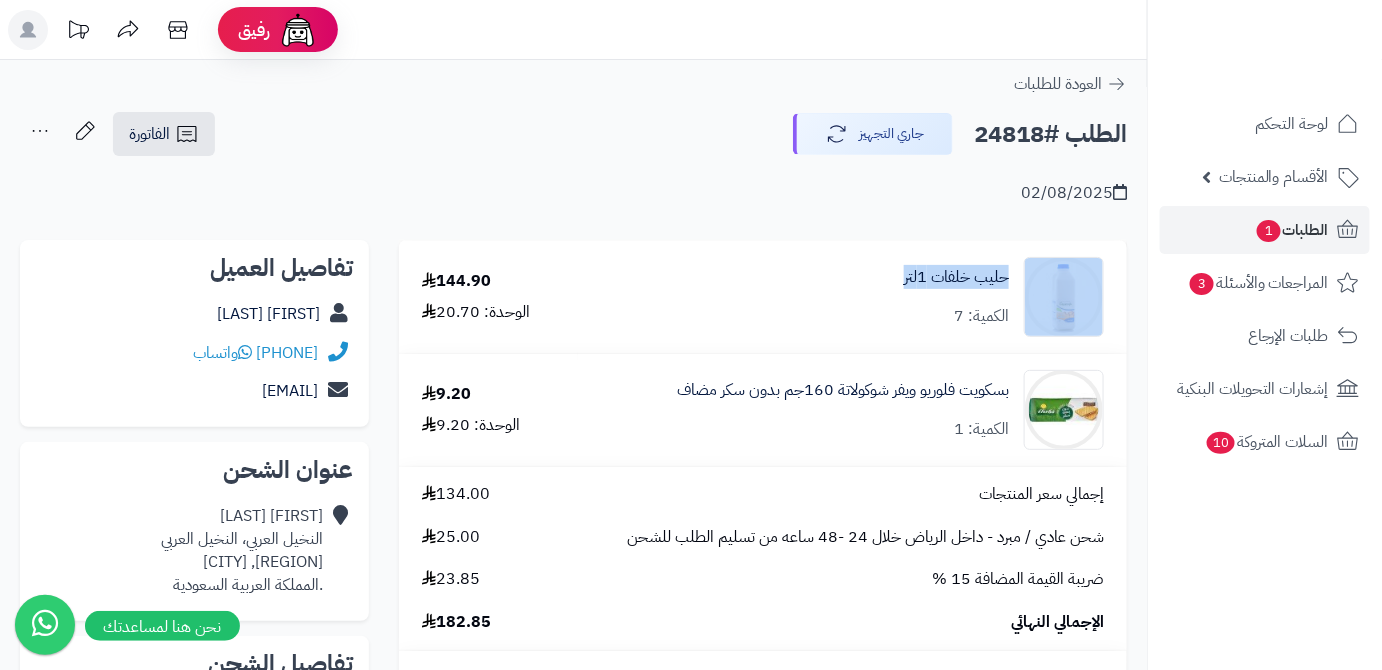 drag, startPoint x: 1016, startPoint y: 275, endPoint x: 896, endPoint y: 277, distance: 120.01666 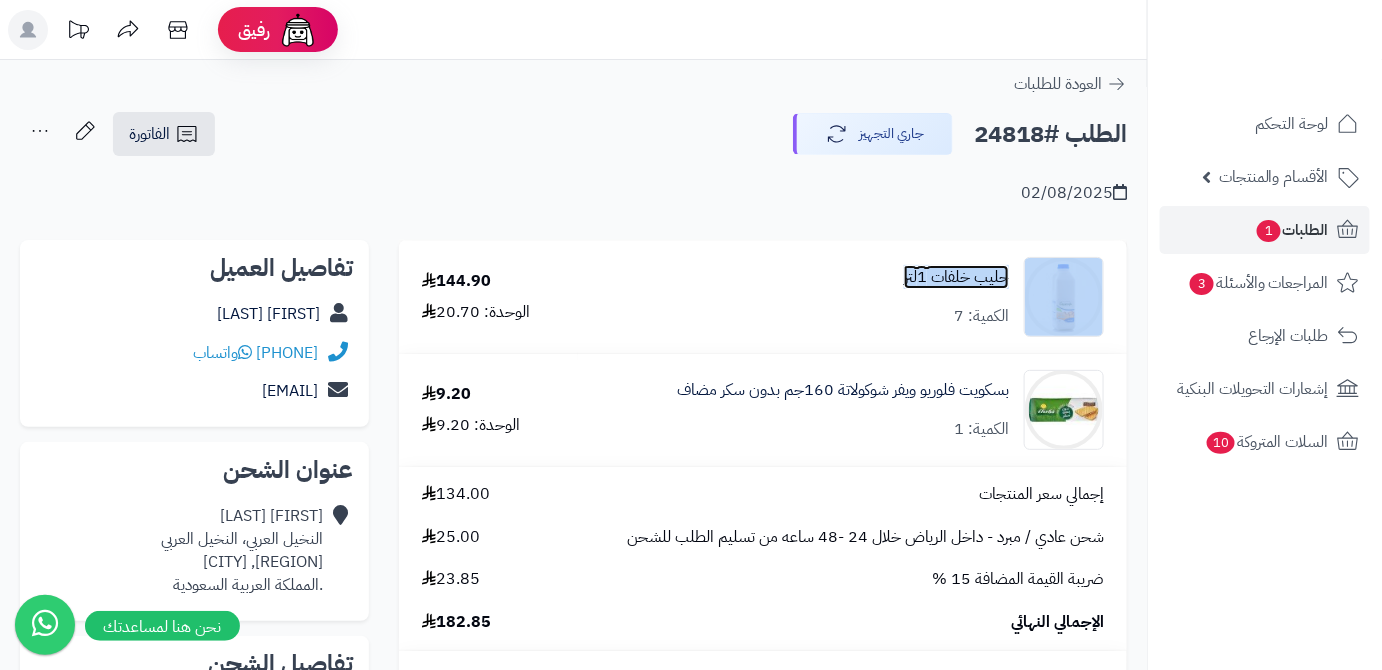 copy on "حليب خلفات 1لتر" 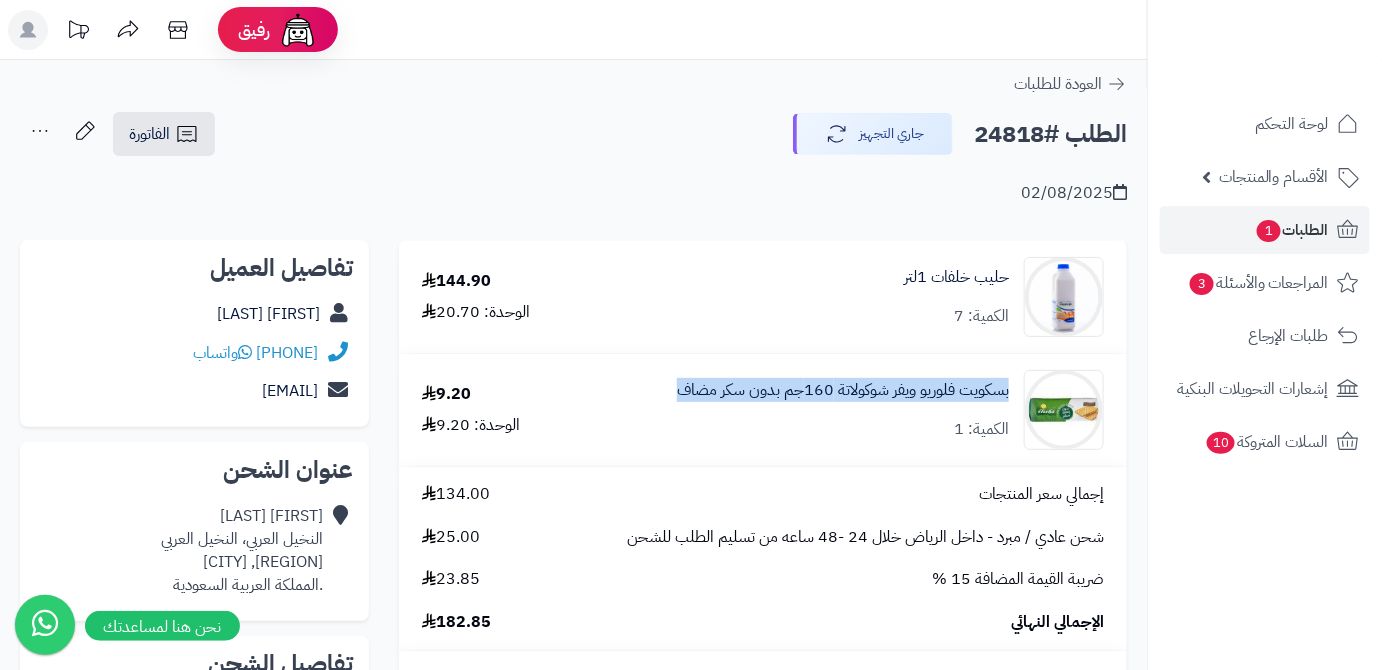 drag, startPoint x: 1016, startPoint y: 395, endPoint x: 664, endPoint y: 389, distance: 352.05115 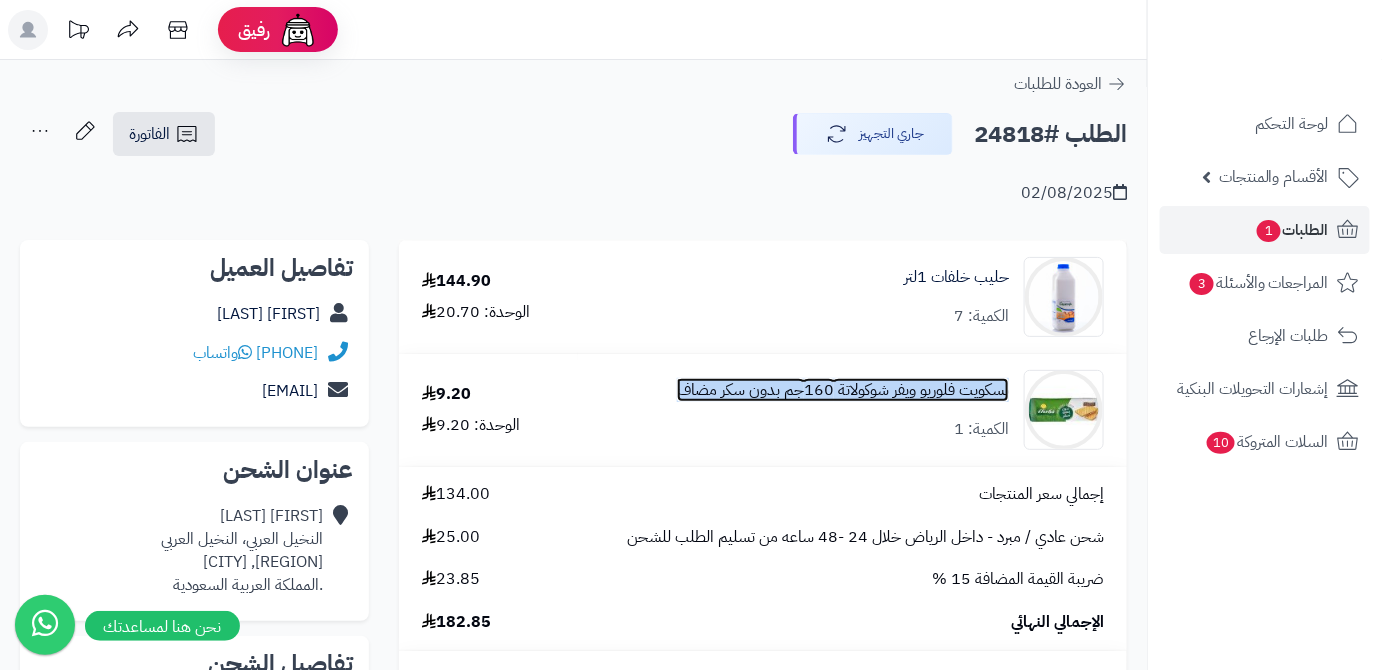 copy on "بسكويت فلوريو ويفر شوكولاتة  160جم بدون سكر مضاف" 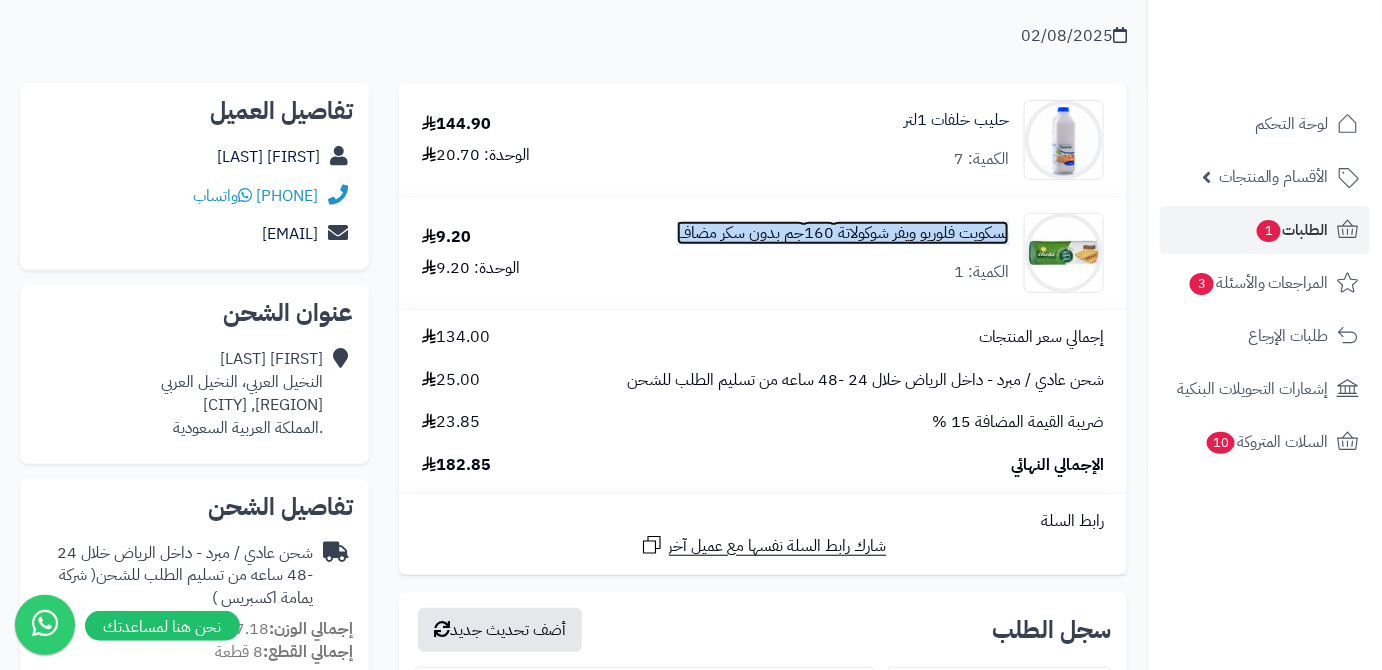 scroll, scrollTop: 363, scrollLeft: 0, axis: vertical 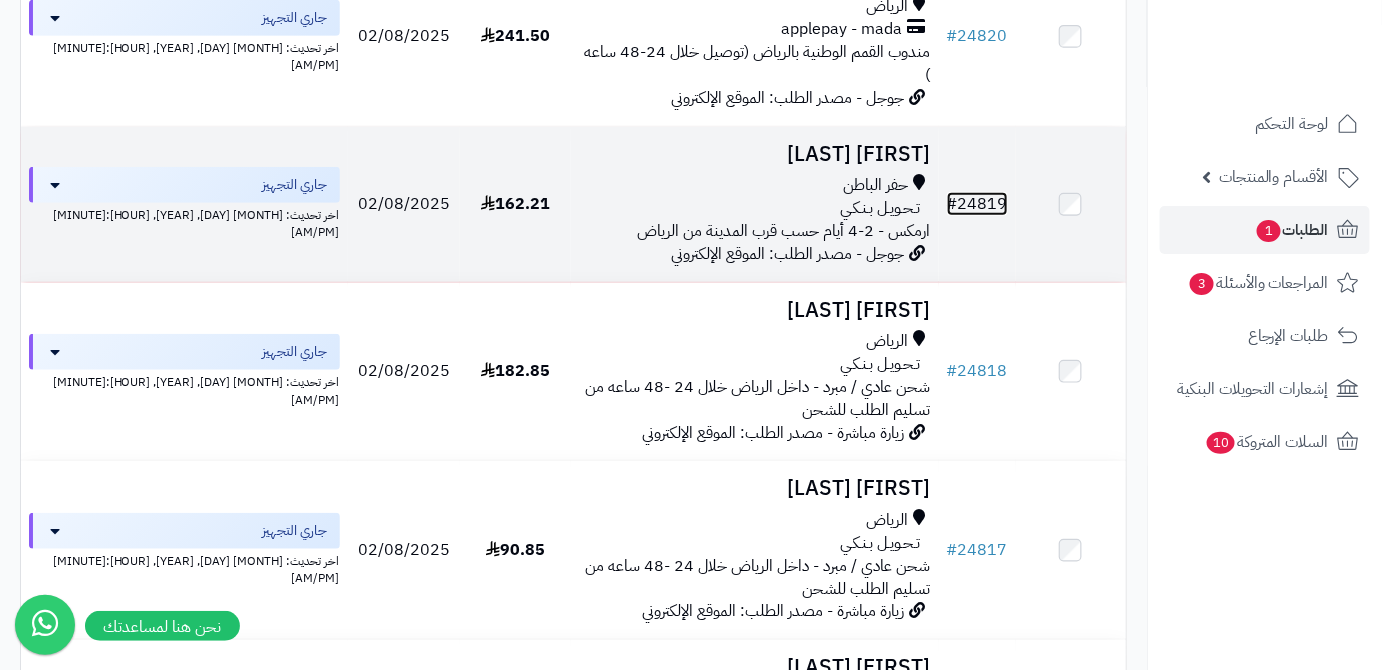 click on "# 24819" at bounding box center [977, 204] 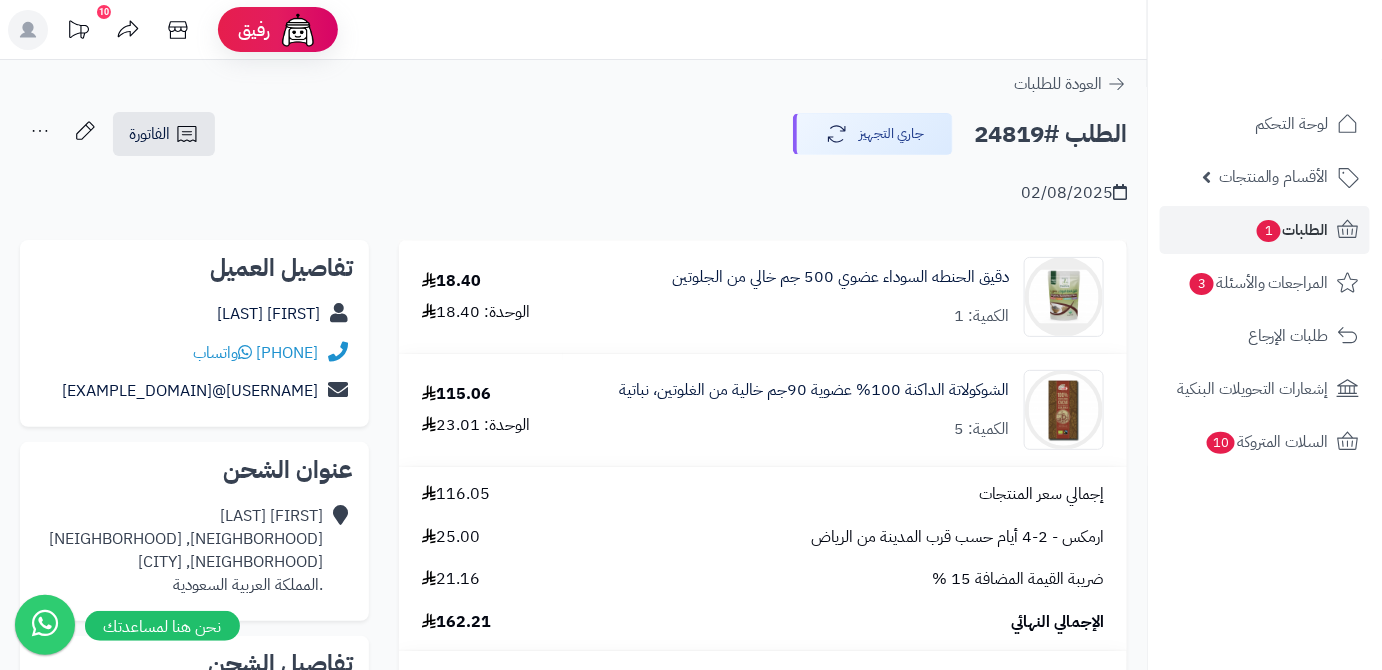 scroll, scrollTop: 272, scrollLeft: 0, axis: vertical 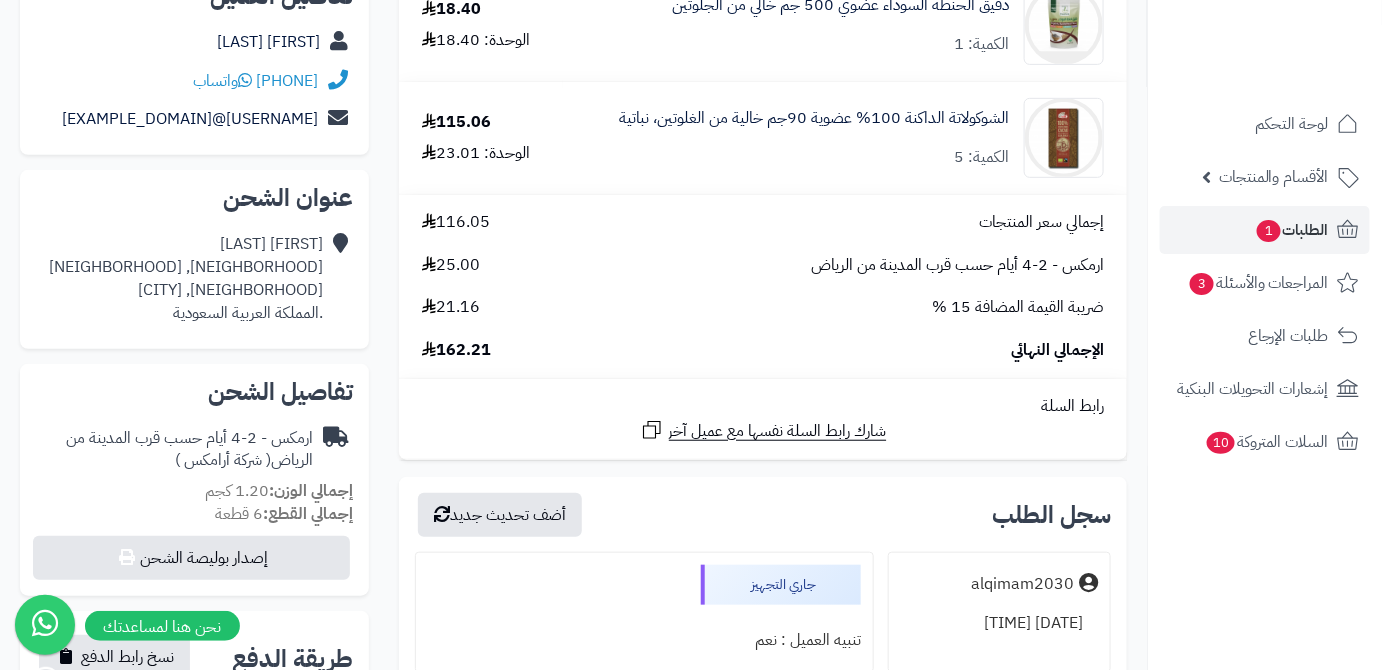 drag, startPoint x: 437, startPoint y: 349, endPoint x: 491, endPoint y: 357, distance: 54.589375 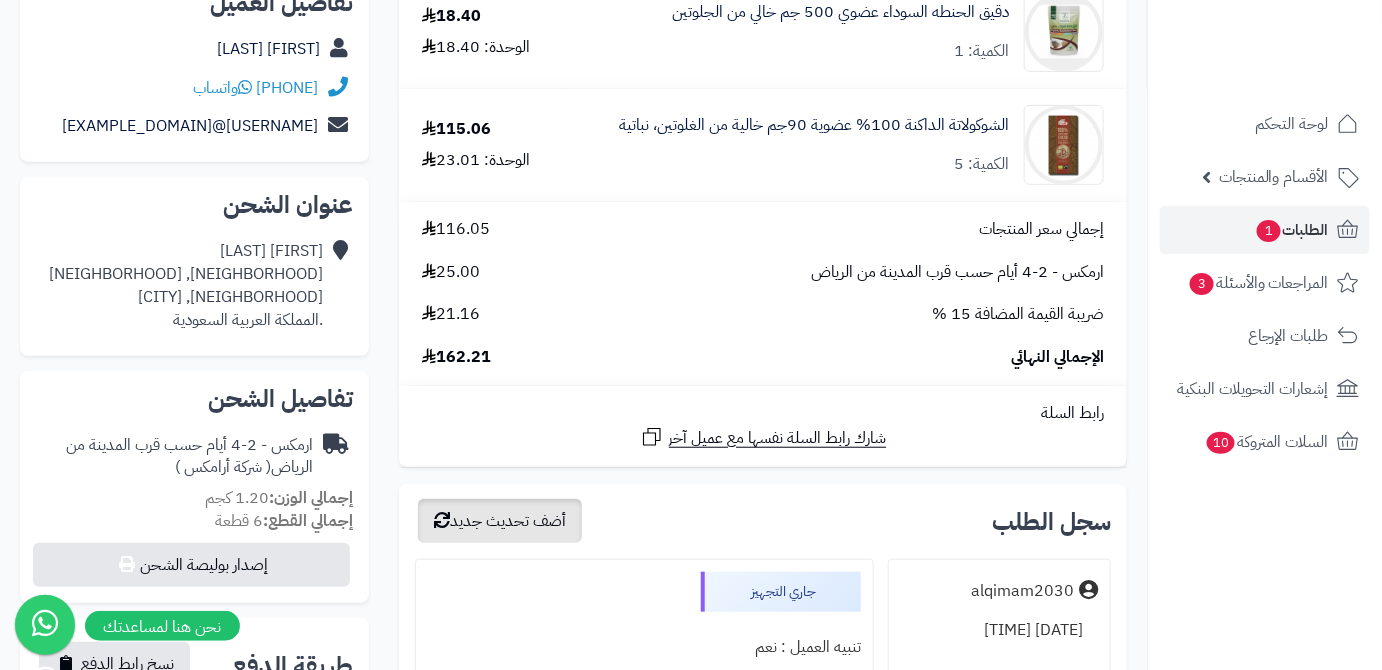 scroll, scrollTop: 272, scrollLeft: 0, axis: vertical 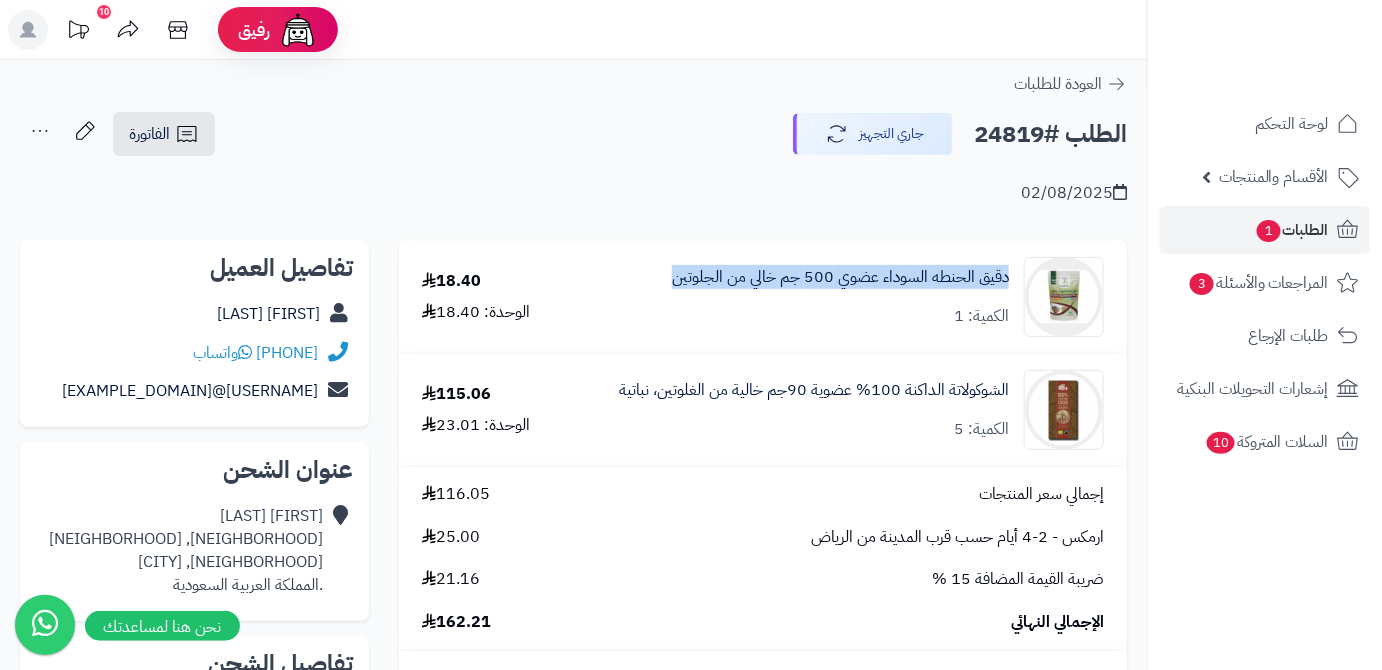drag, startPoint x: 1010, startPoint y: 276, endPoint x: 670, endPoint y: 294, distance: 340.47614 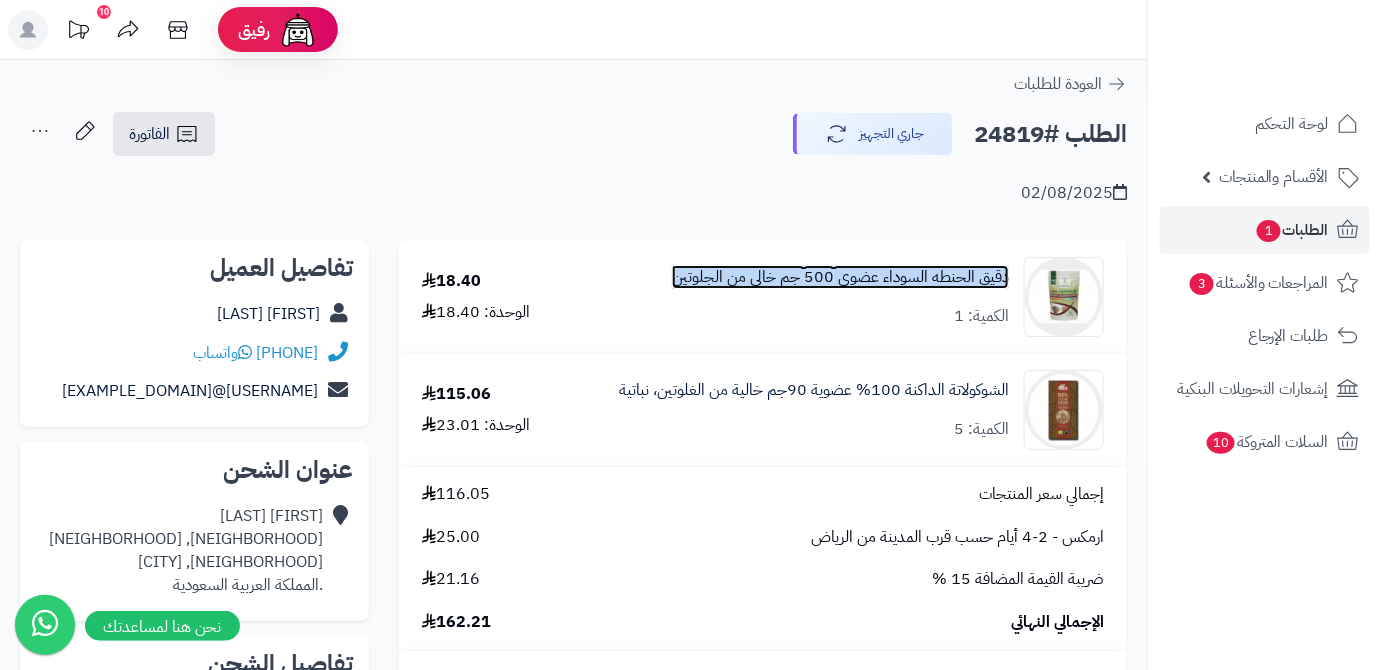 copy on "دقيق الحنطه السوداء عضوي 500 جم خالي من الجلوتين" 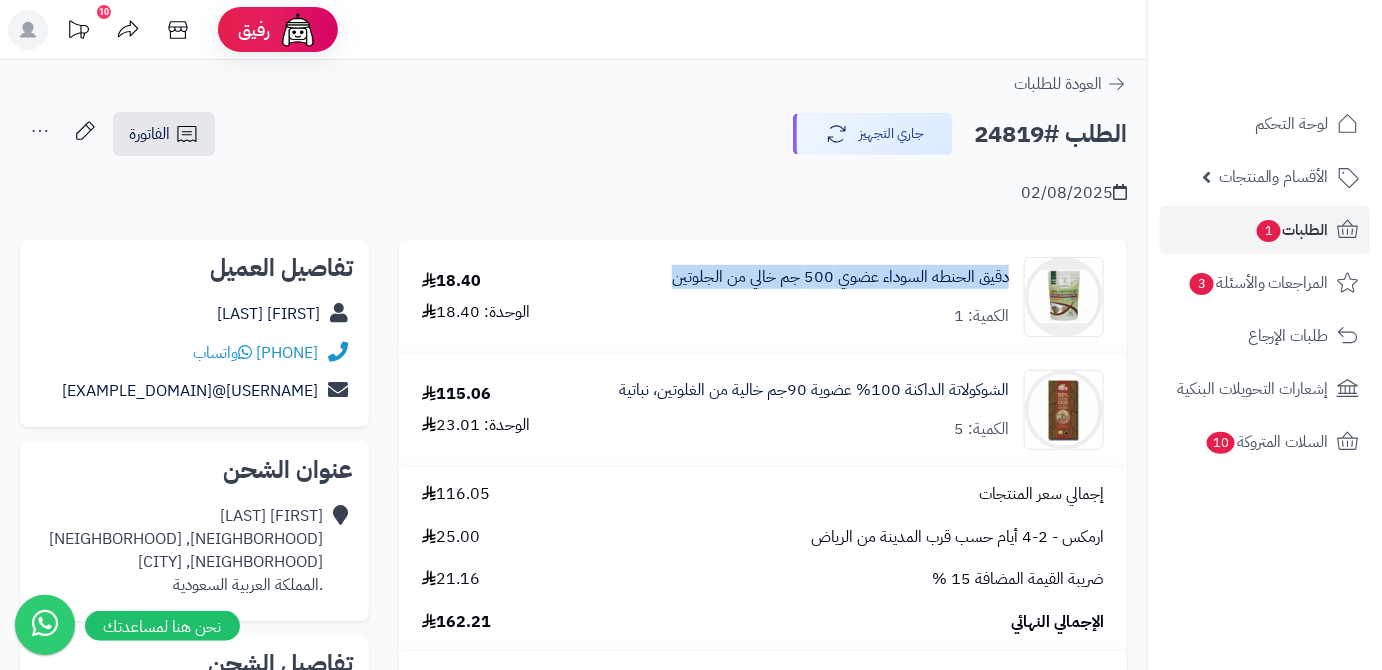 click on "دقيق الحنطه السوداء عضوي 500 جم خالي من الجلوتين الكمية: 1" at bounding box center [845, 297] 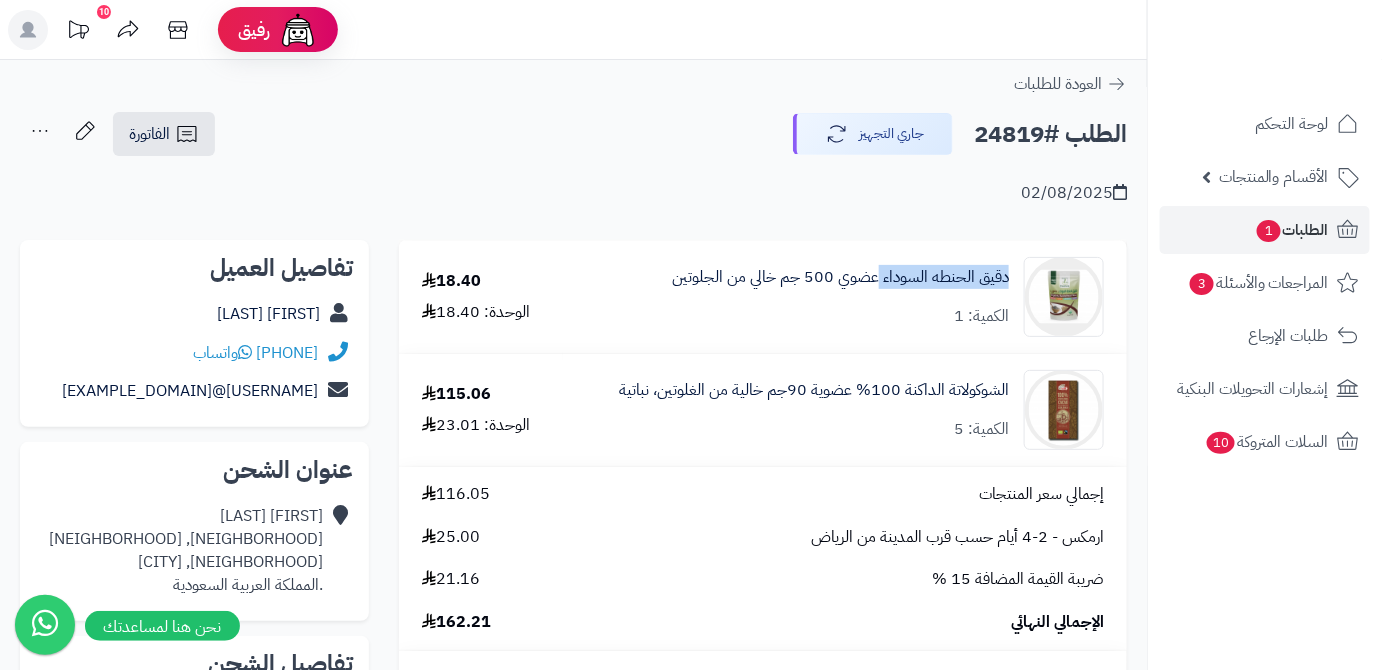 drag, startPoint x: 1016, startPoint y: 278, endPoint x: 877, endPoint y: 288, distance: 139.35925 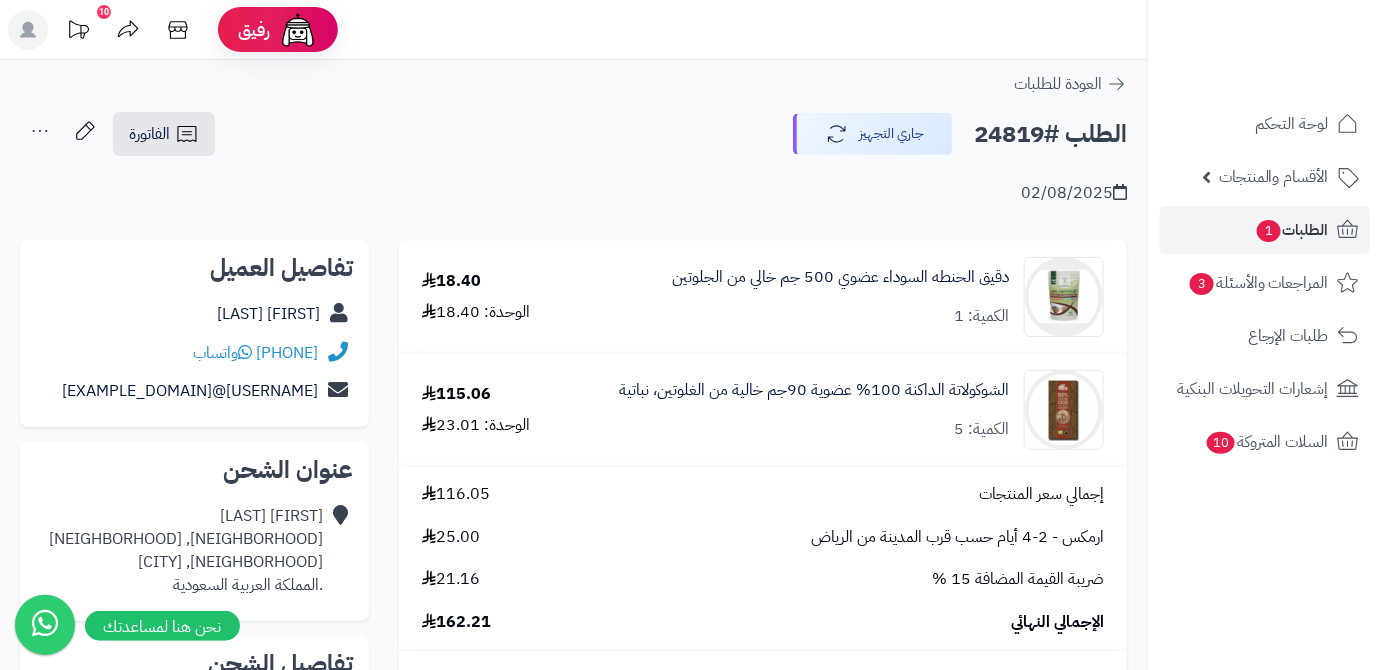 drag, startPoint x: 884, startPoint y: 285, endPoint x: 793, endPoint y: 327, distance: 100.22475 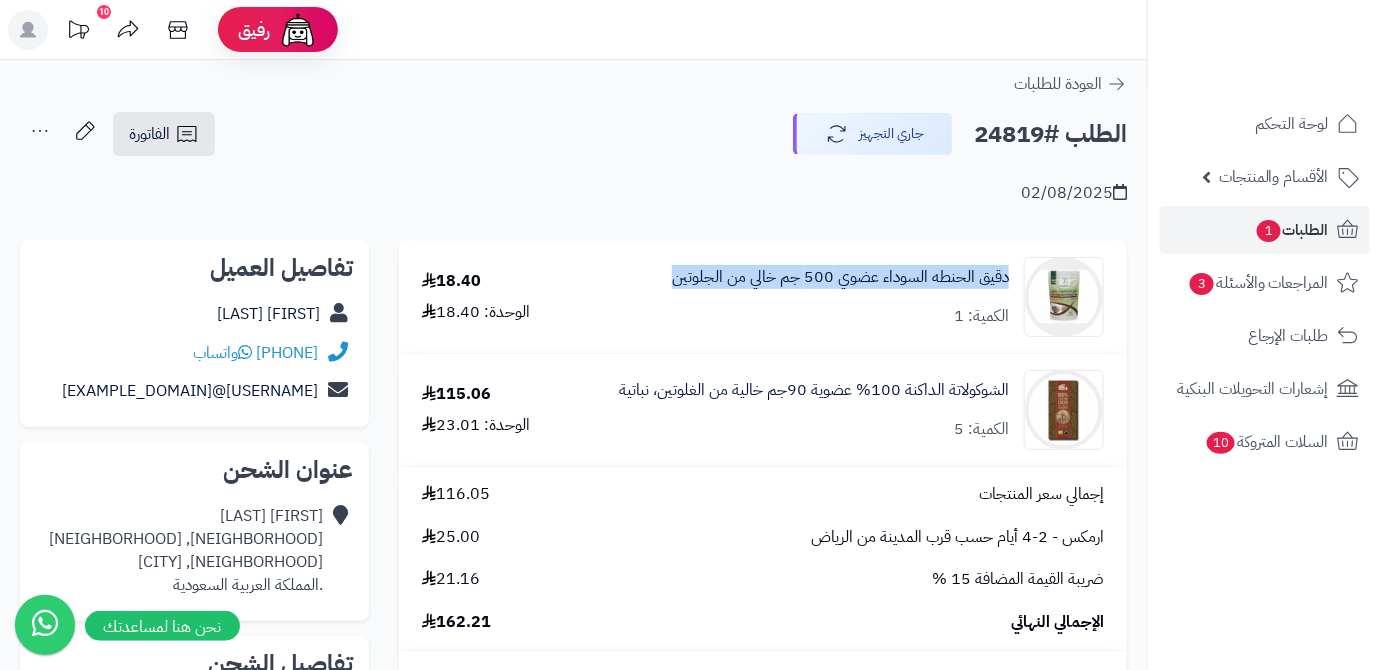drag, startPoint x: 1012, startPoint y: 275, endPoint x: 634, endPoint y: 278, distance: 378.0119 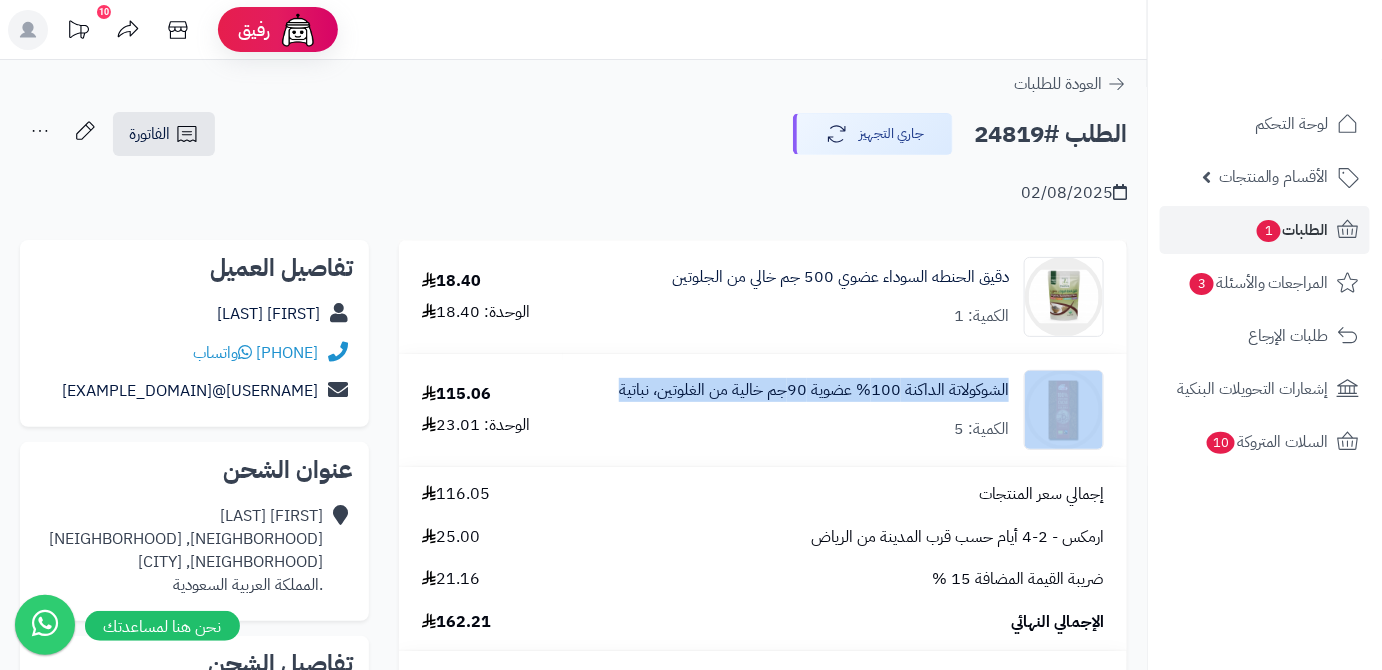 drag, startPoint x: 1017, startPoint y: 387, endPoint x: 569, endPoint y: 368, distance: 448.4027 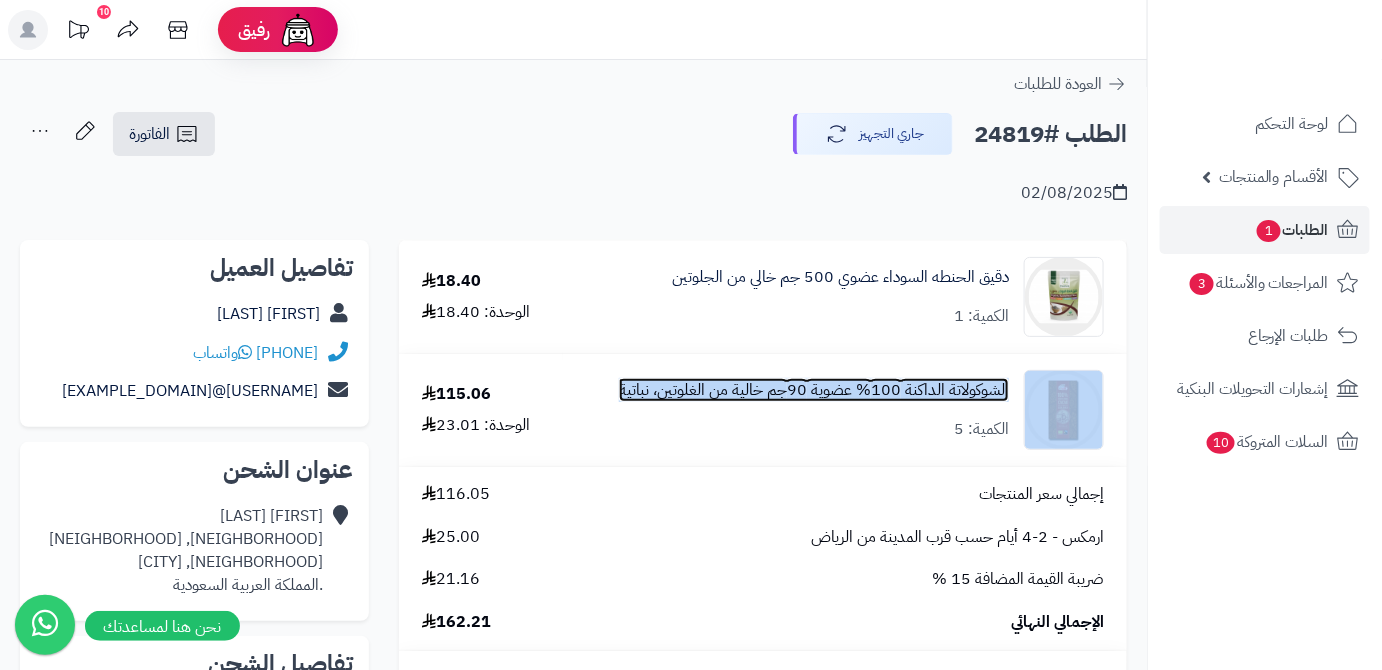 copy on "الشوكولاتة الداكنة 100% عضوية 90جم خالية من الغلوتين، نباتية" 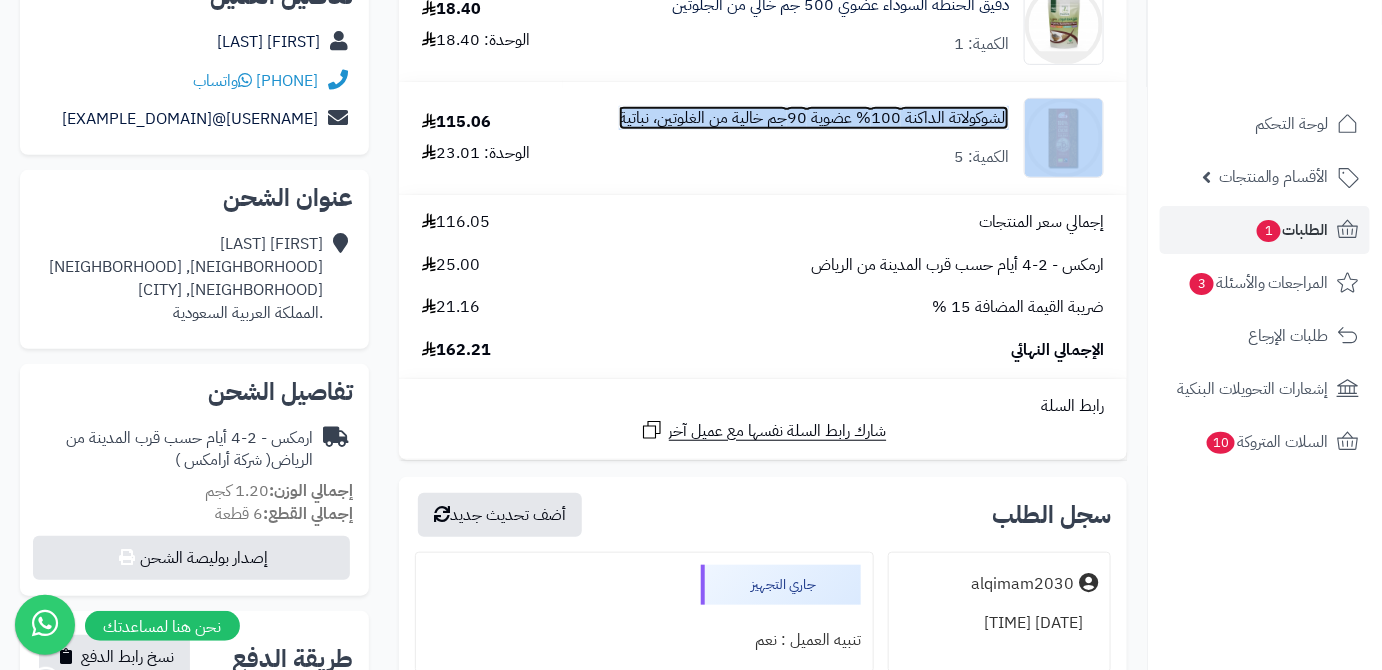 scroll, scrollTop: 363, scrollLeft: 0, axis: vertical 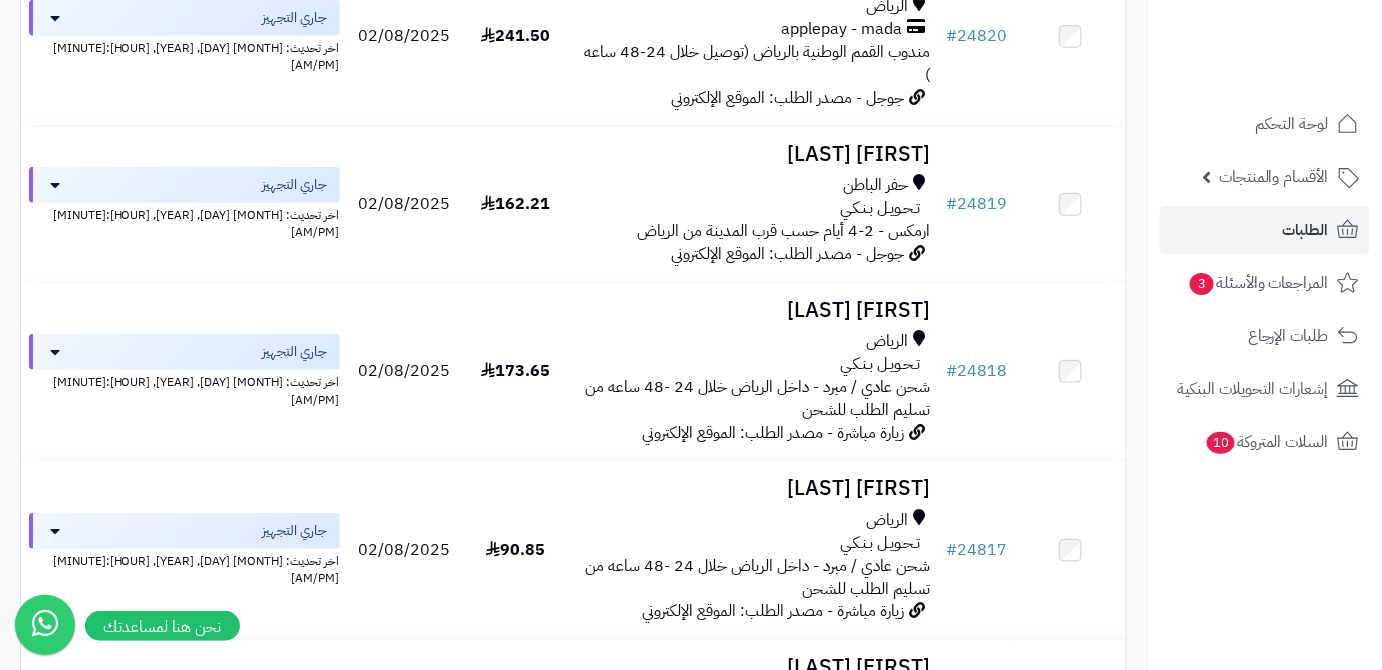 click on "**********" at bounding box center [573, 2557] 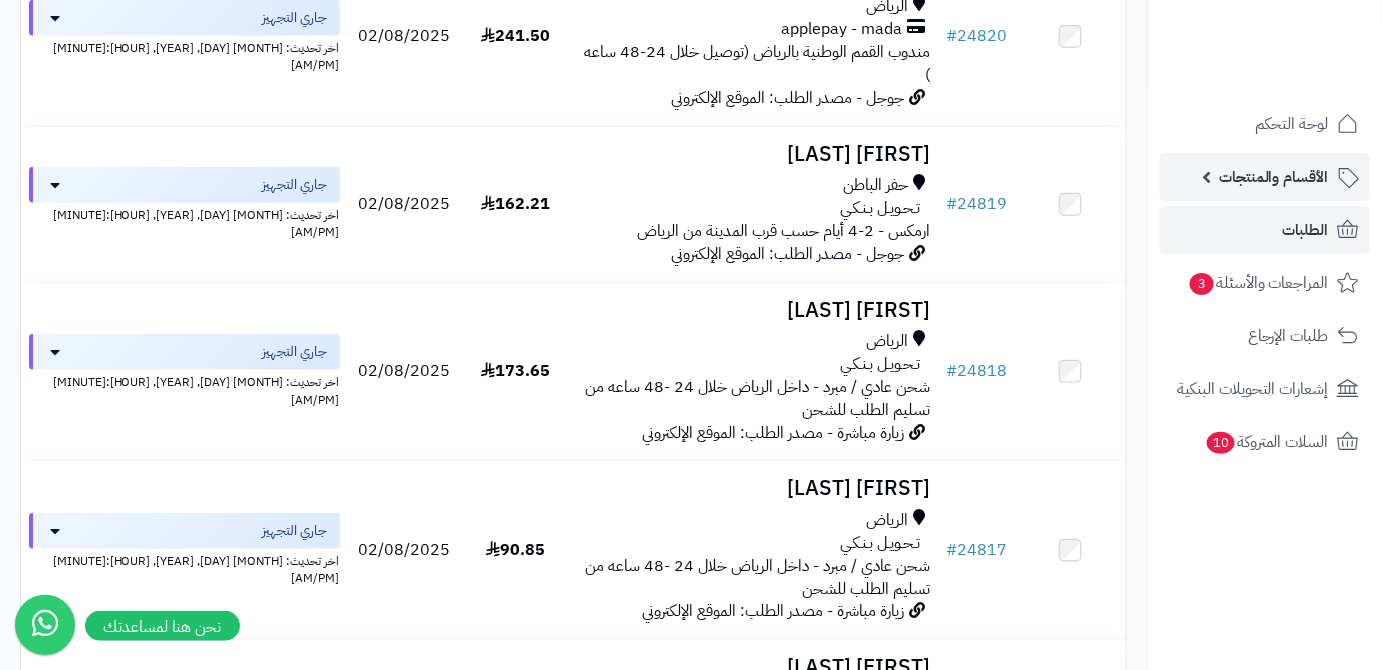 click on "الأقسام والمنتجات" at bounding box center [1265, 177] 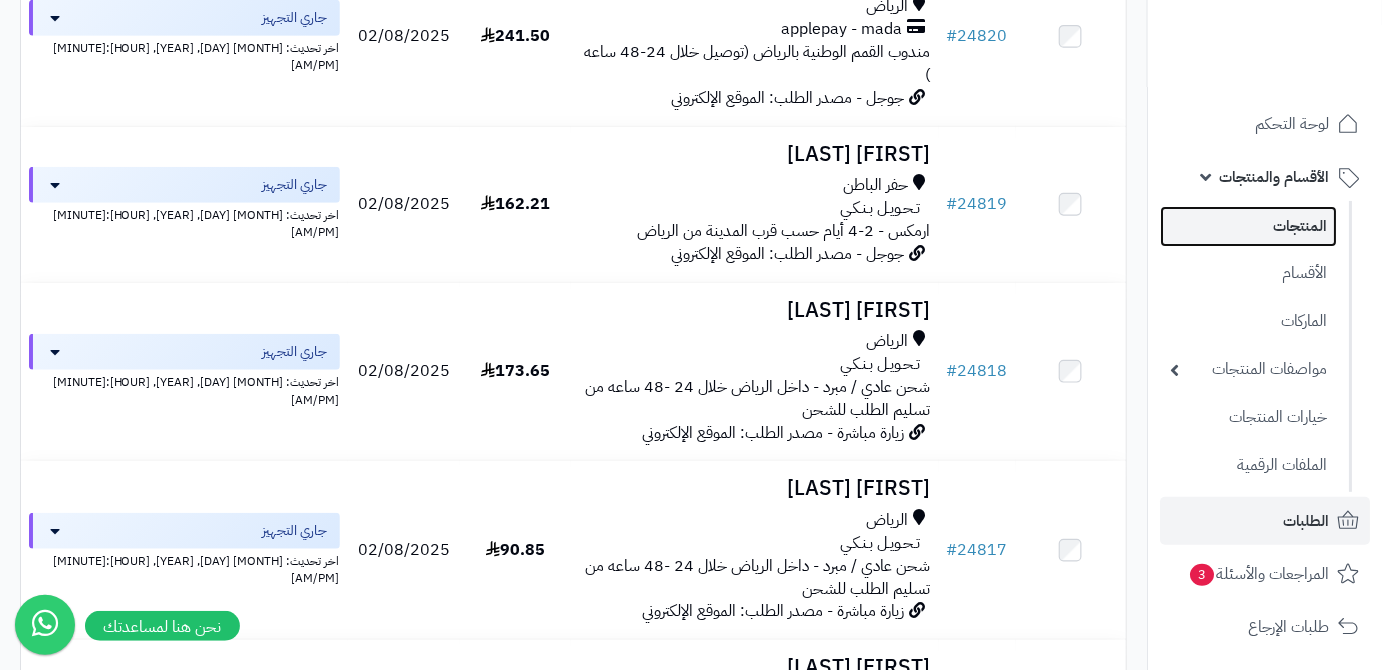 click on "المنتجات" at bounding box center (1248, 226) 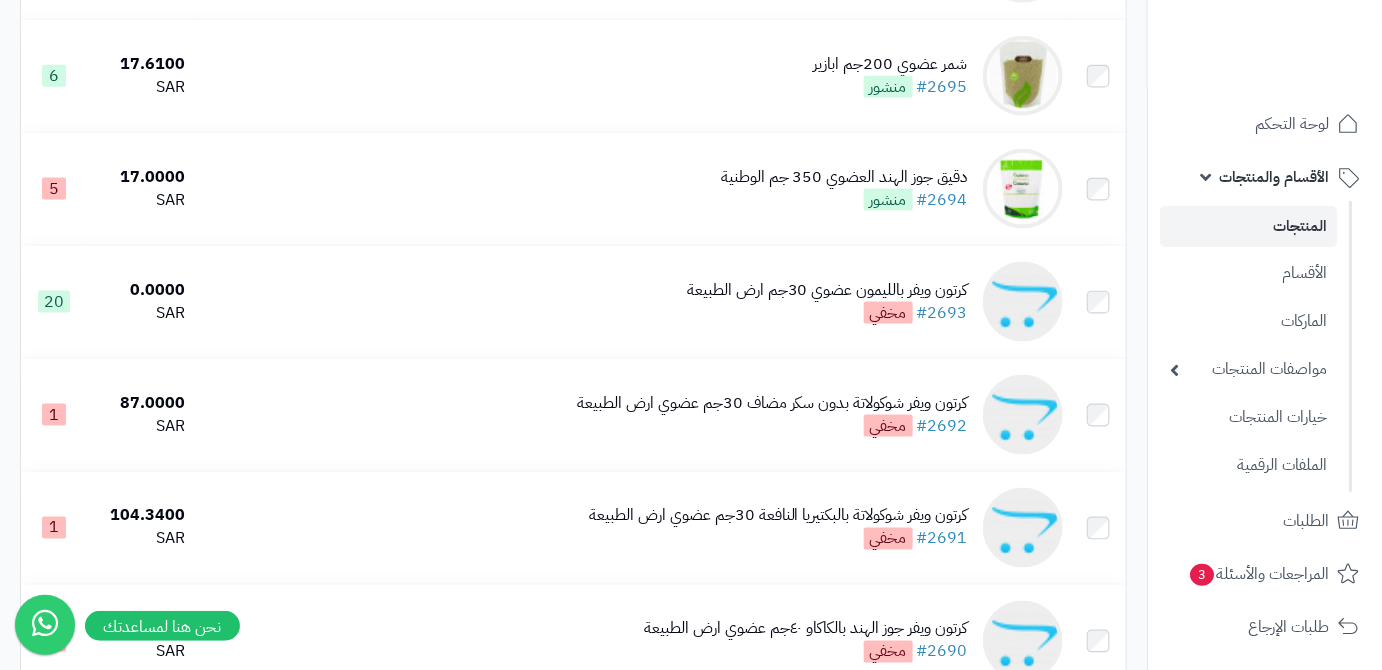 scroll, scrollTop: 818, scrollLeft: 0, axis: vertical 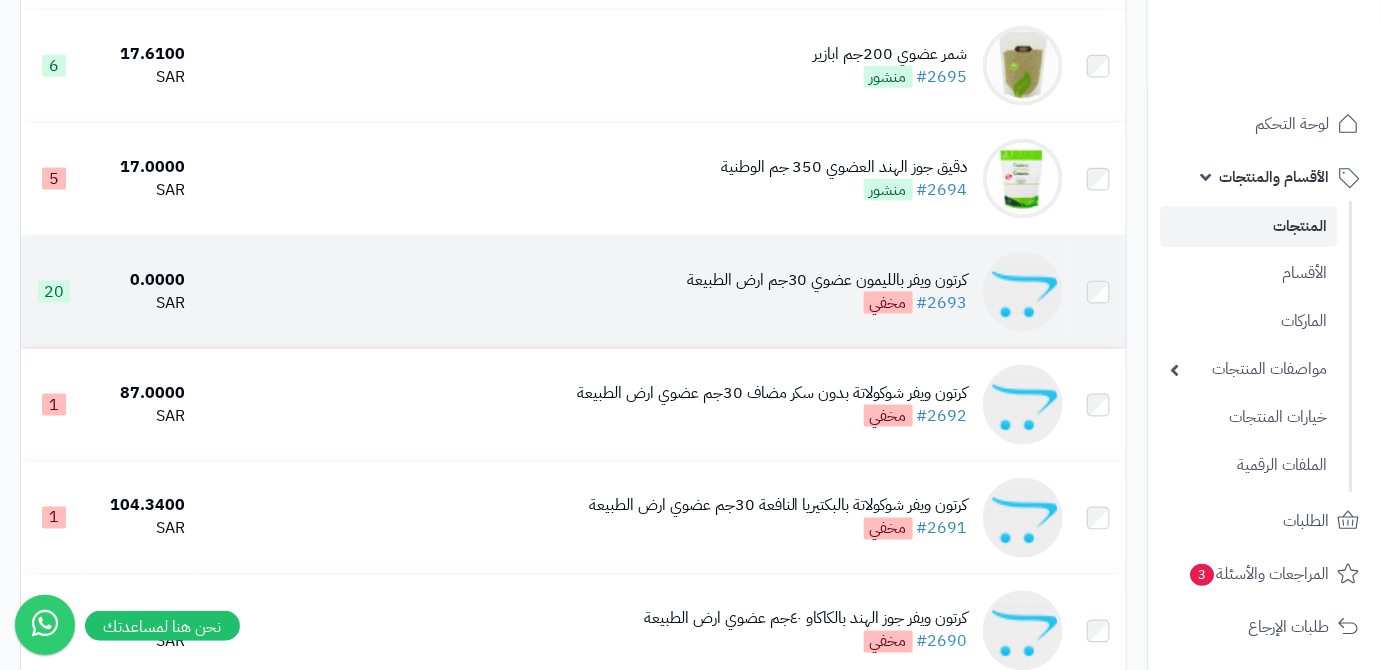 click on "كرتون ويفر بالليمون عضوي 30جم ارض الطبيعة" at bounding box center [827, 280] 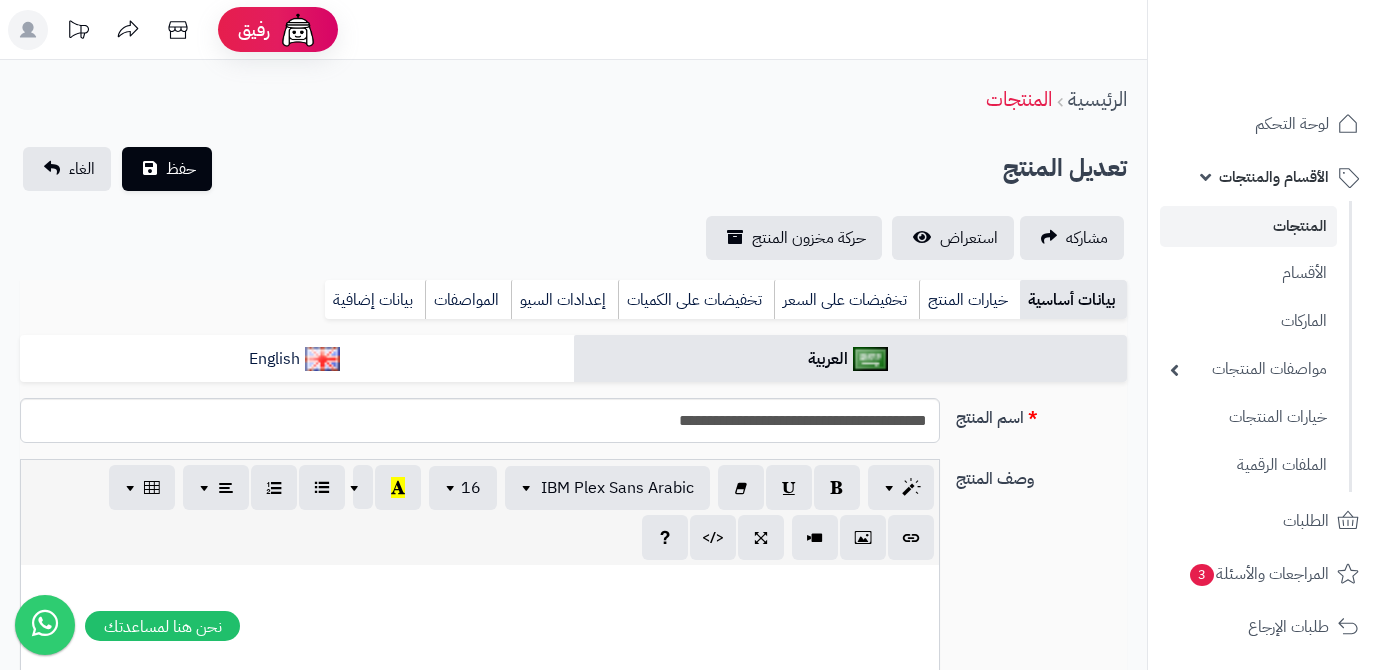 scroll, scrollTop: 272, scrollLeft: 0, axis: vertical 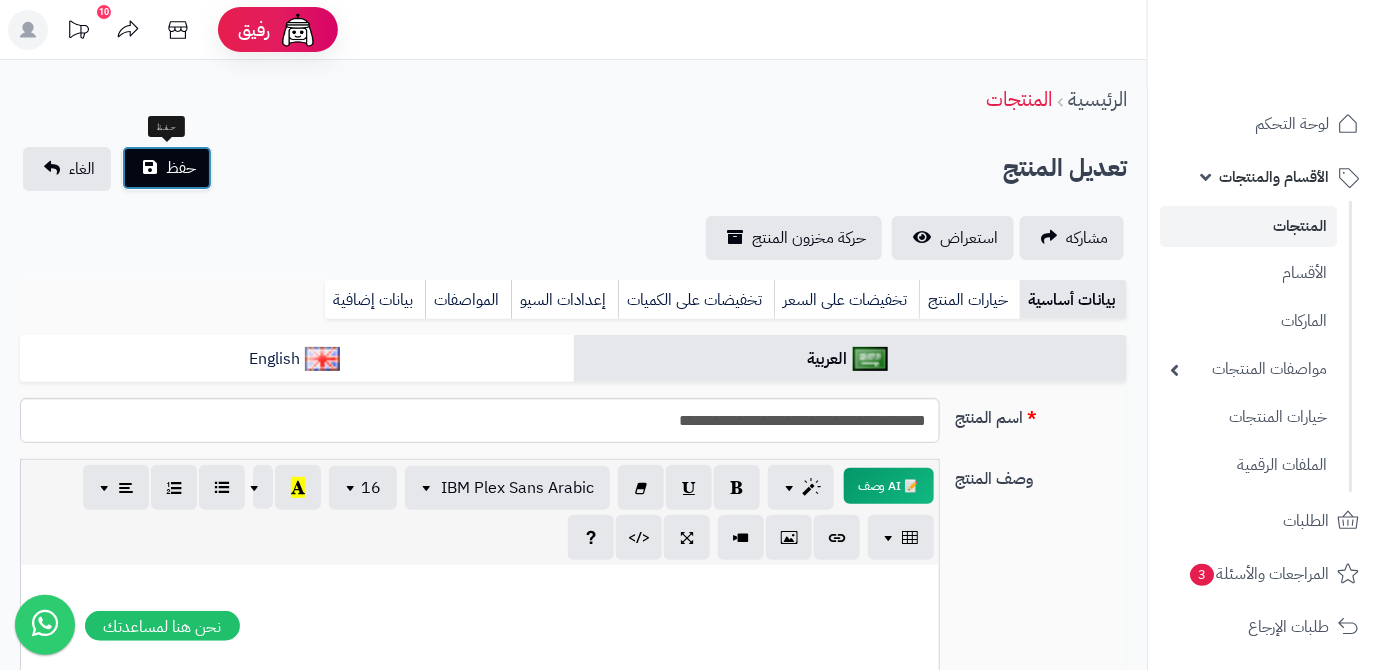 click on "حفظ" at bounding box center [167, 168] 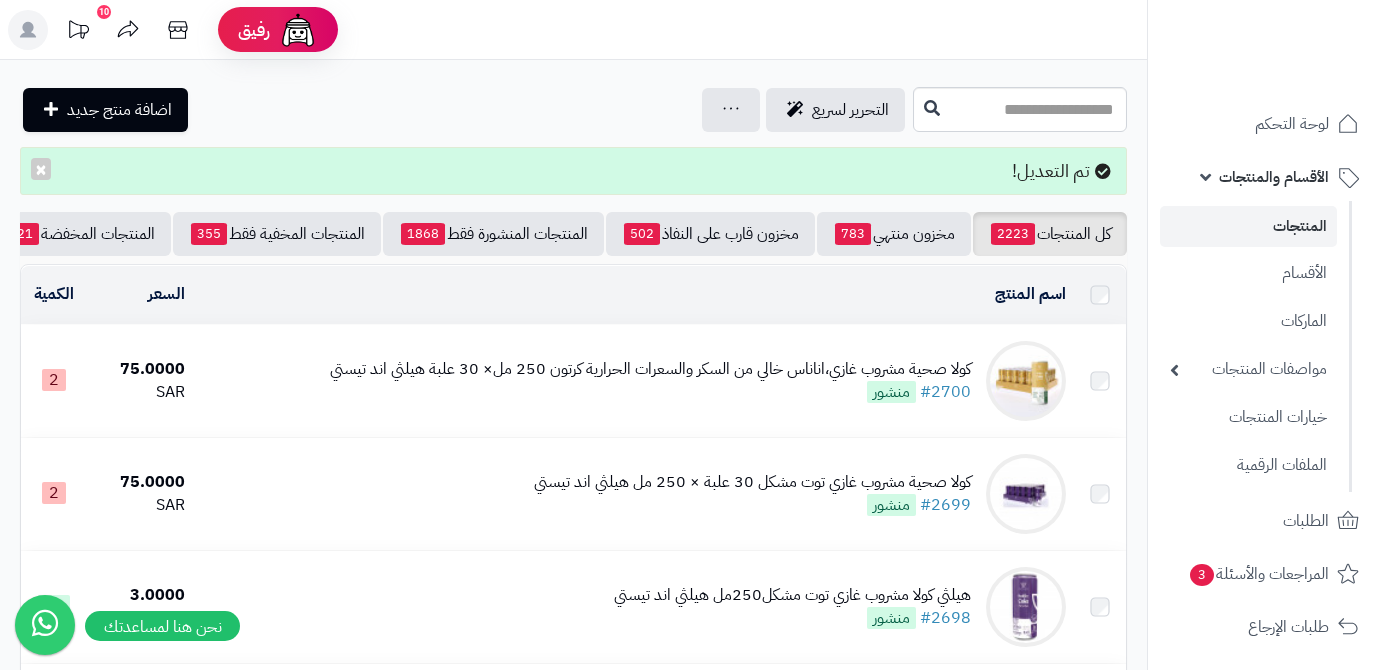 scroll, scrollTop: 0, scrollLeft: 0, axis: both 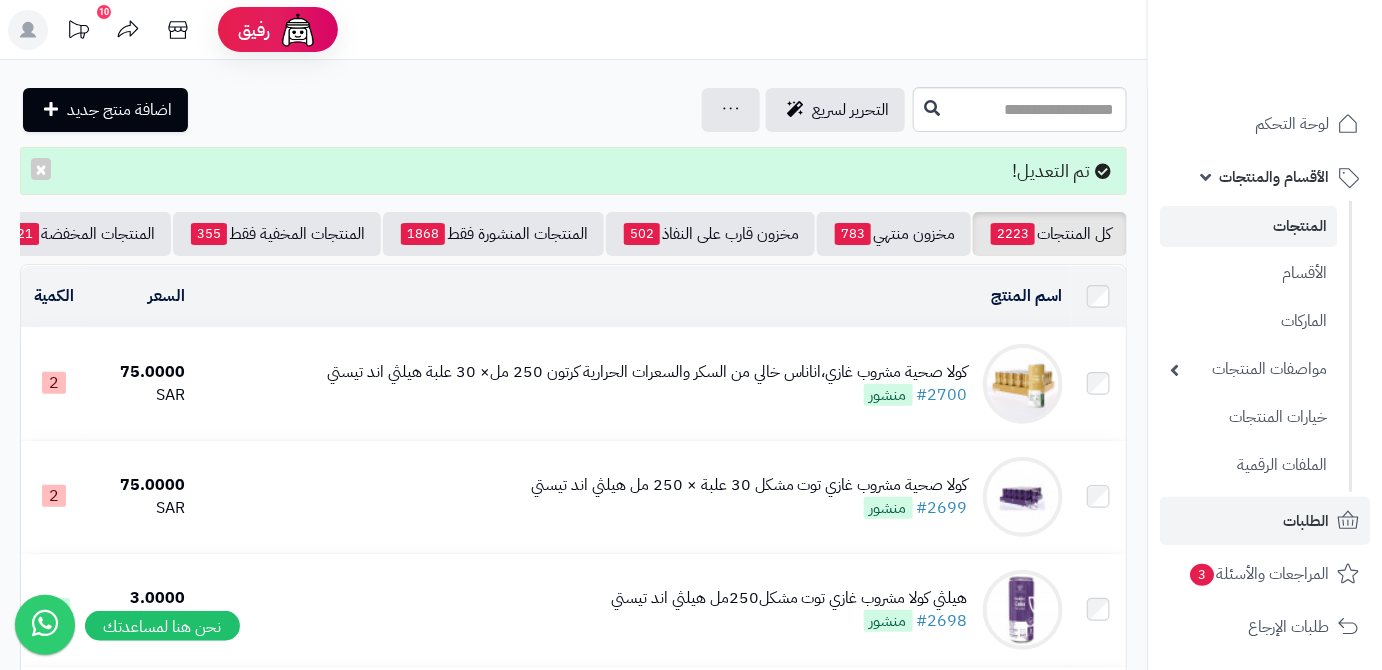 click on "لوحة التحكم
الأقسام والمنتجات
المنتجات
الأقسام
الماركات
مواصفات المنتجات
مواصفات المنتجات
أنواع المواصفات
خيارات المنتجات
الملفات الرقمية
الطلبات
المراجعات والأسئلة  3
طلبات الإرجاع
إشعارات التحويلات البنكية
السلات المتروكة  10" at bounding box center (1265, 428) 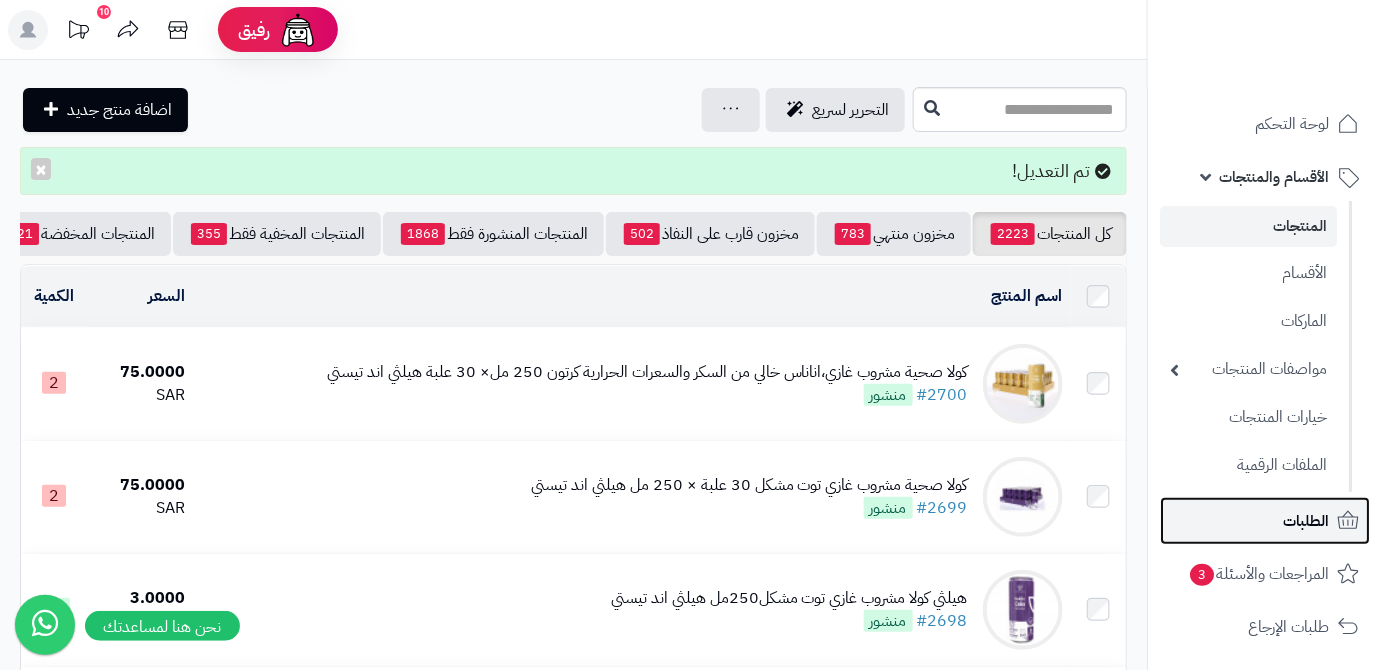 click on "الطلبات" at bounding box center [1265, 521] 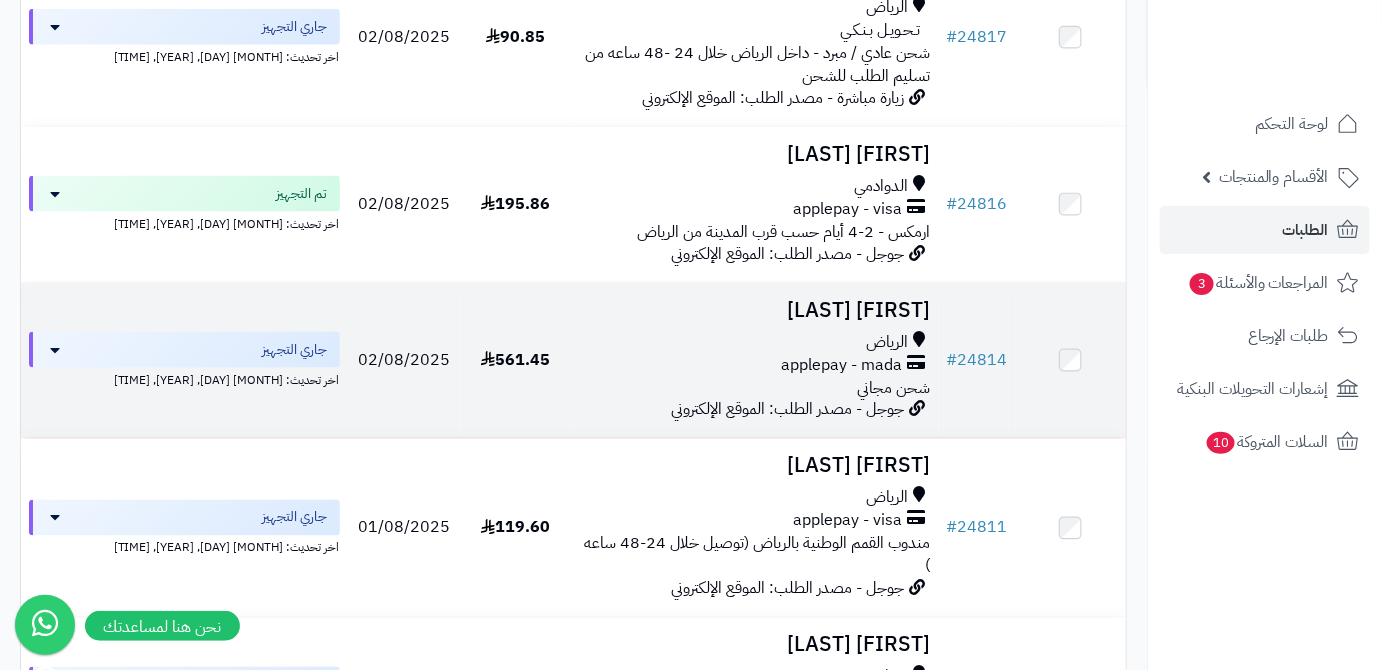 scroll, scrollTop: 909, scrollLeft: 0, axis: vertical 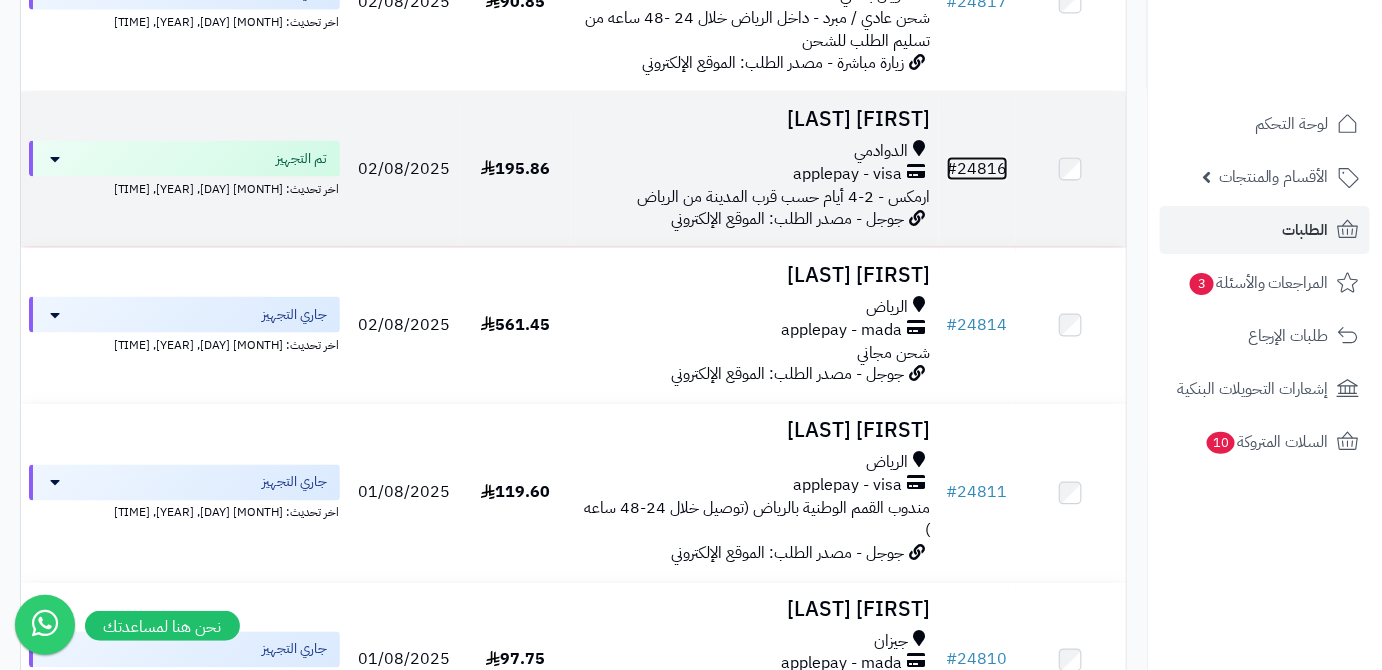 click on "# 24816" at bounding box center [977, 169] 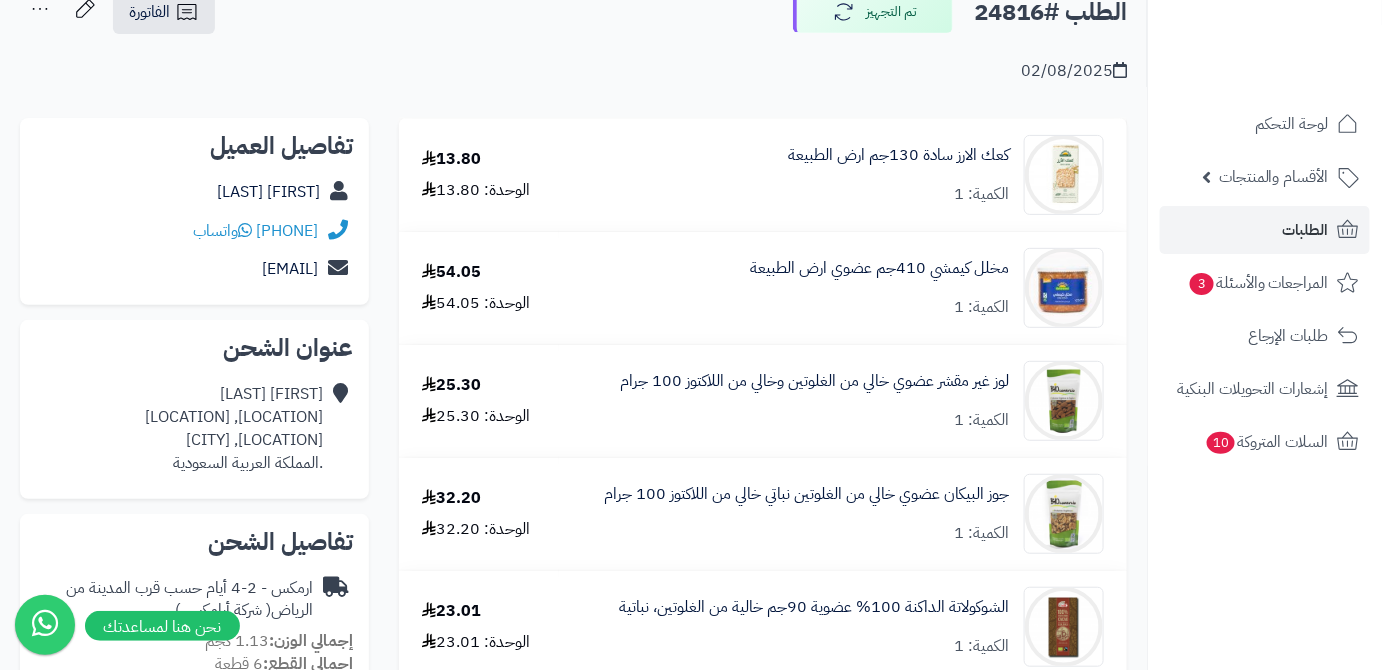 scroll, scrollTop: 90, scrollLeft: 0, axis: vertical 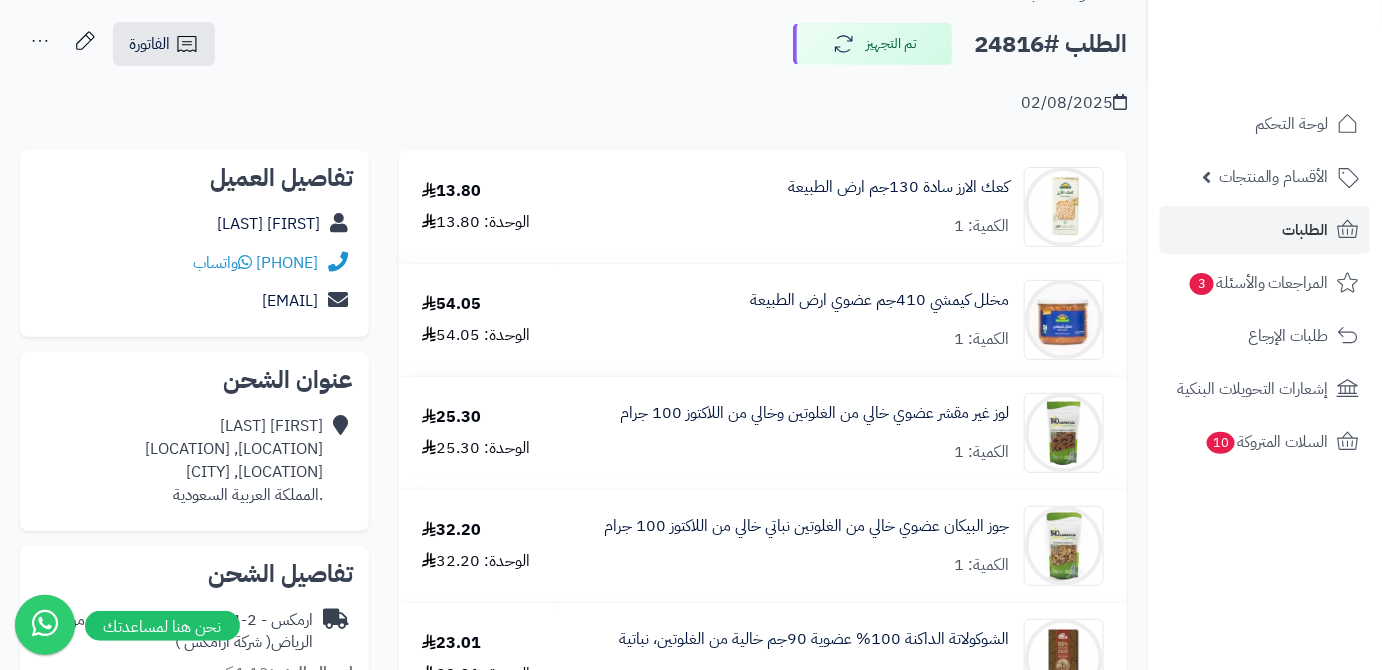 click on "الطلب #24816" at bounding box center [1050, 44] 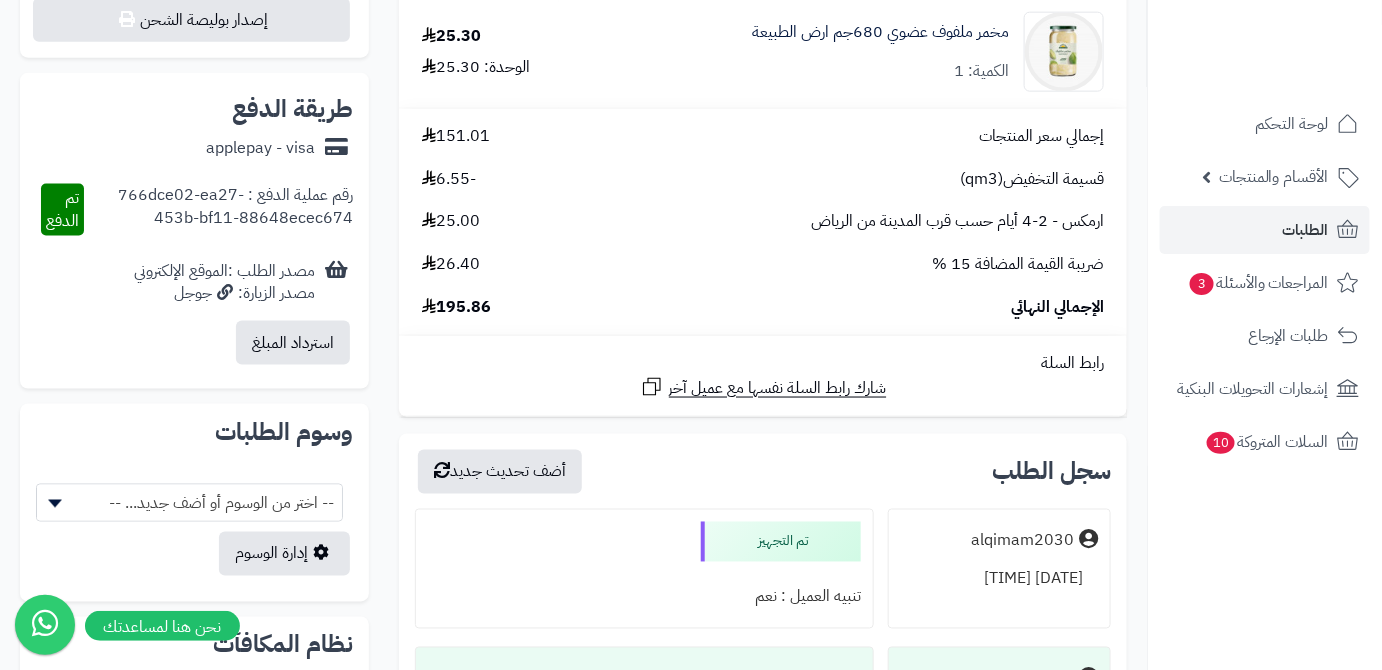 scroll, scrollTop: 818, scrollLeft: 0, axis: vertical 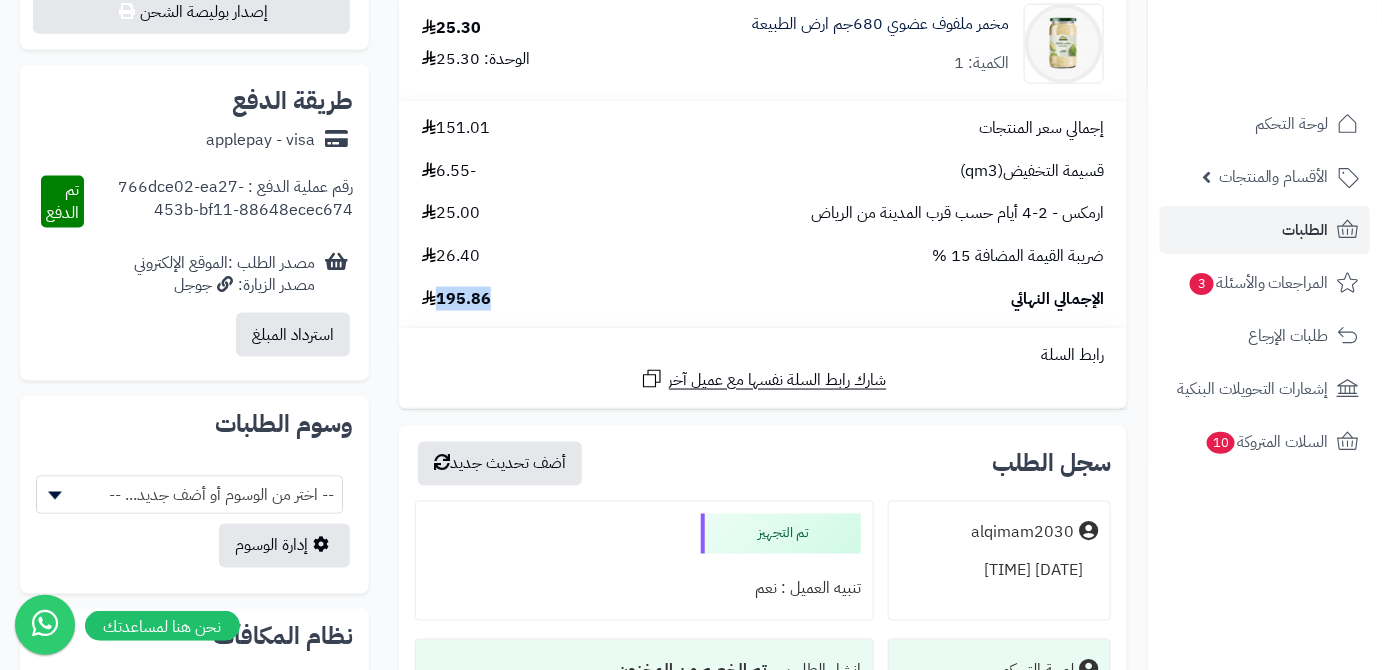 drag, startPoint x: 494, startPoint y: 305, endPoint x: 442, endPoint y: 308, distance: 52.086468 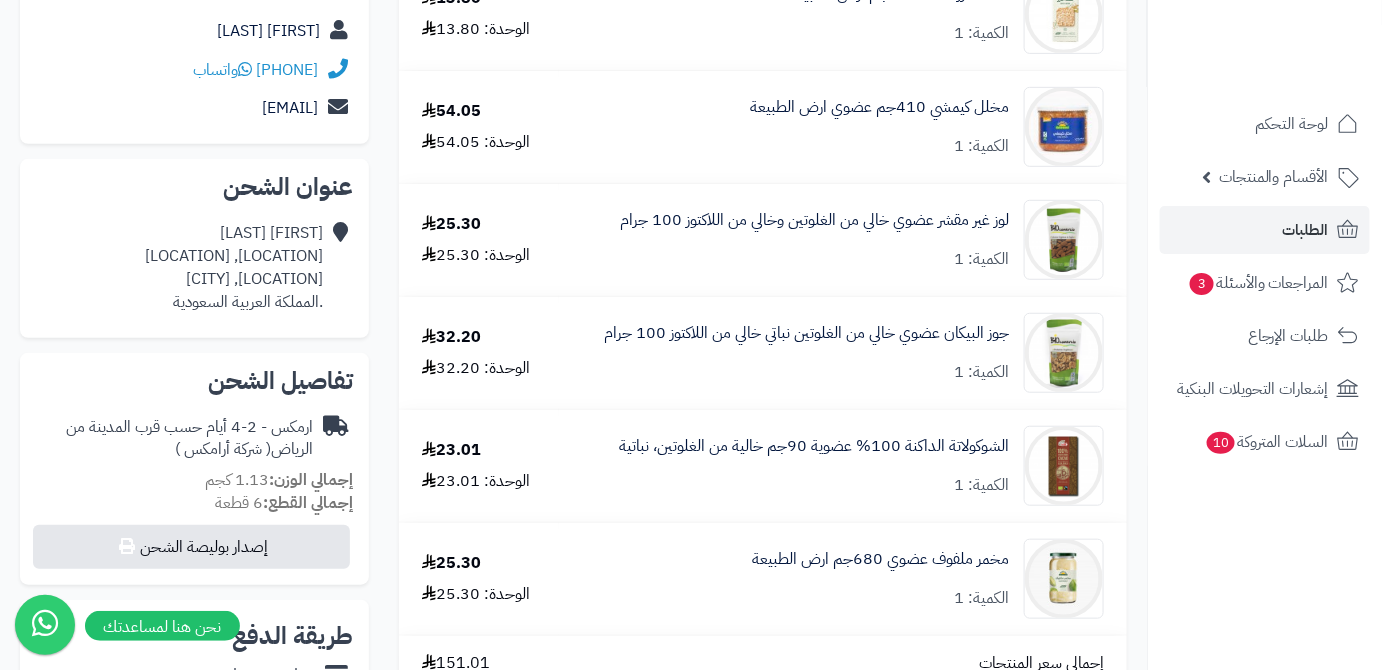 scroll, scrollTop: 272, scrollLeft: 0, axis: vertical 